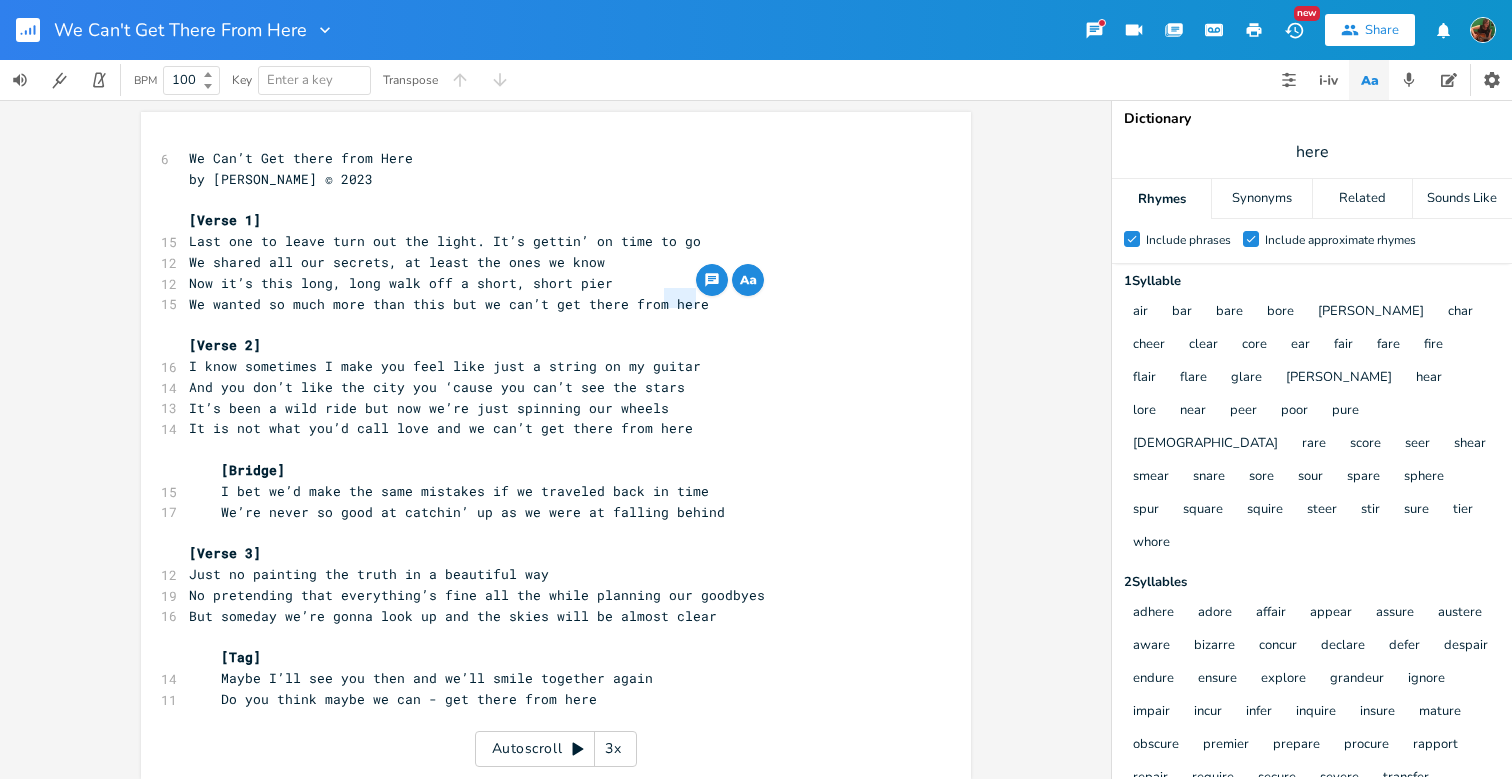 scroll, scrollTop: -4, scrollLeft: -1, axis: both 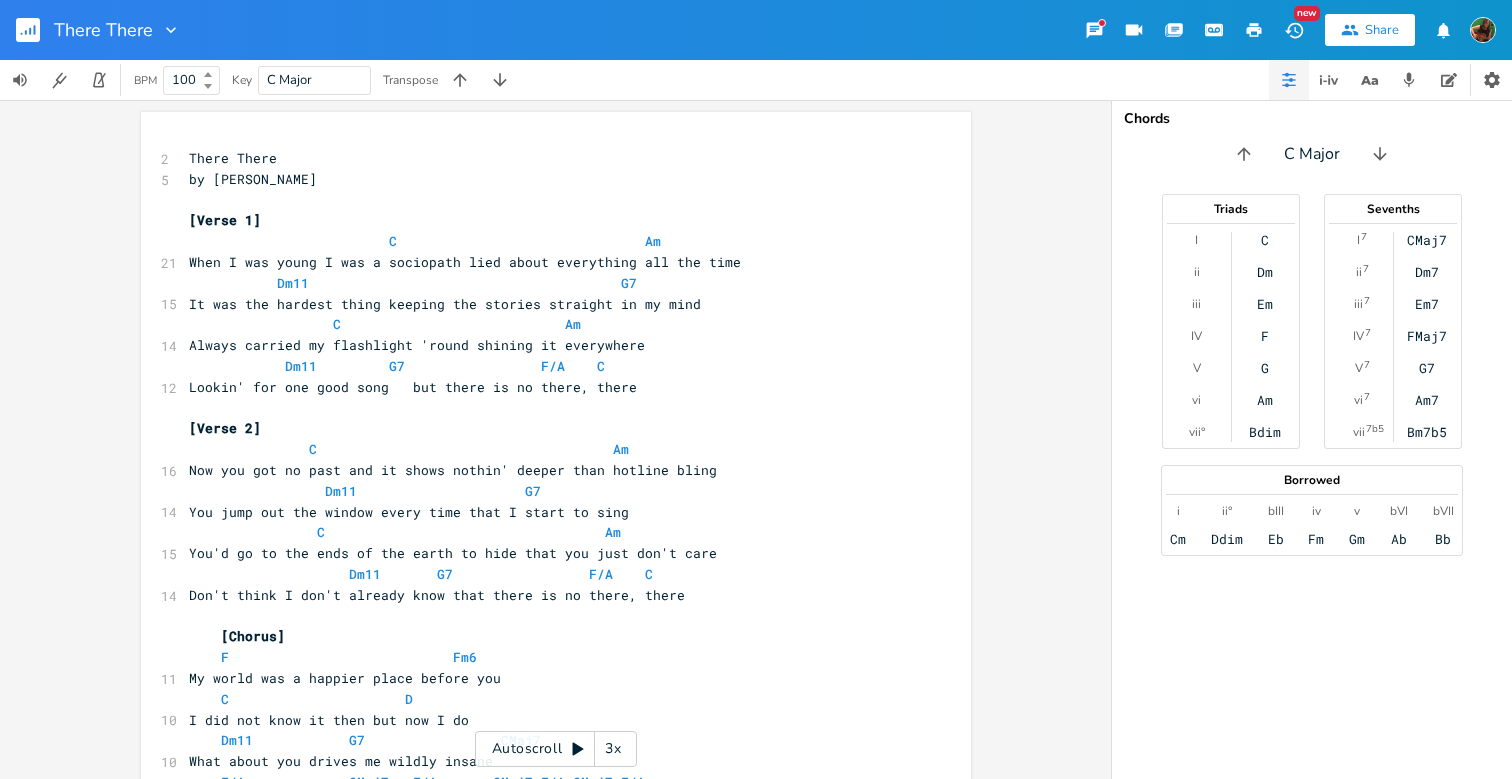 click 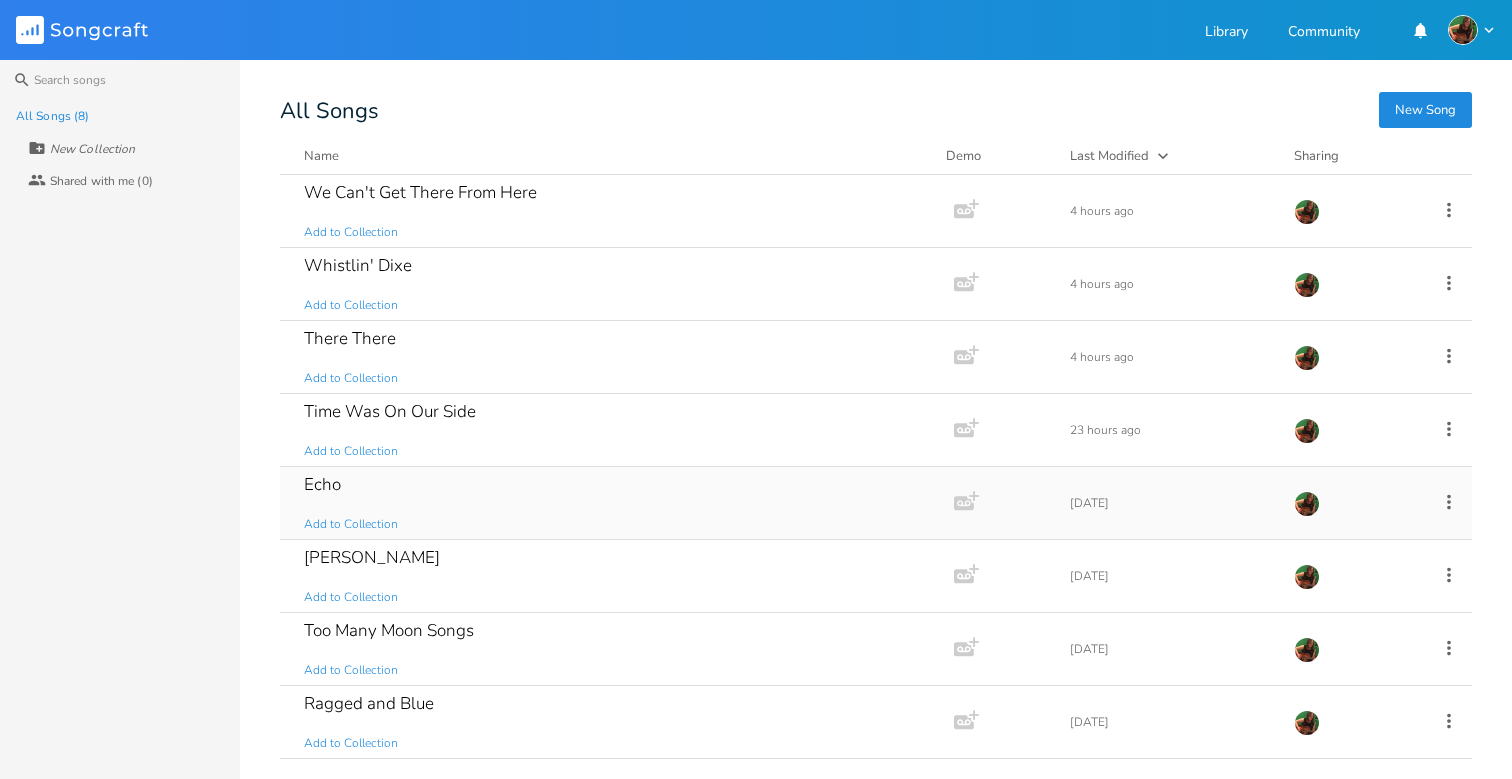 scroll, scrollTop: 0, scrollLeft: 0, axis: both 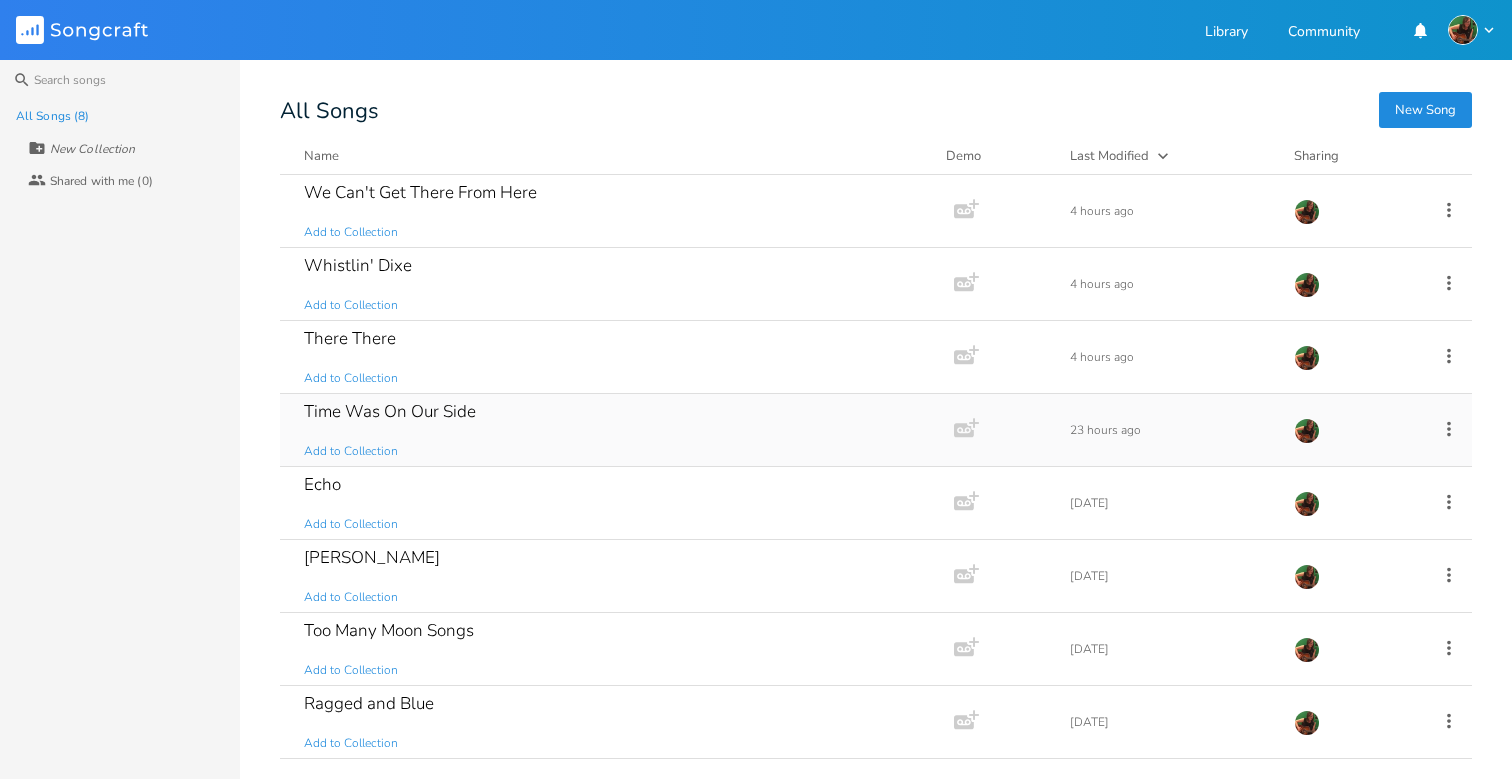 click on "Time Was On Our Side Add to Collection" at bounding box center [613, 430] 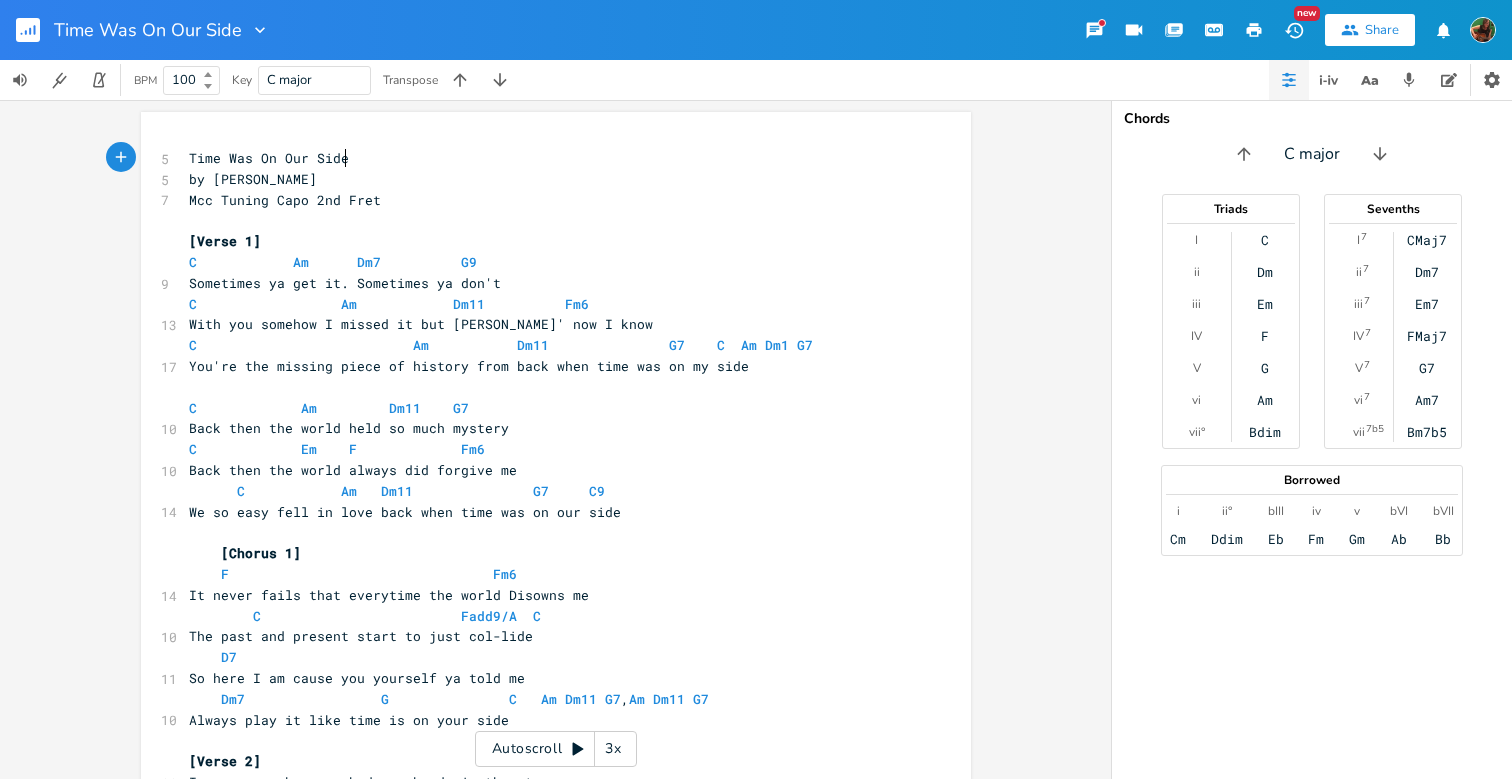 click on "C                    Am              Dm11            Fm6" at bounding box center [417, 304] 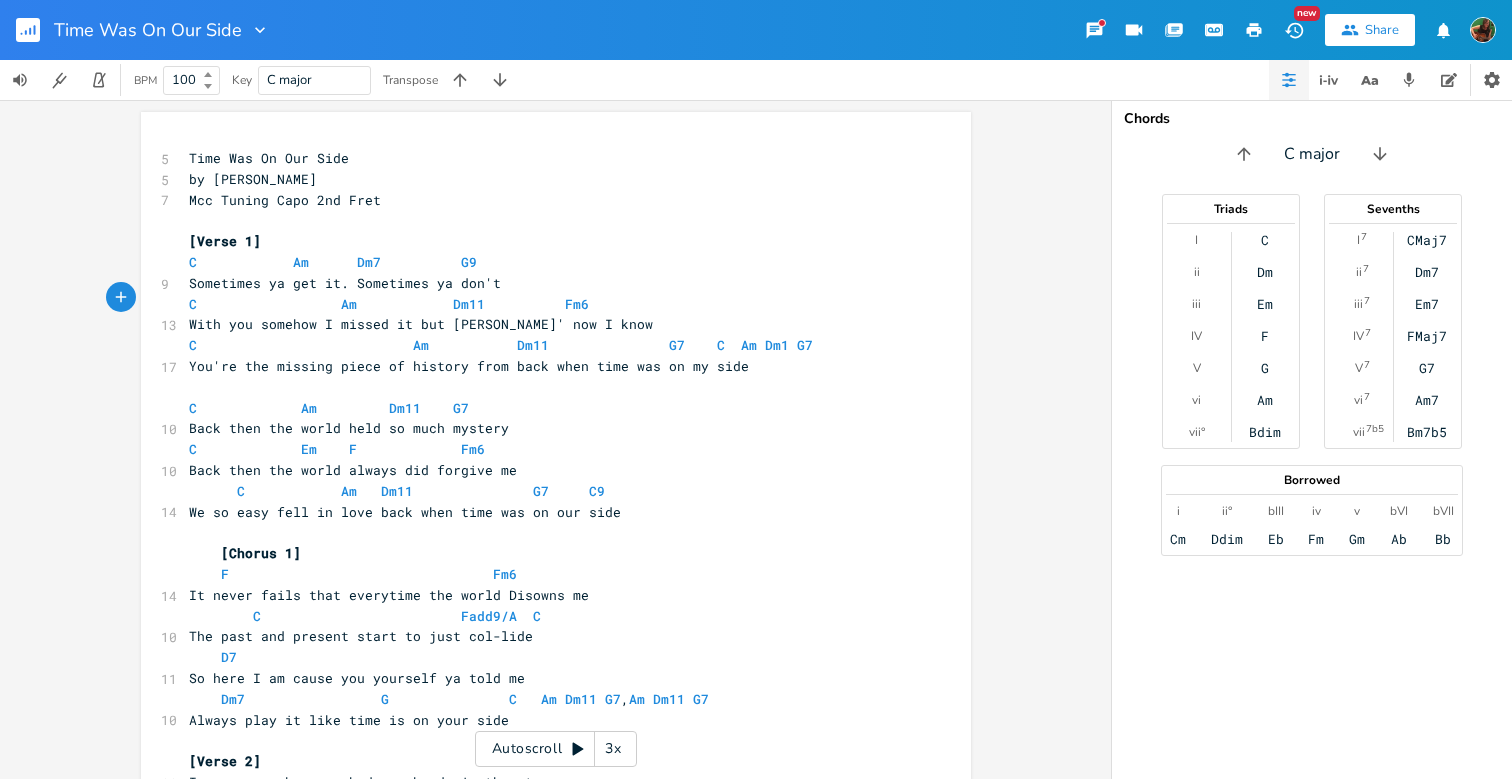 click on "C                    Am              Dm11            Fm6" at bounding box center (417, 304) 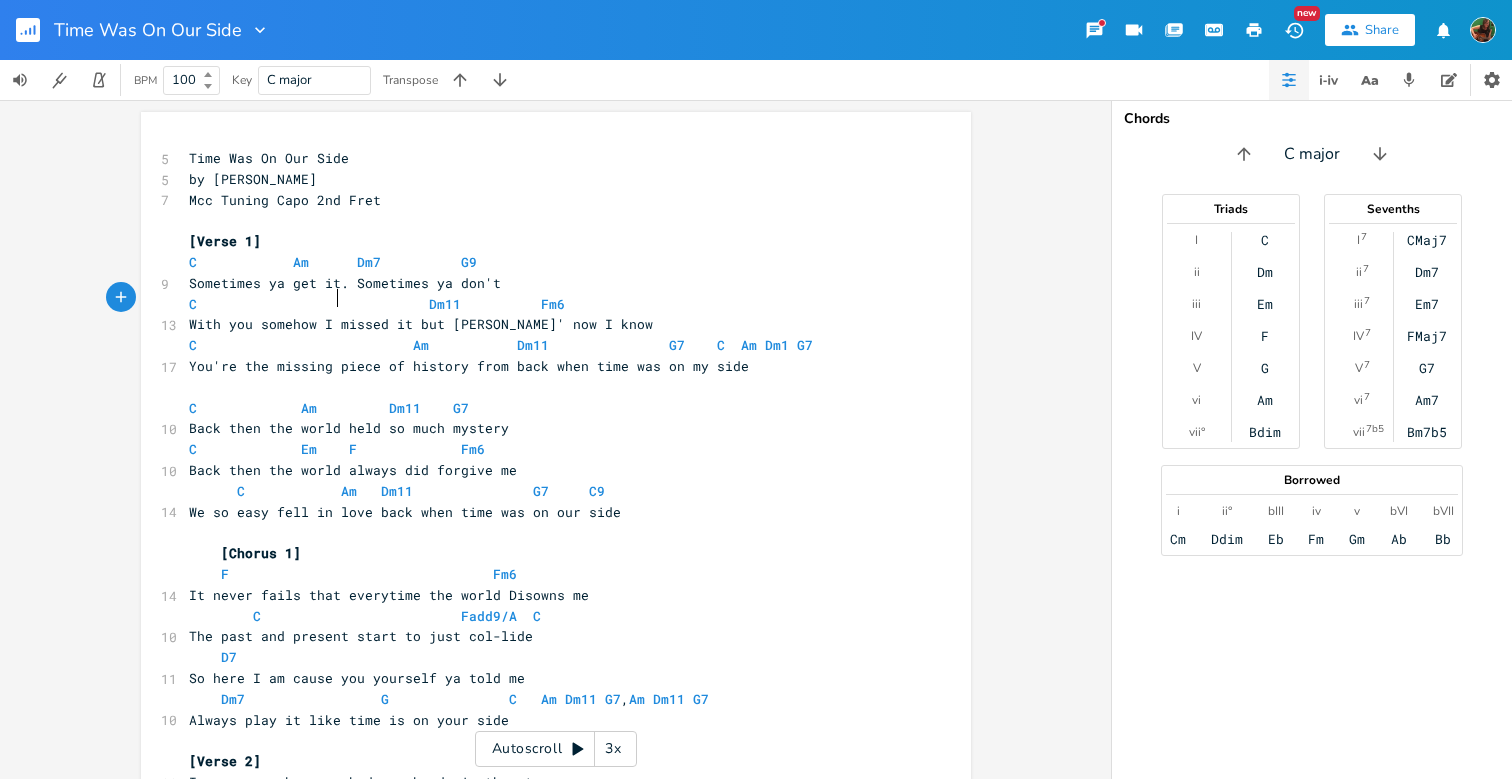 scroll, scrollTop: 0, scrollLeft: 7, axis: horizontal 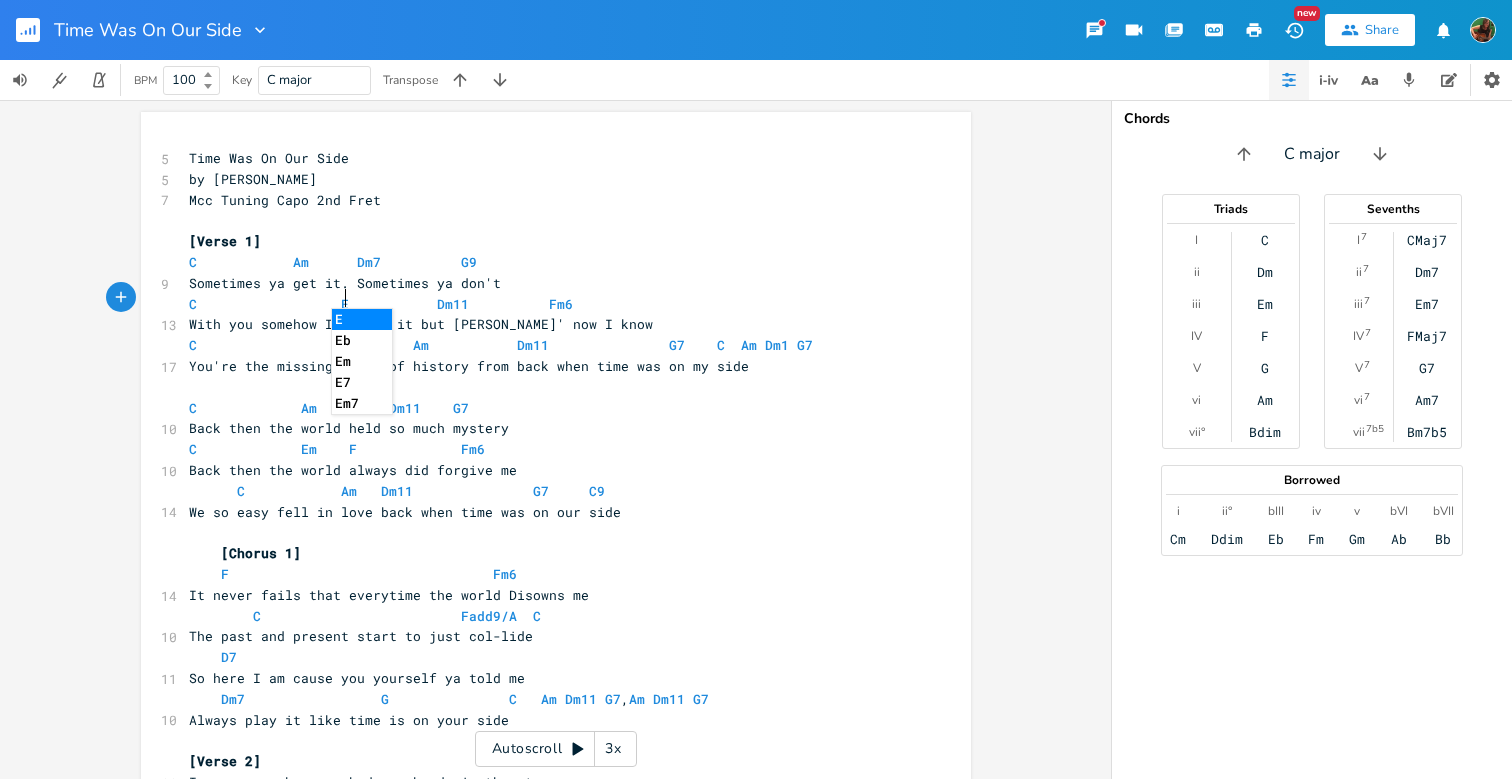 type on "Em" 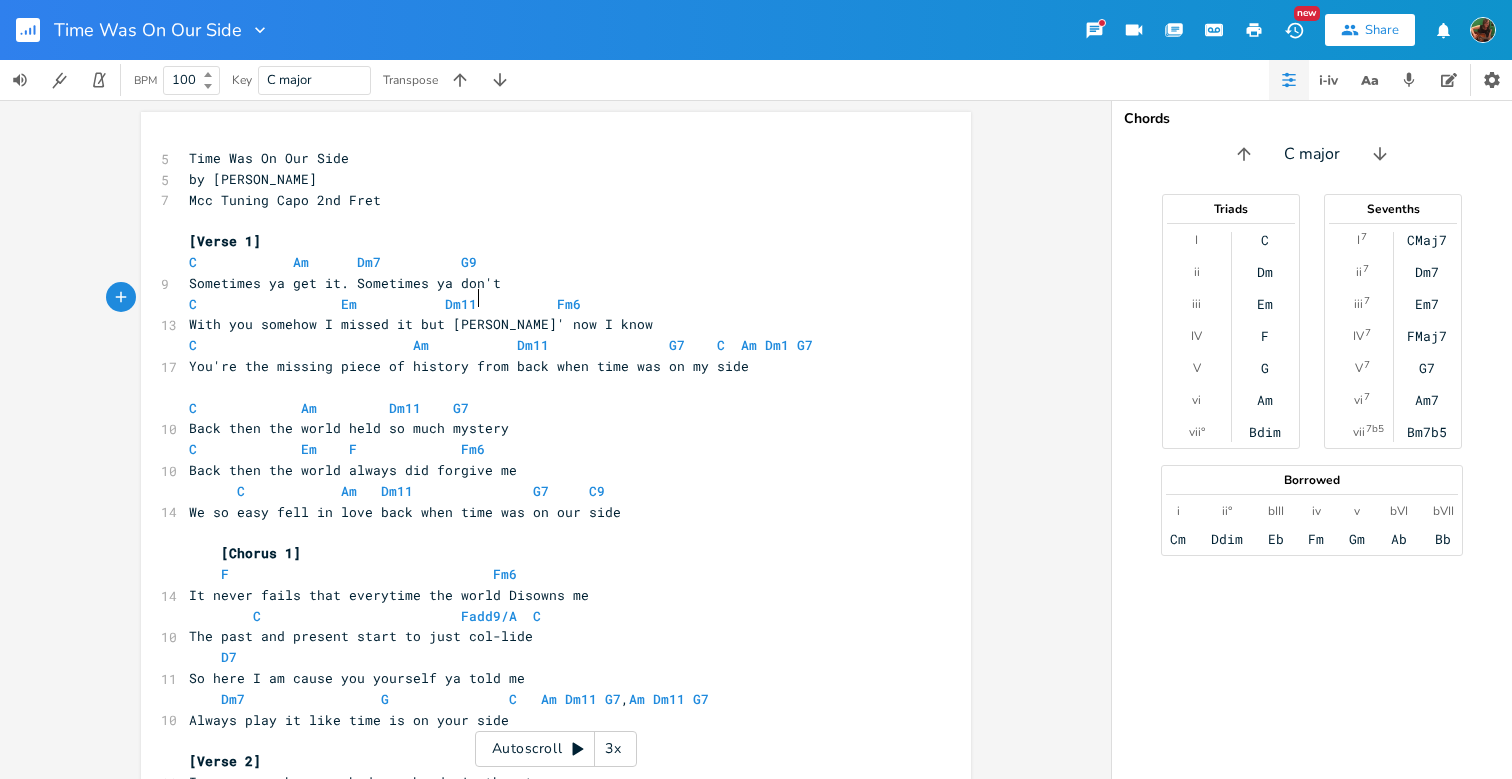 click on "C                    Em             Dm11            Fm6" at bounding box center (413, 304) 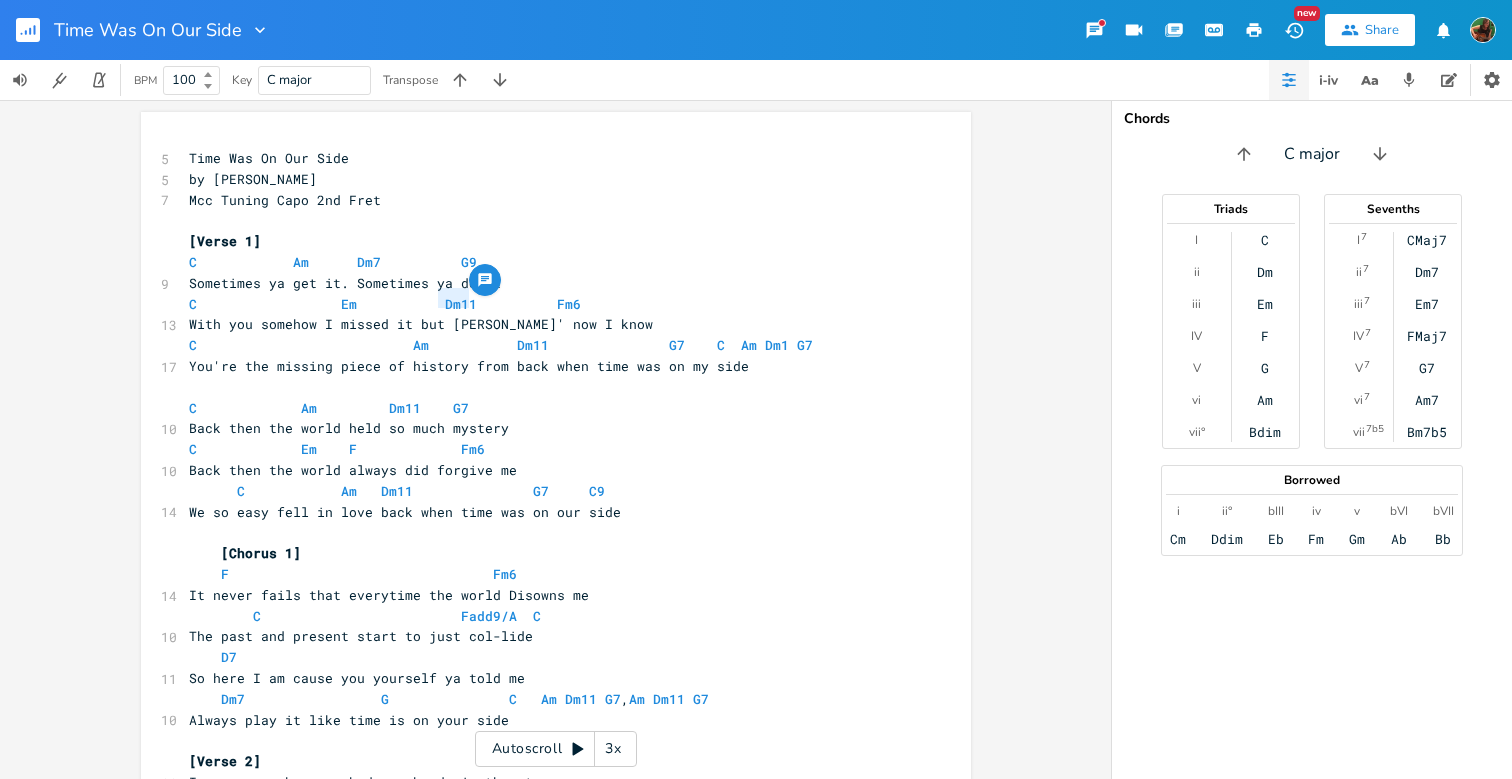 drag, startPoint x: 430, startPoint y: 296, endPoint x: 466, endPoint y: 297, distance: 36.013885 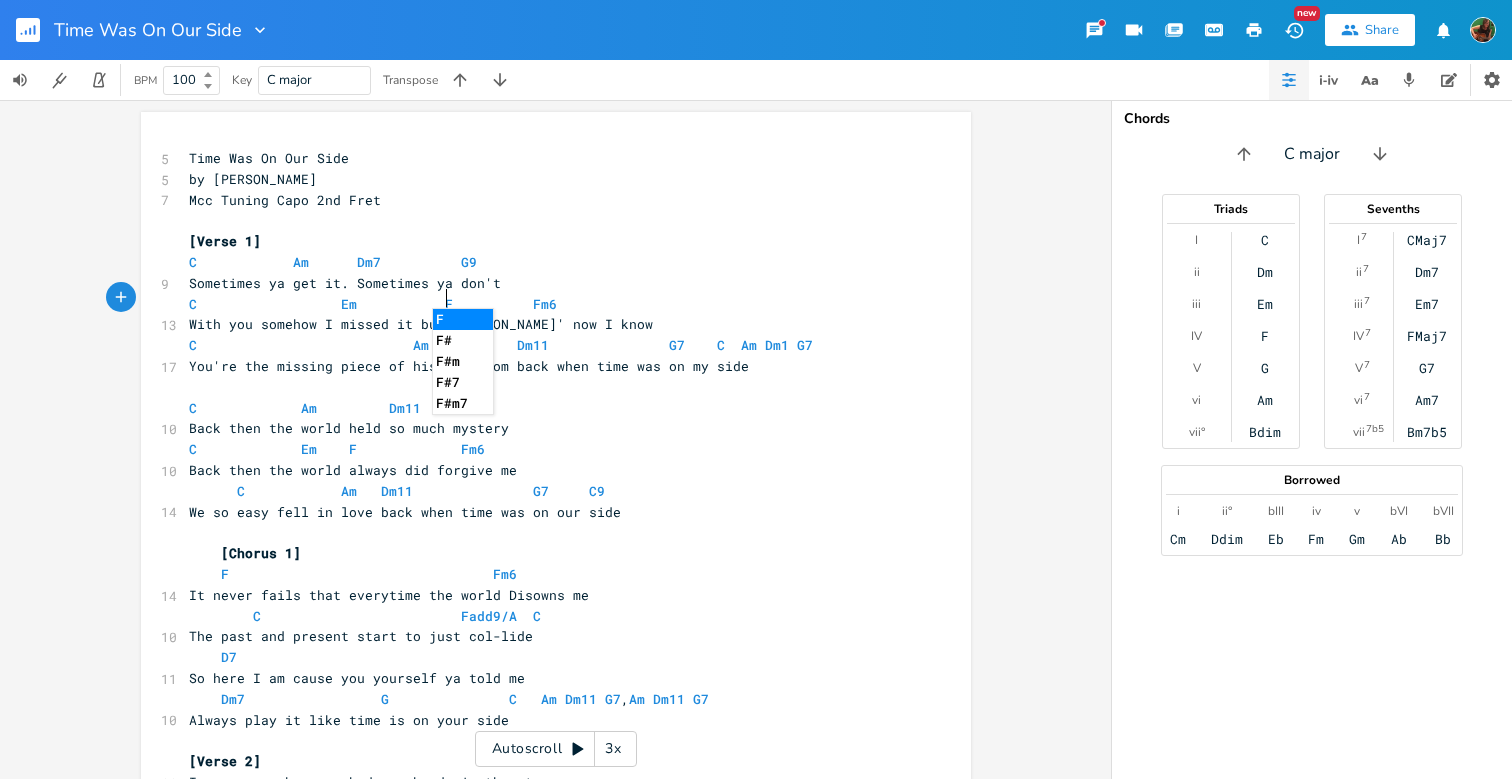 click on "C                    Em             F            Fm6" at bounding box center (401, 304) 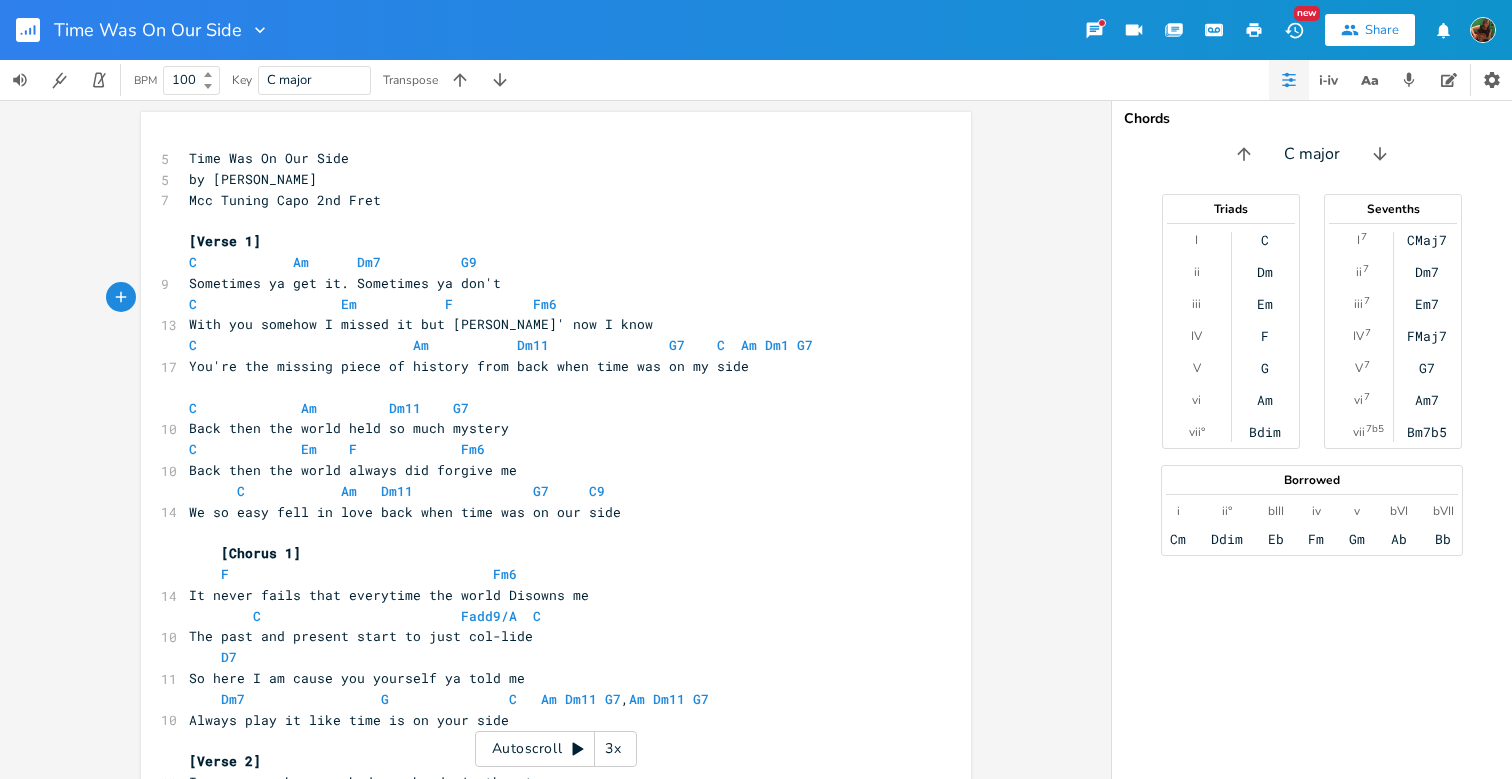 scroll, scrollTop: 0, scrollLeft: 2, axis: horizontal 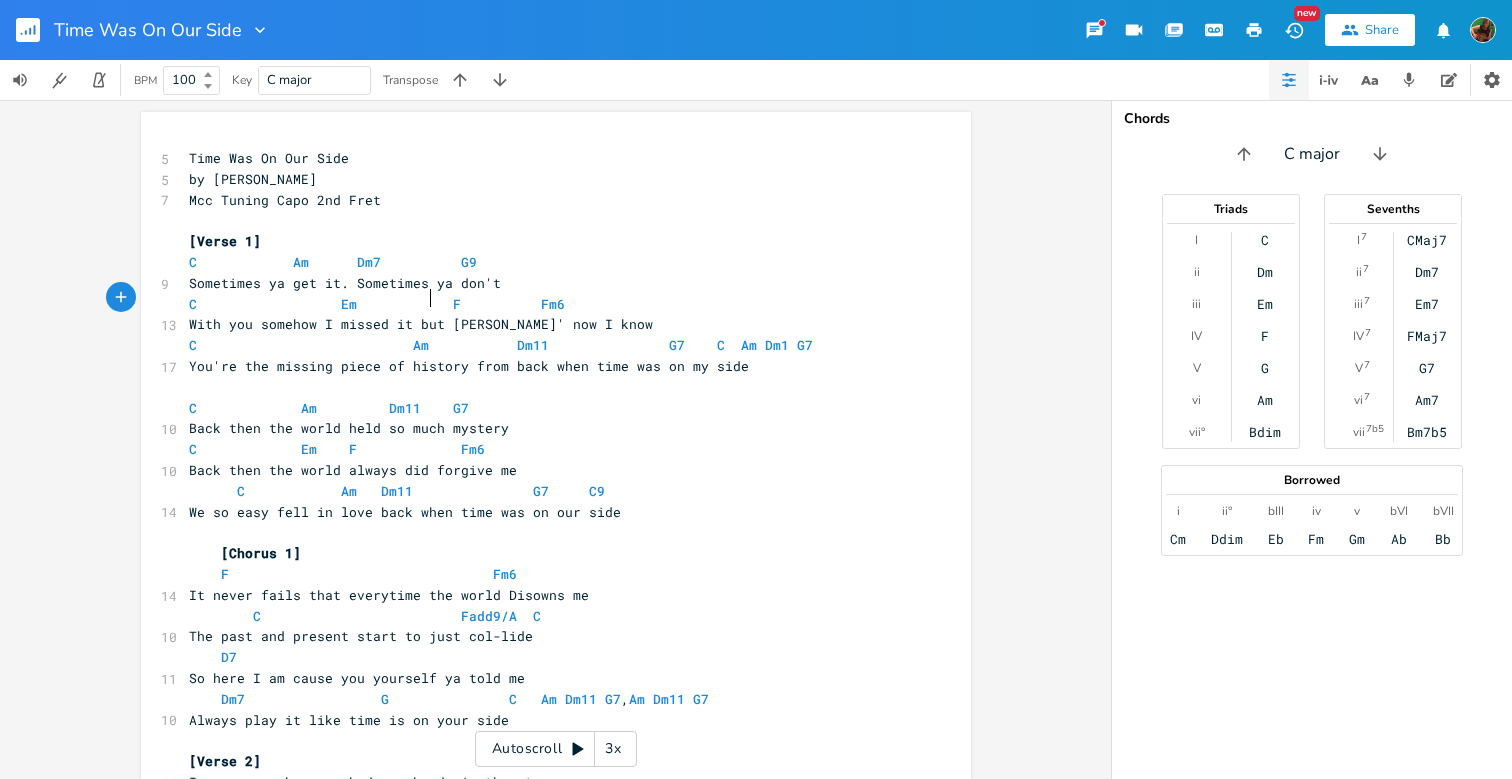 click on "C                    Em              F            Fm6" at bounding box center (405, 304) 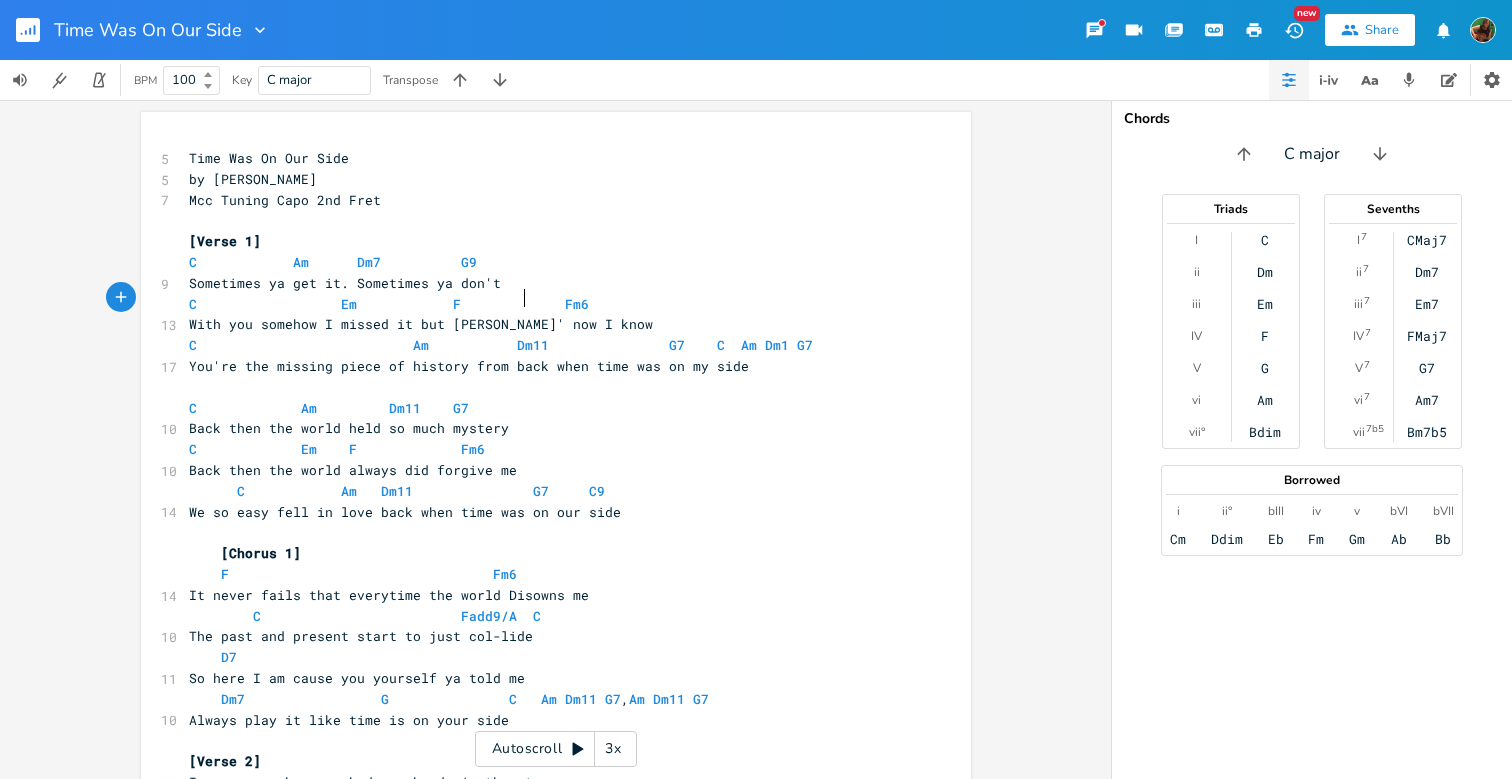 scroll, scrollTop: 0, scrollLeft: 9, axis: horizontal 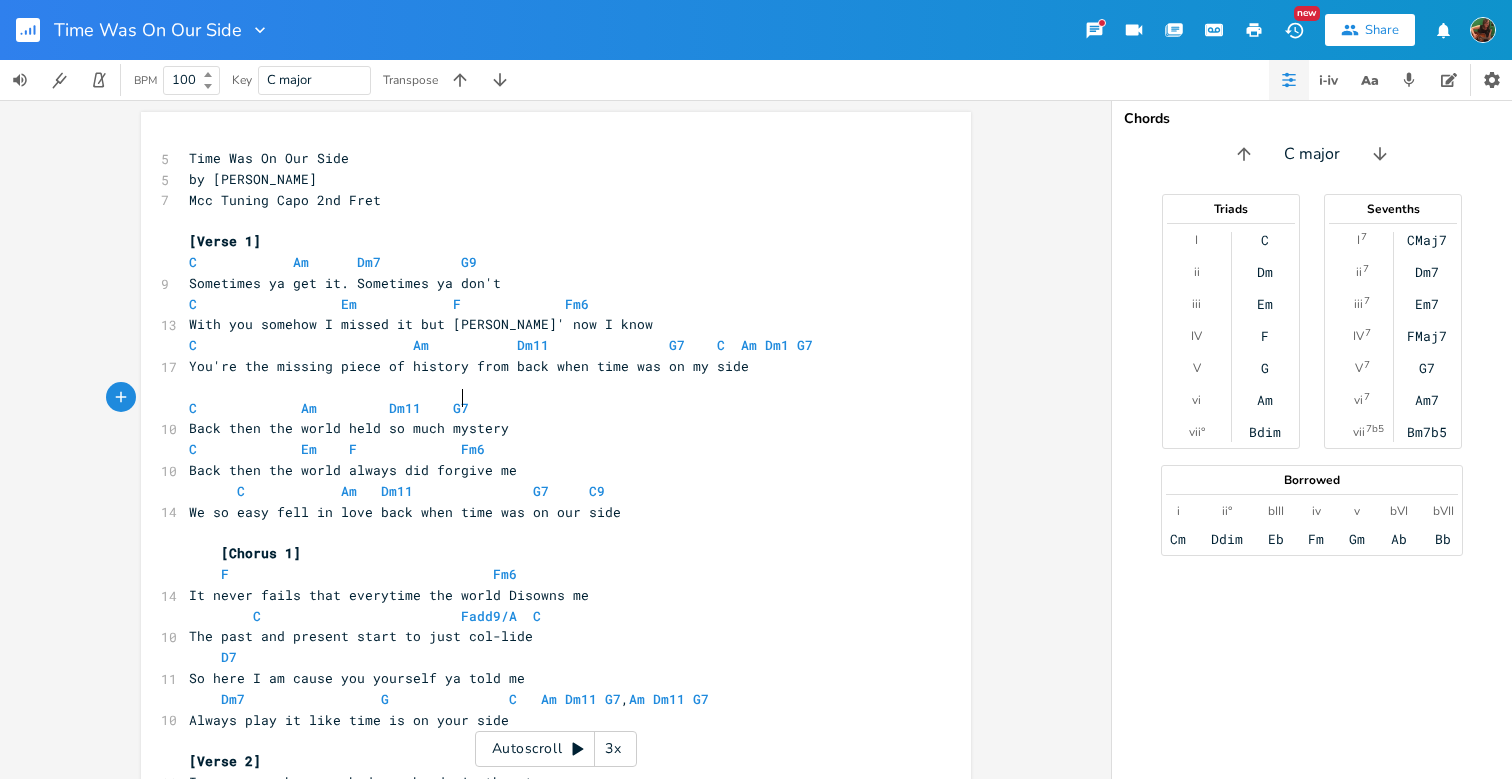 click on "C               Am           Dm11      G7" at bounding box center [333, 408] 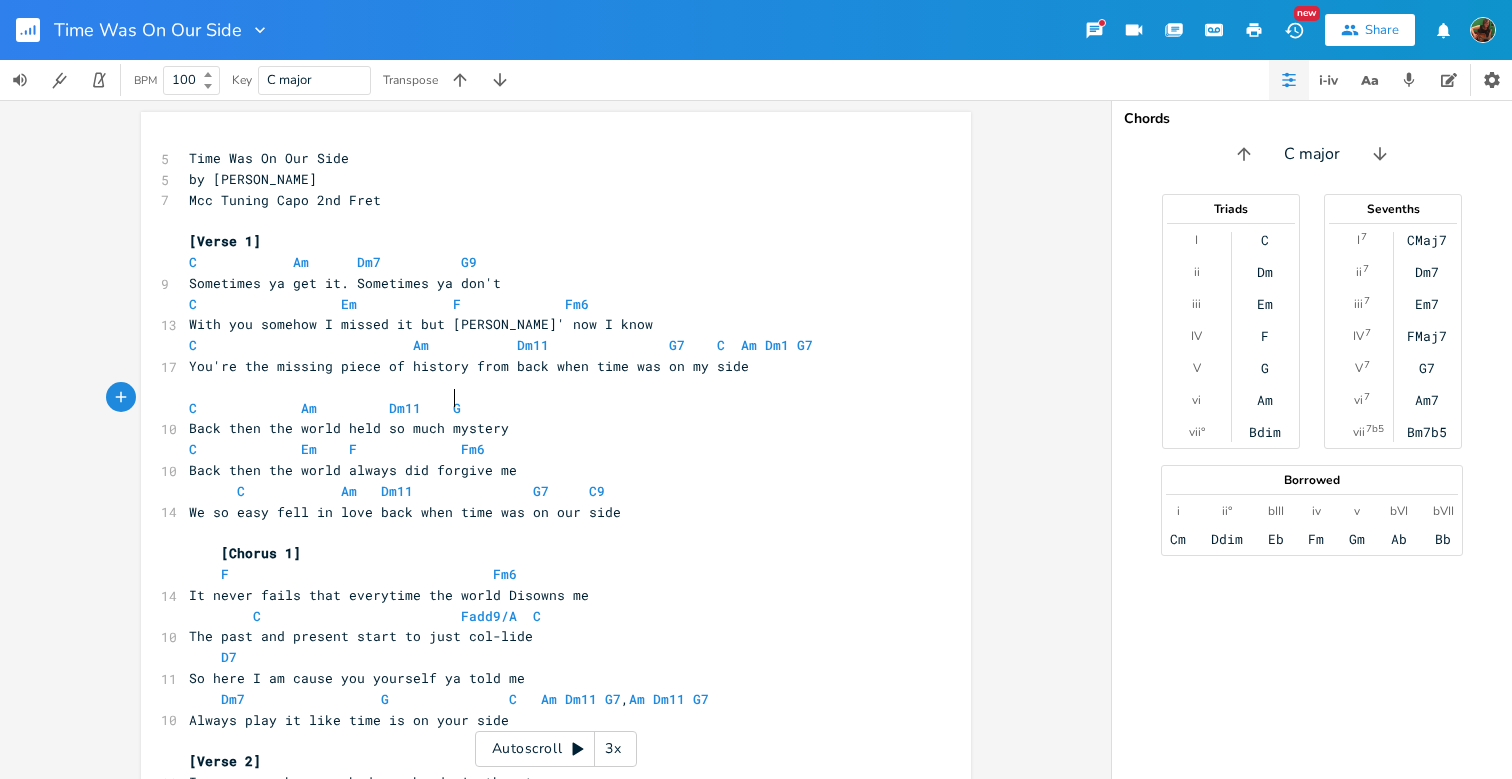 type on "9" 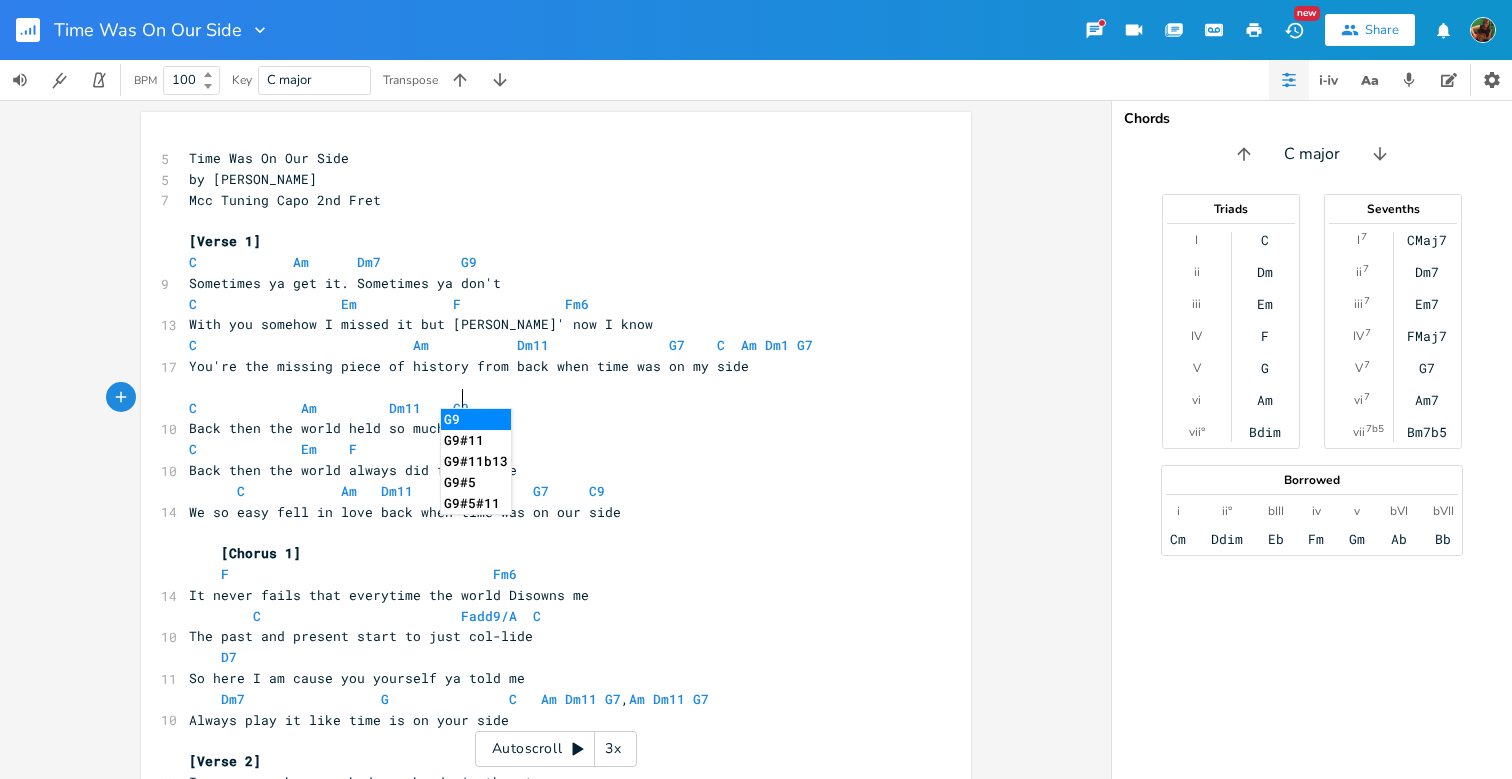 click on "​" at bounding box center (546, 532) 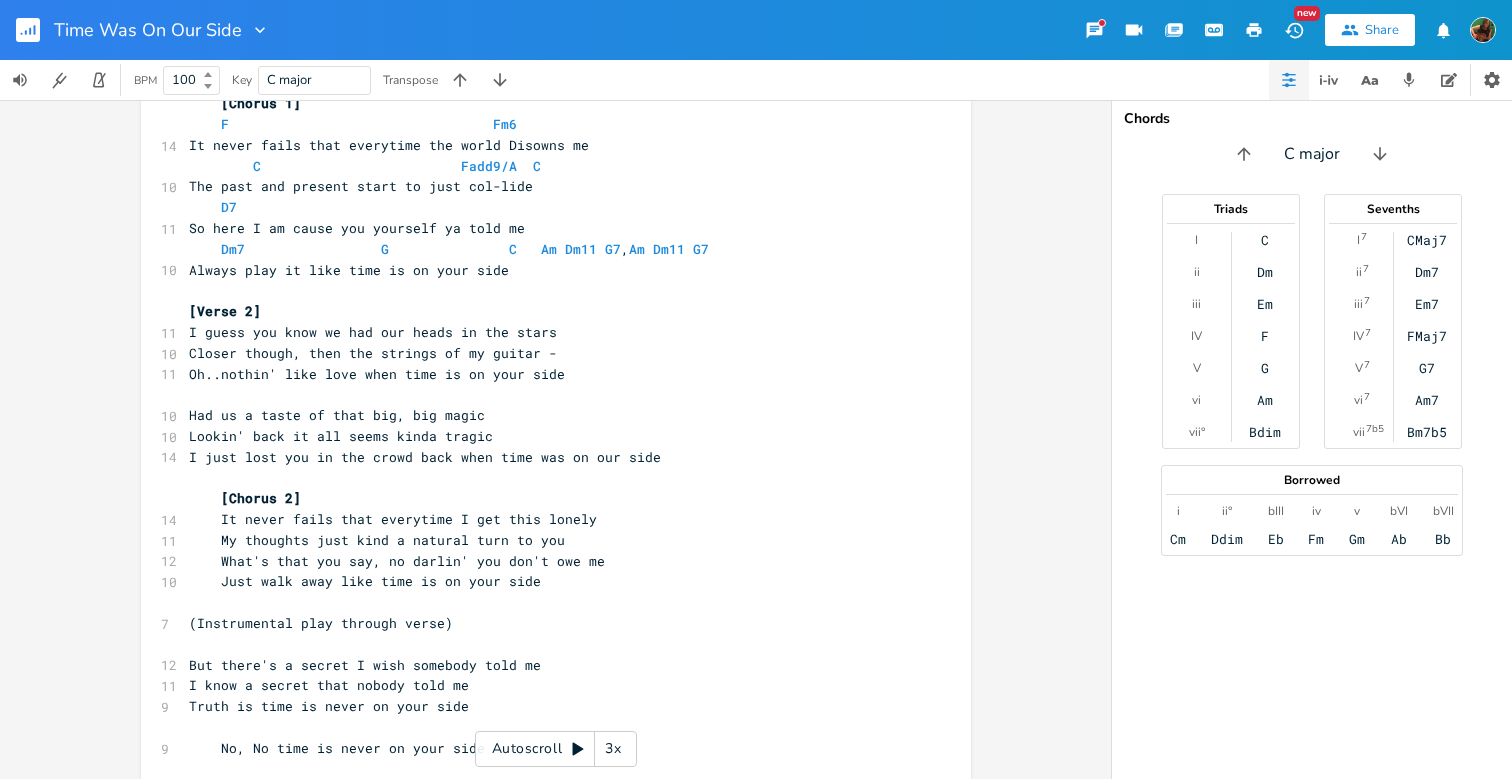 scroll, scrollTop: 449, scrollLeft: 0, axis: vertical 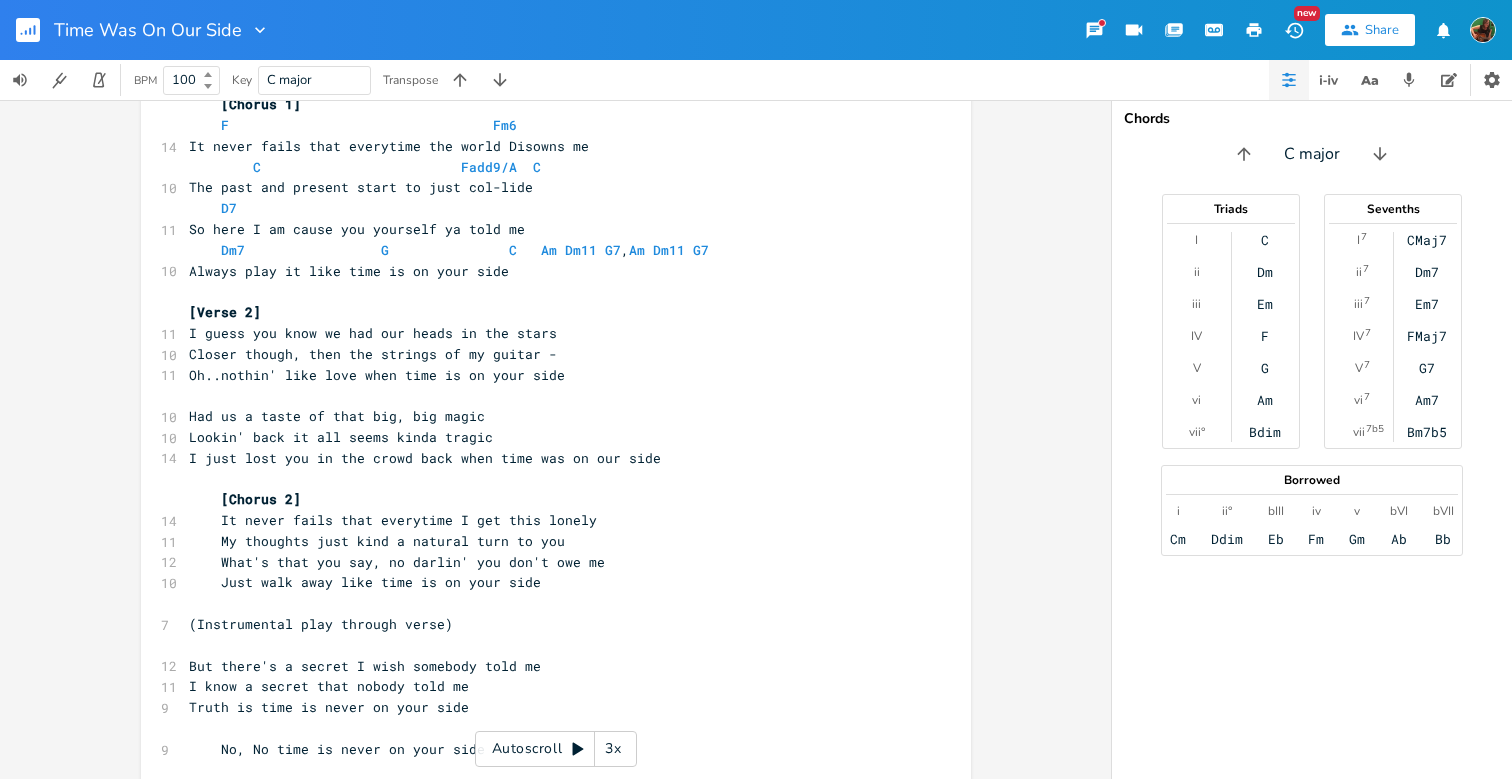 click on "[Chorus 2]" at bounding box center [261, 499] 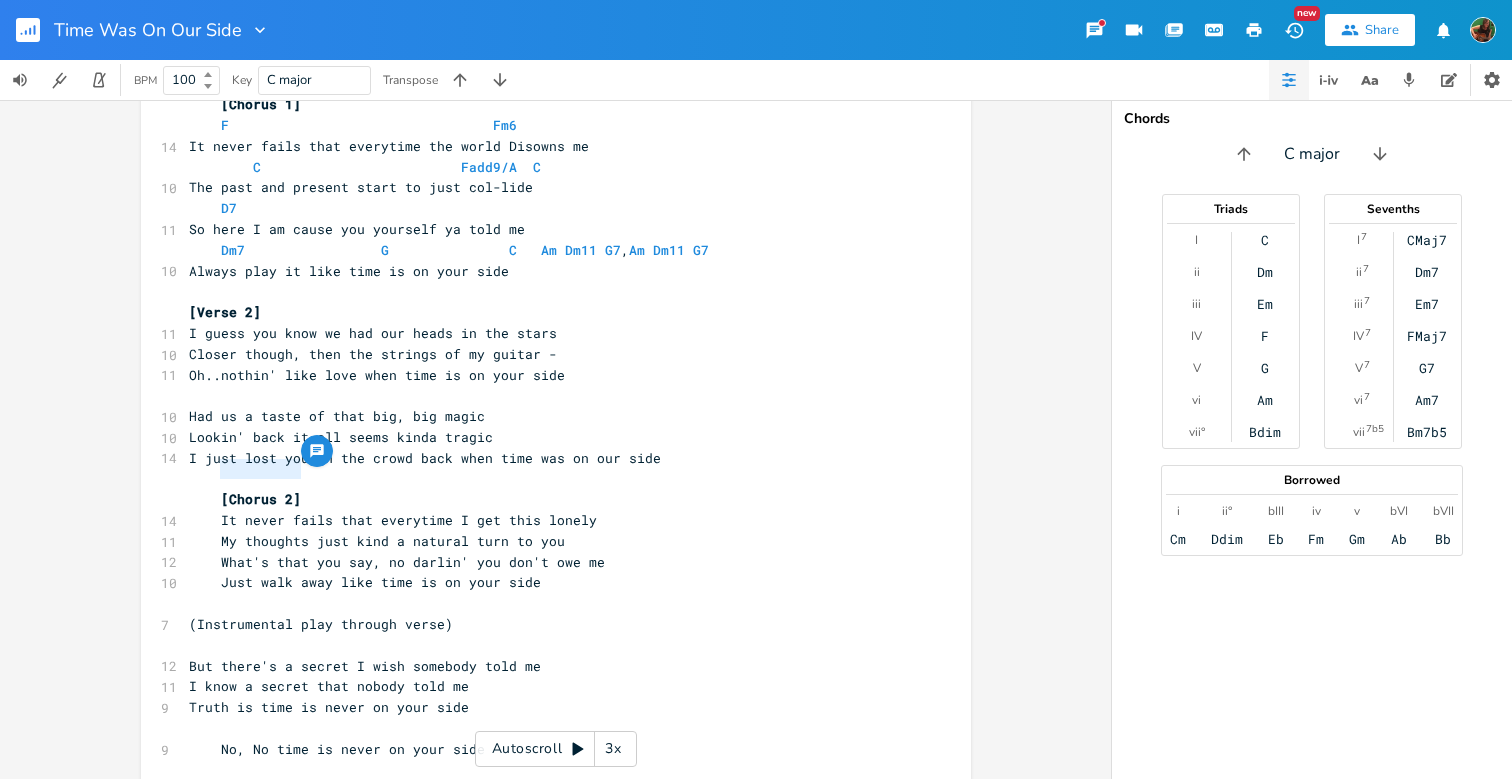 drag, startPoint x: 215, startPoint y: 468, endPoint x: 322, endPoint y: 468, distance: 107 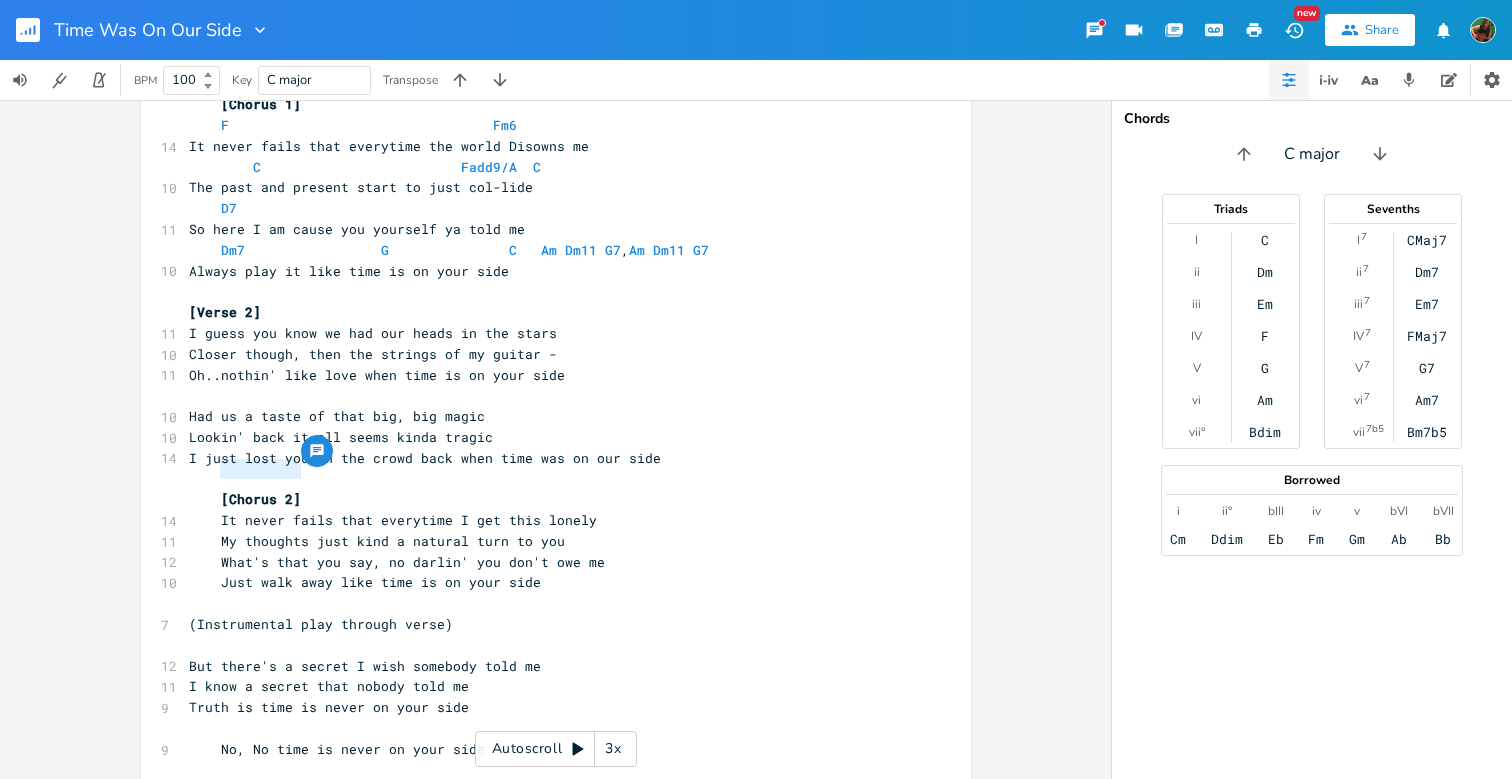 type on "[Chorus 2]
It never fails that everytime I get this lonely
My thoughts just kind a natural turn to you" 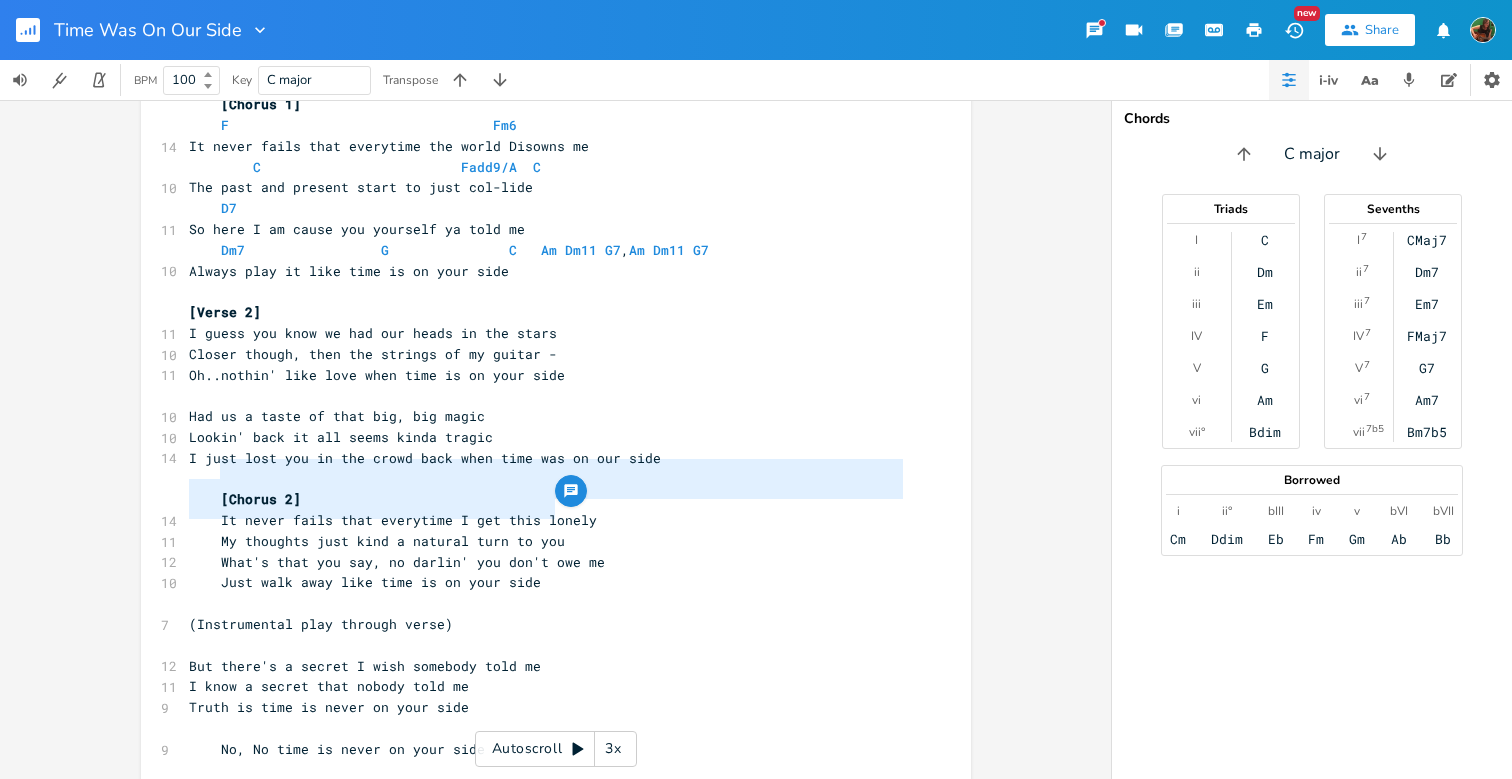 click on "It never fails that everytime I get this lonely" at bounding box center (546, 520) 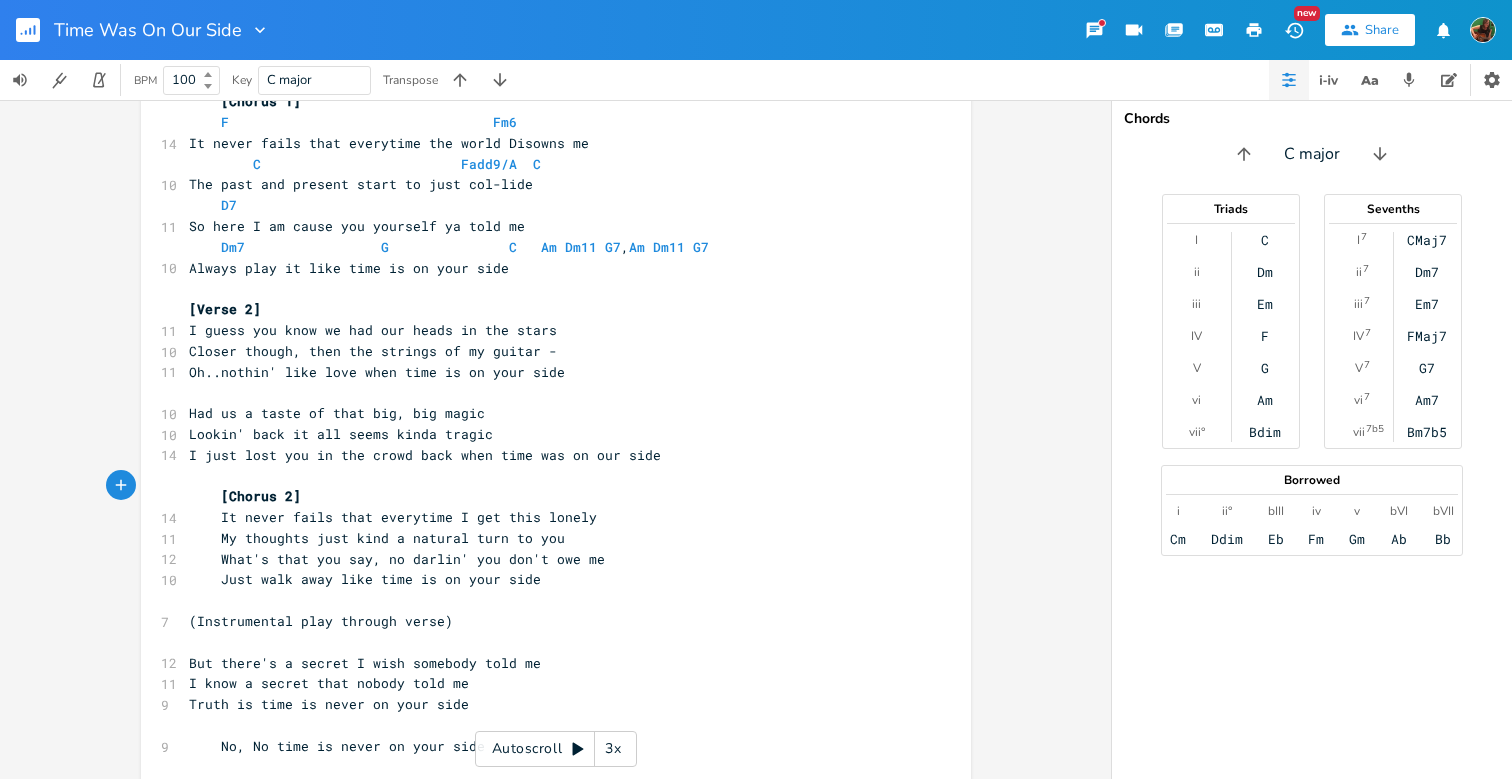 scroll, scrollTop: 451, scrollLeft: 0, axis: vertical 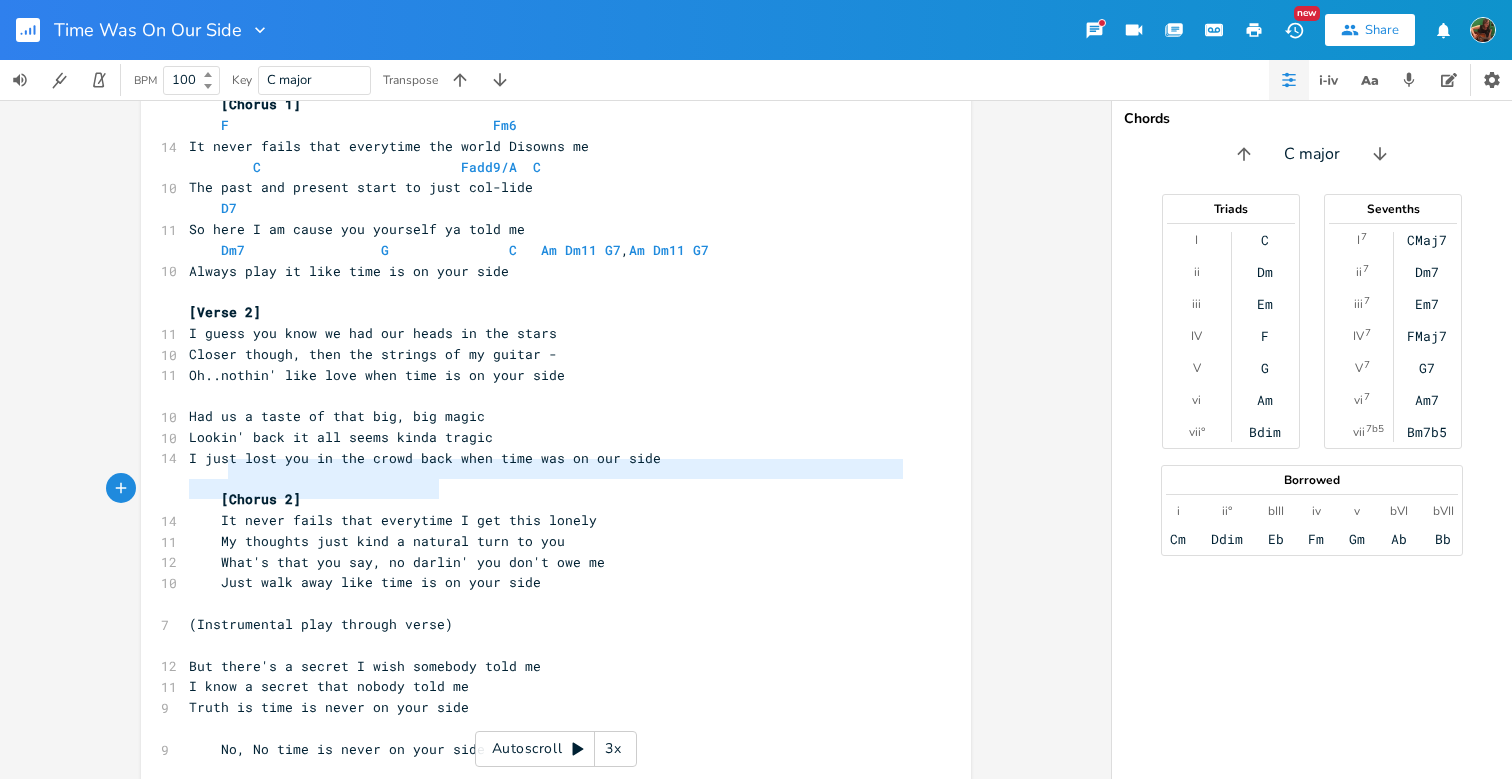 type on "Chorus 2]
It never fails that everytime" 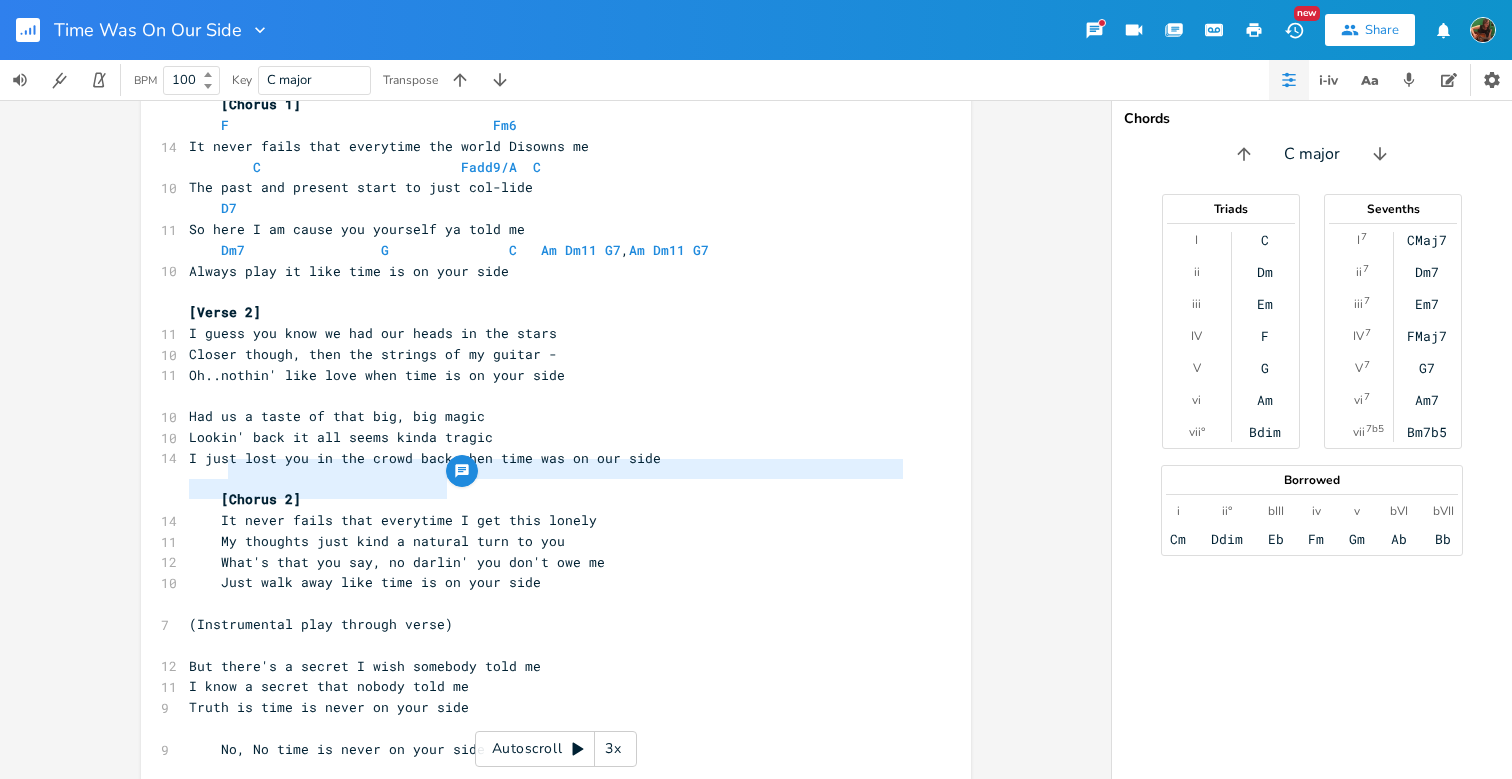 drag, startPoint x: 218, startPoint y: 469, endPoint x: 440, endPoint y: 491, distance: 223.08743 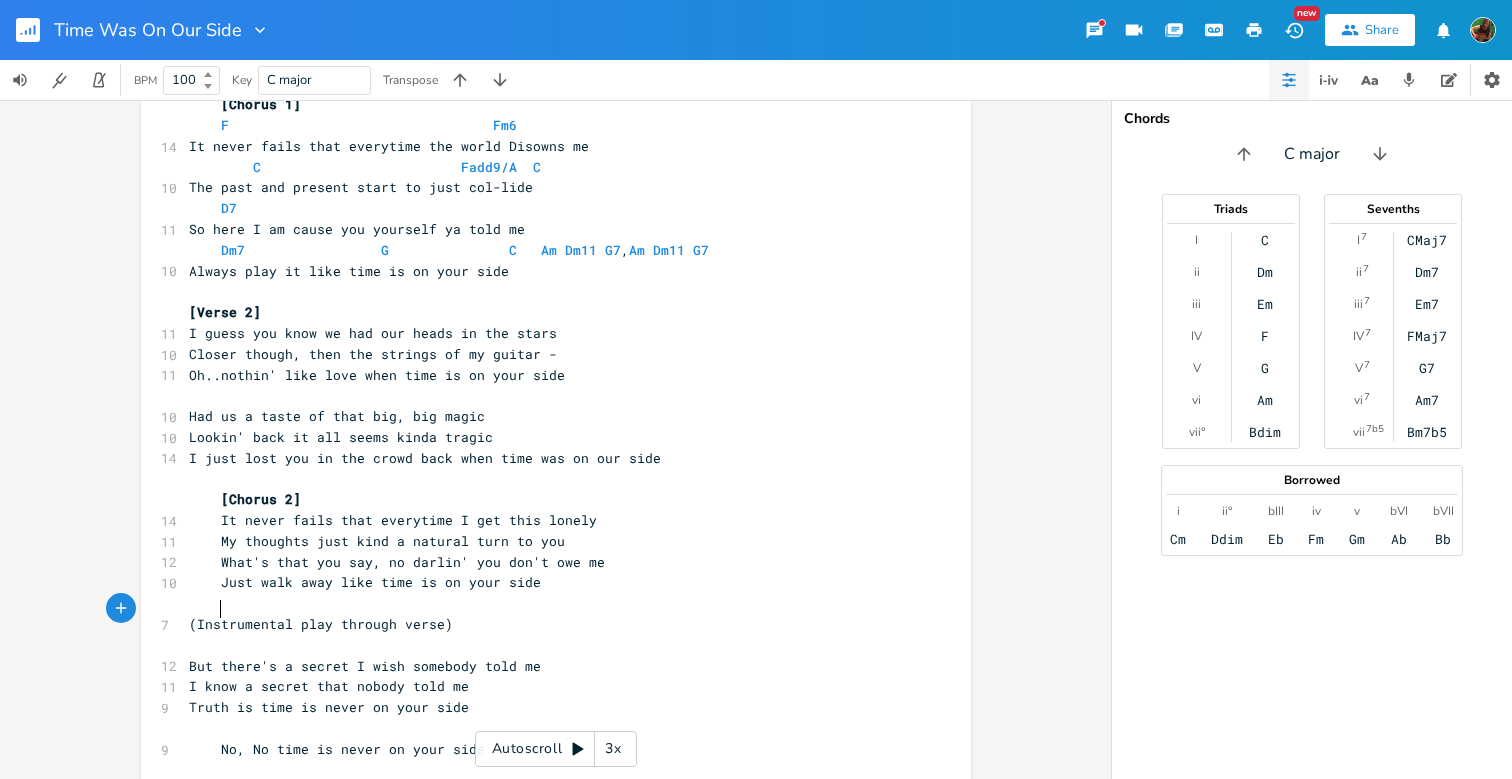 click at bounding box center (205, 645) 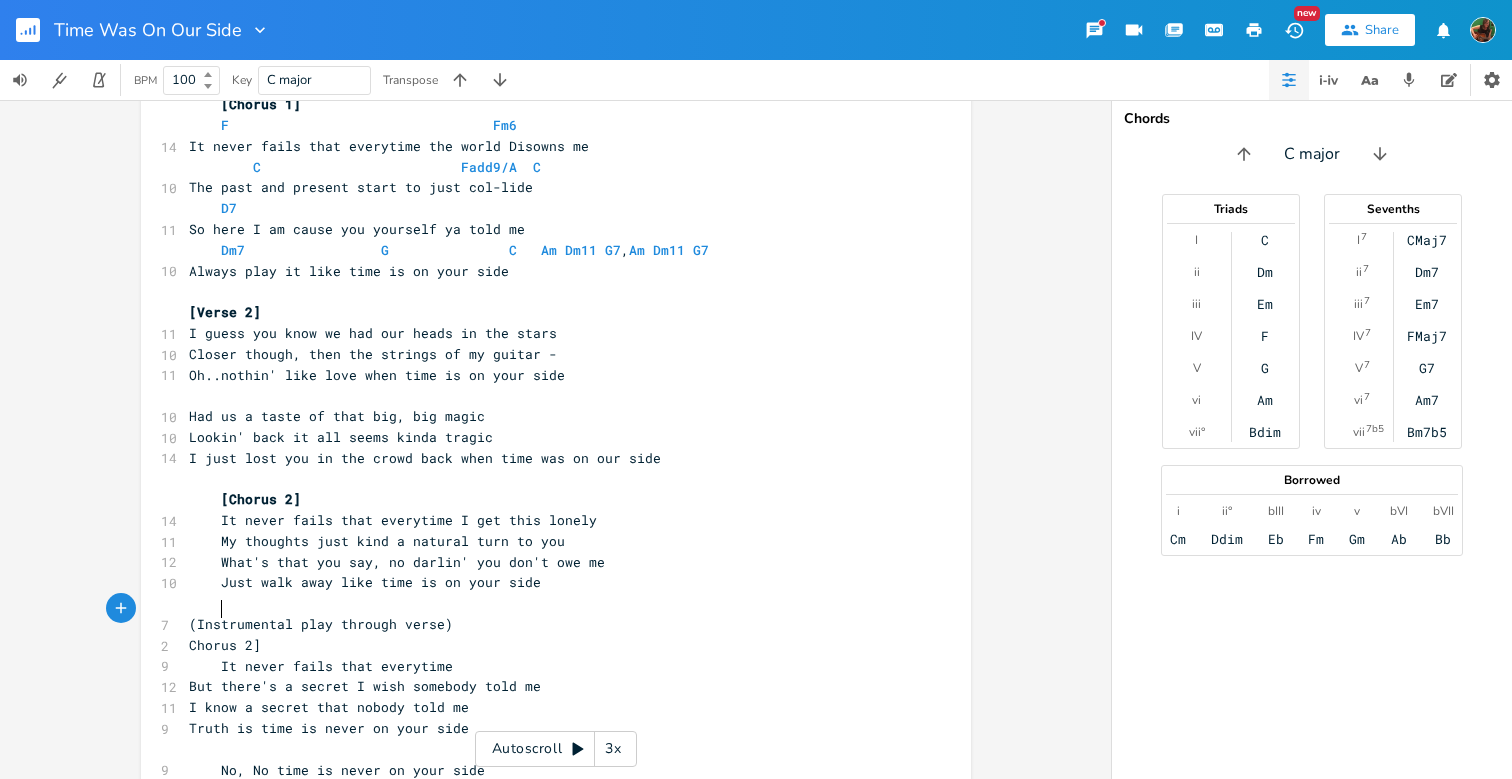 click on "Chorus 2]" at bounding box center [225, 645] 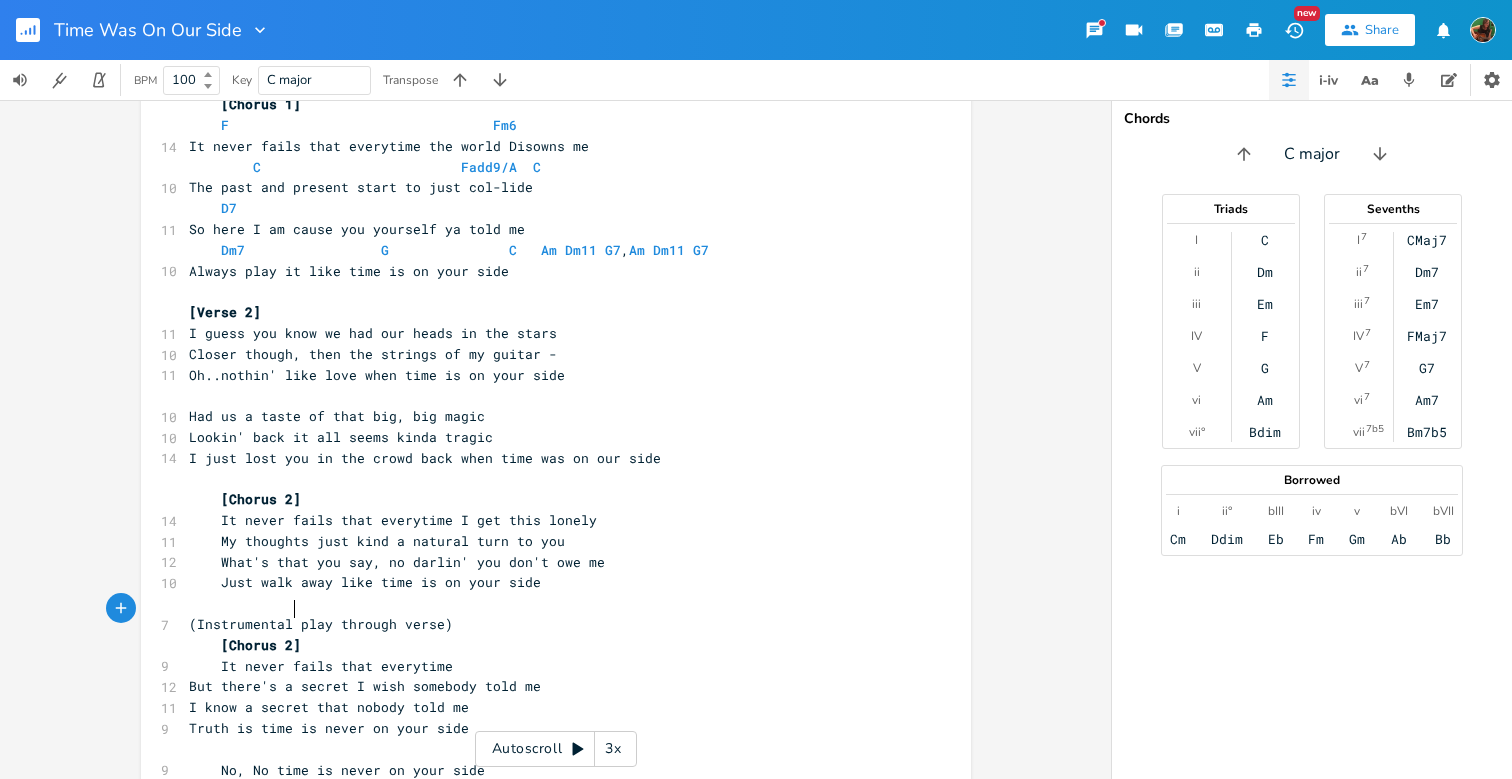 click on "[Chorus 2]" at bounding box center [261, 645] 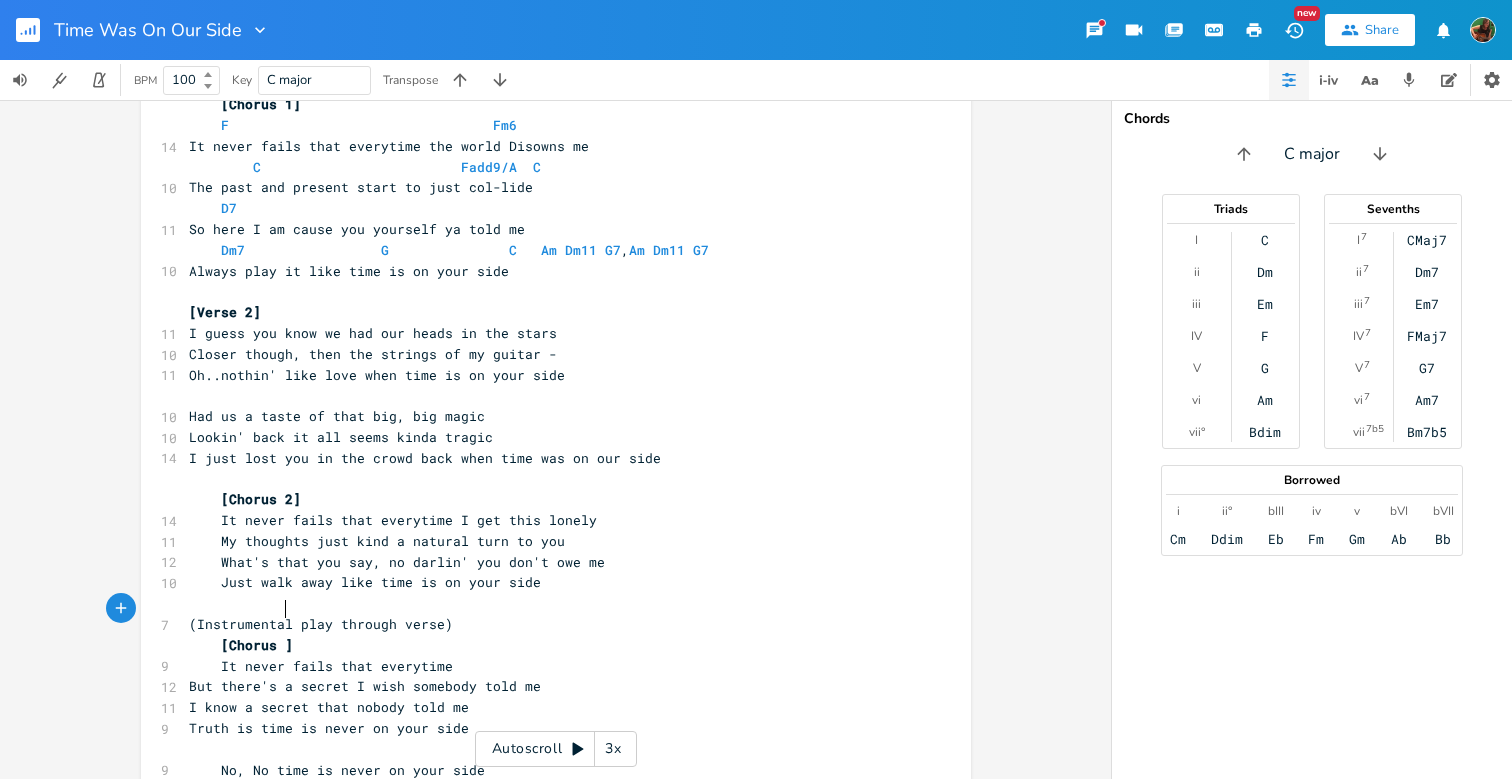 type on "3" 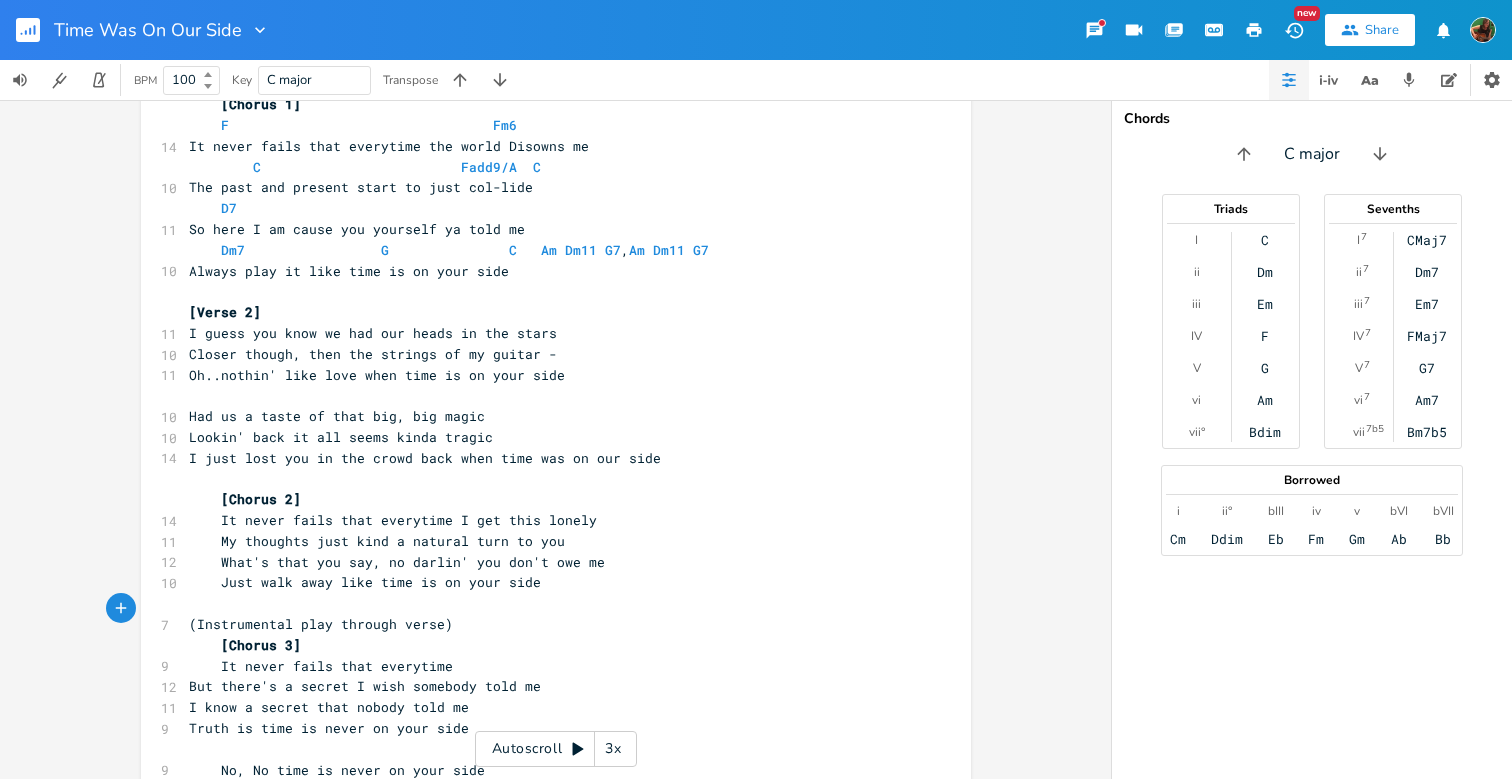 click on "[Chorus 3]" at bounding box center [245, 645] 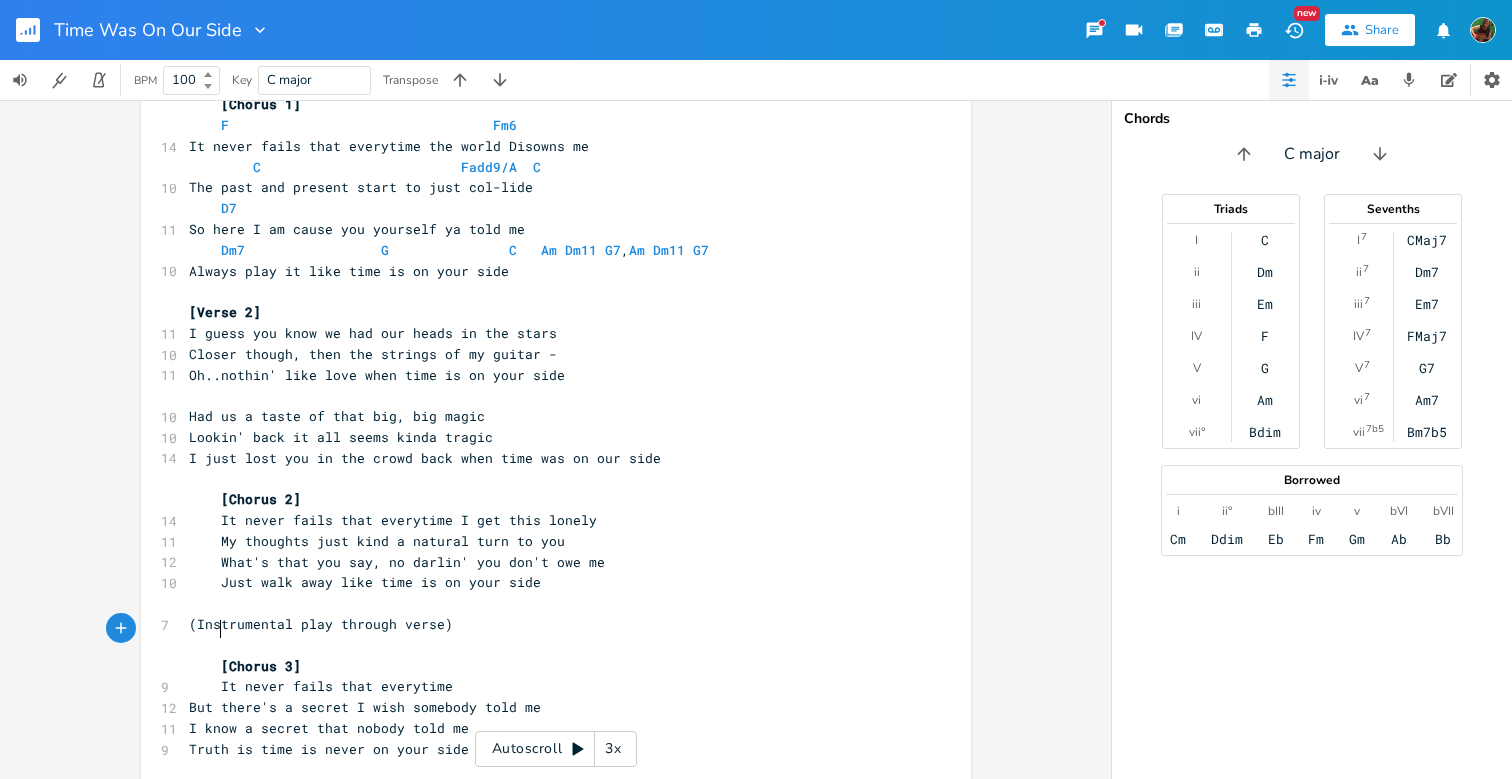 click on "It never fails that everytime" at bounding box center [546, 686] 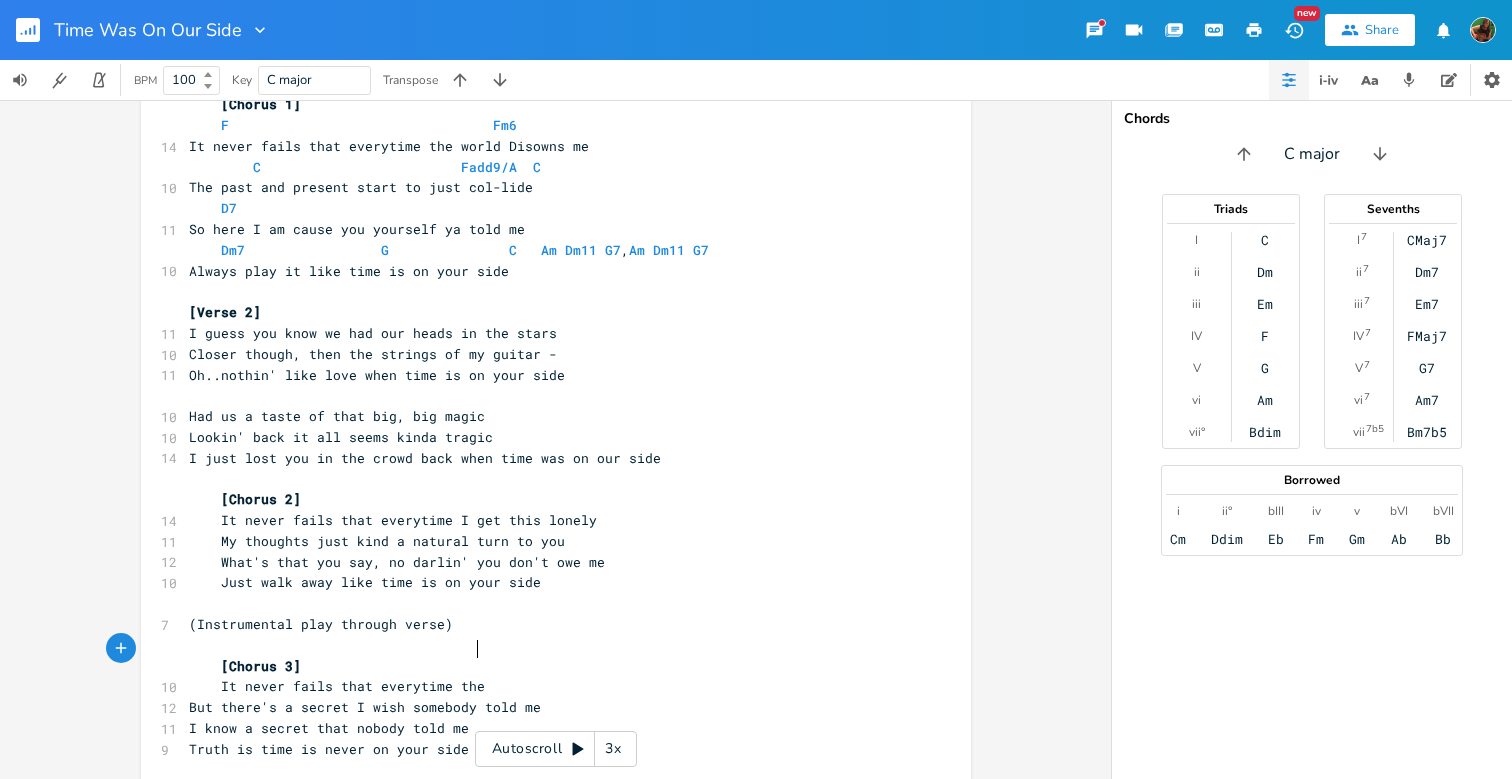 type on "the" 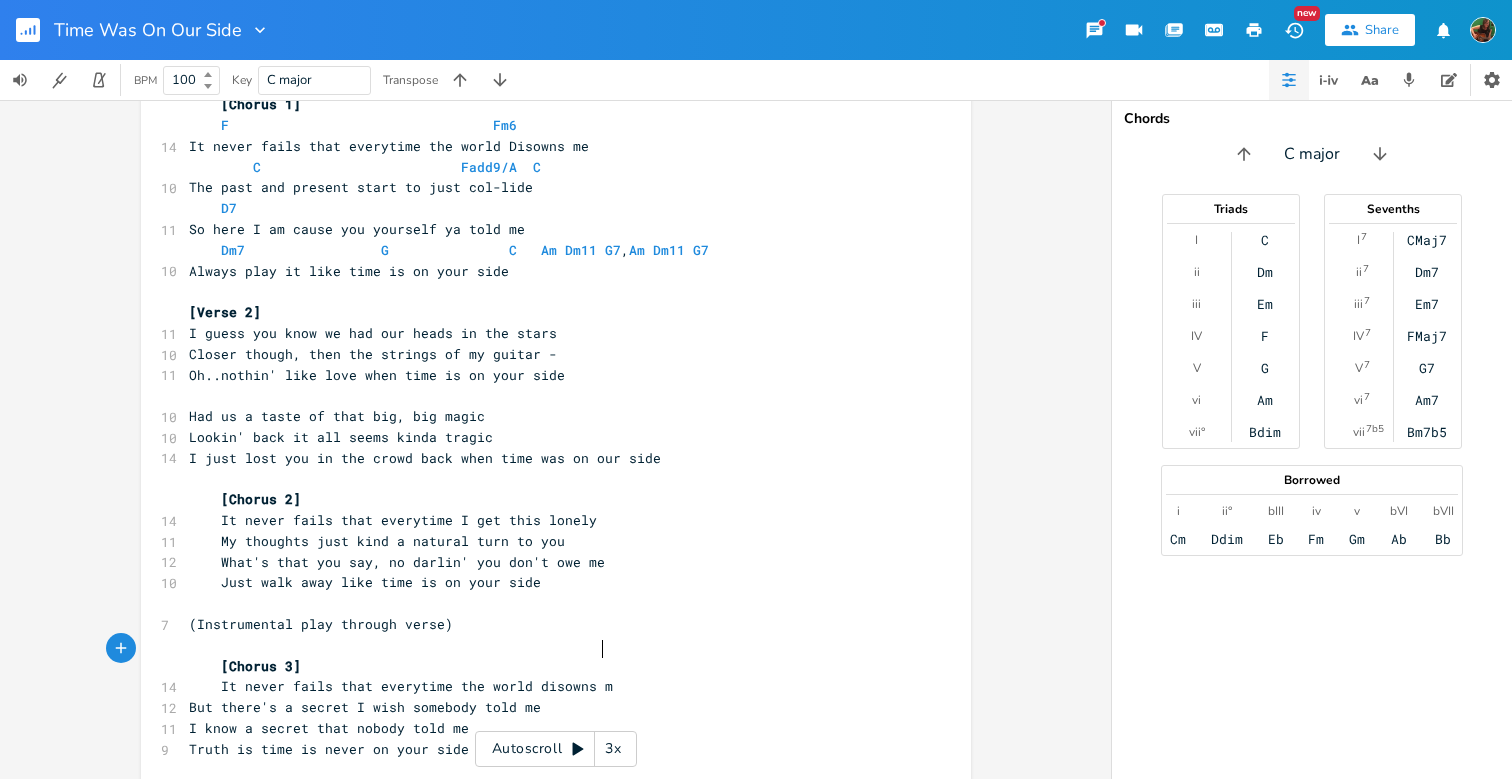 scroll, scrollTop: 0, scrollLeft: 118, axis: horizontal 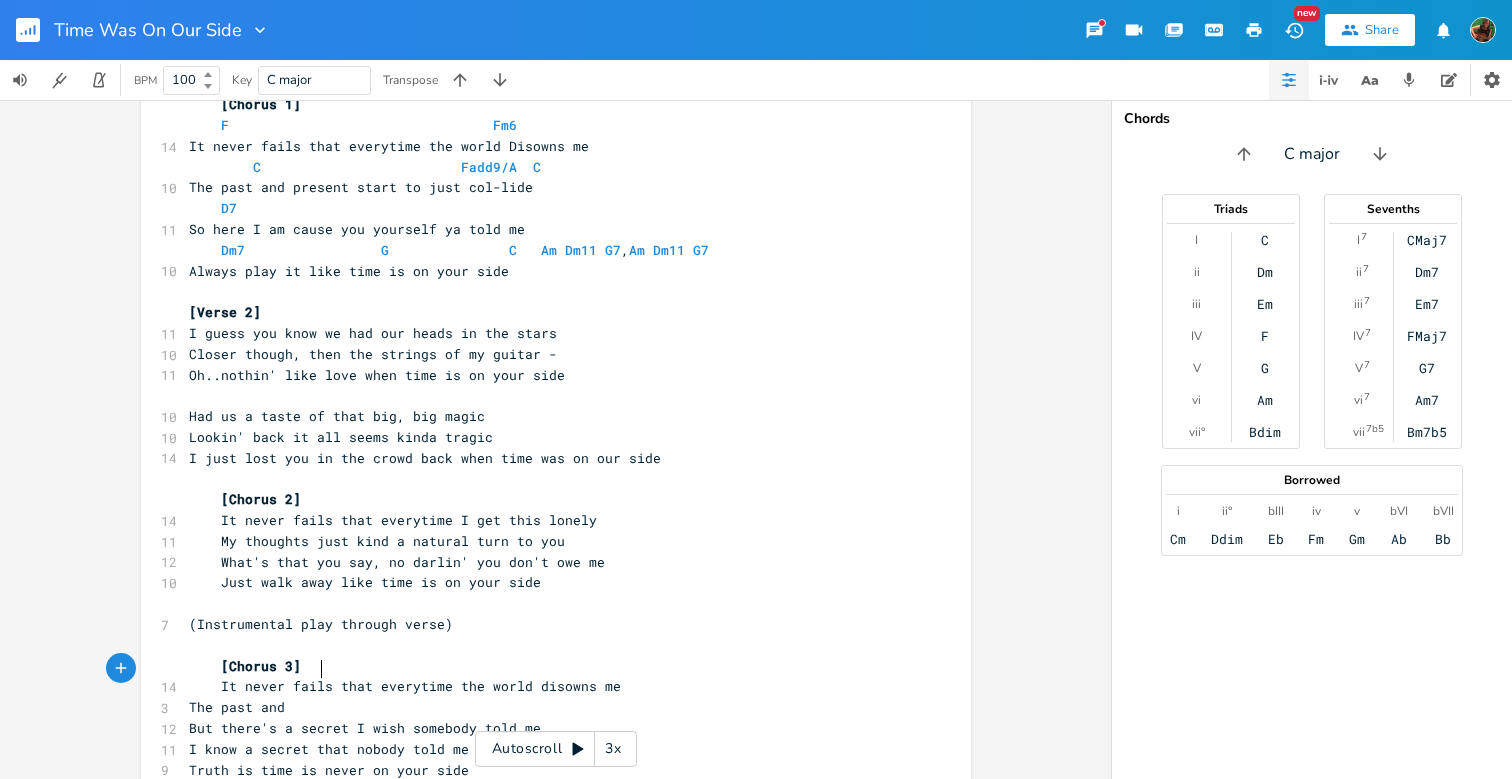 type on "The past and r" 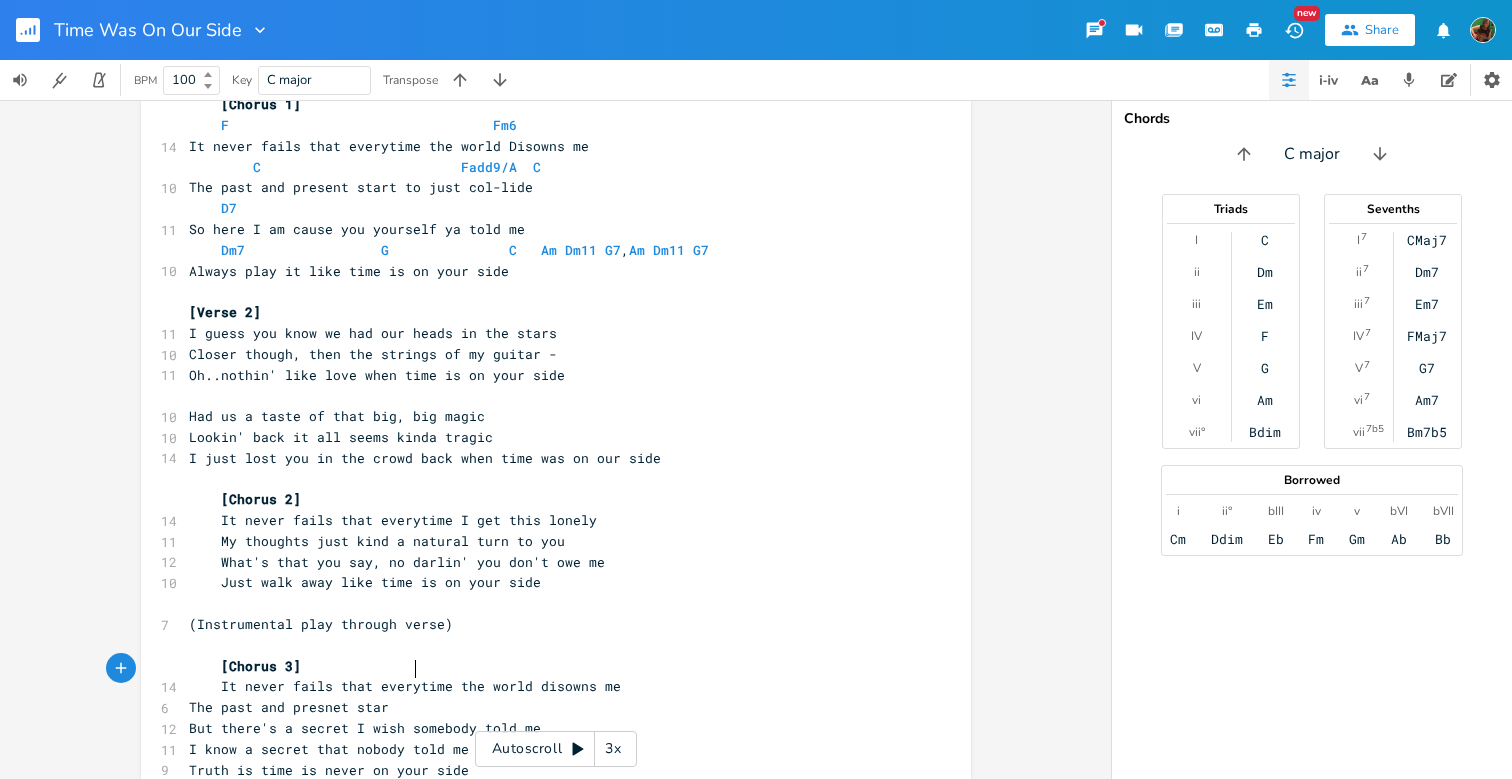 type on "presnet start" 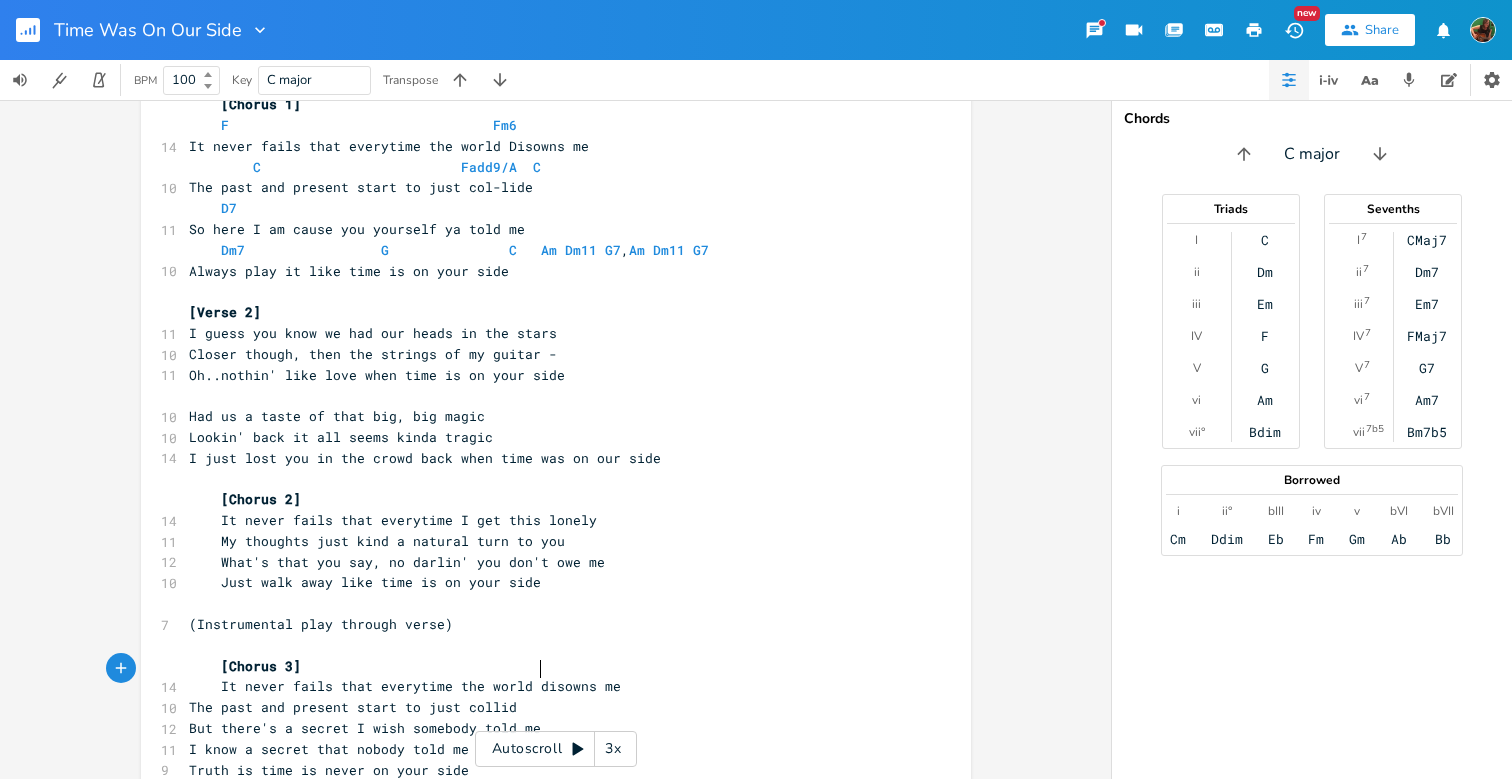 type on "ent start to just collide" 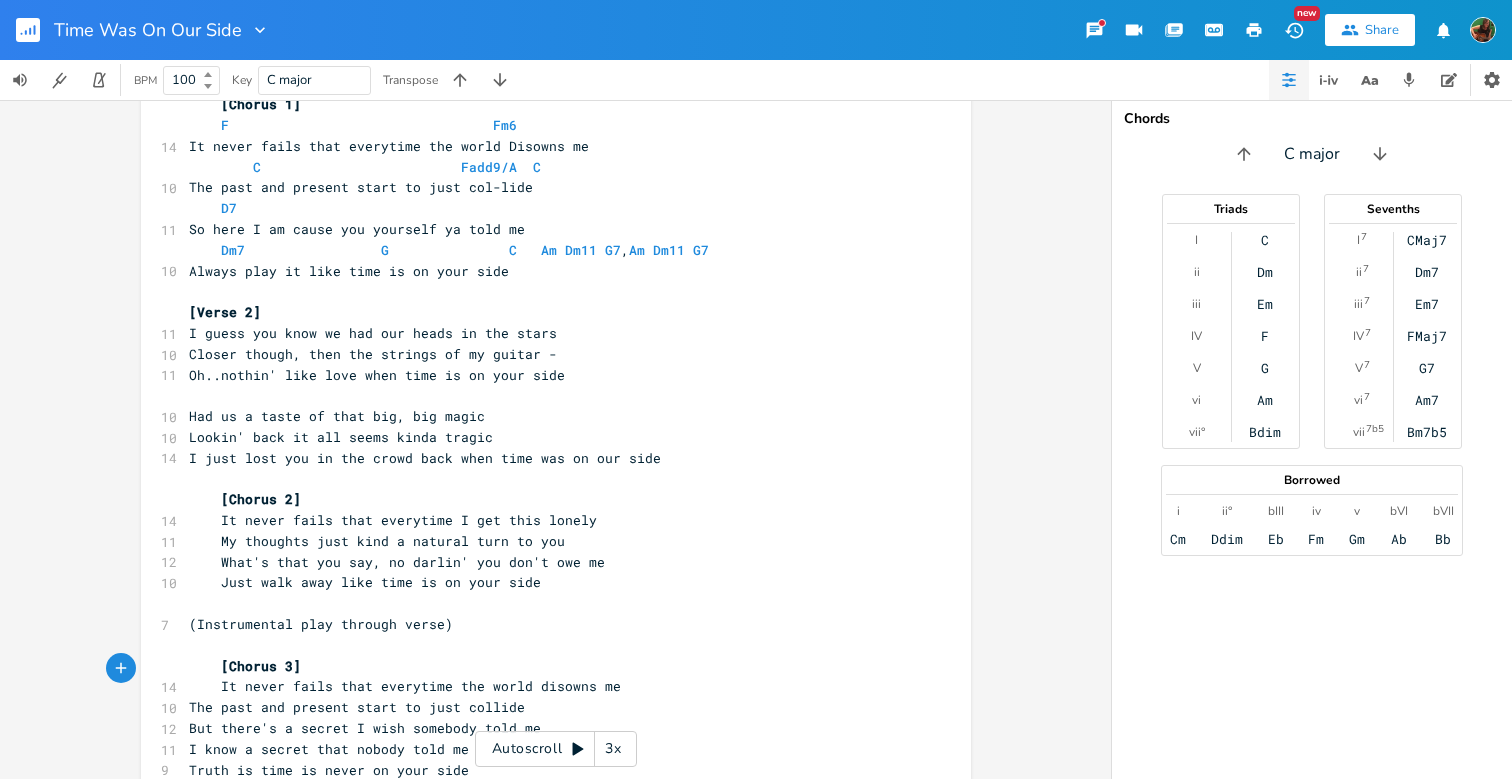 click on "It never fails that everytime the world disowns me" at bounding box center (405, 686) 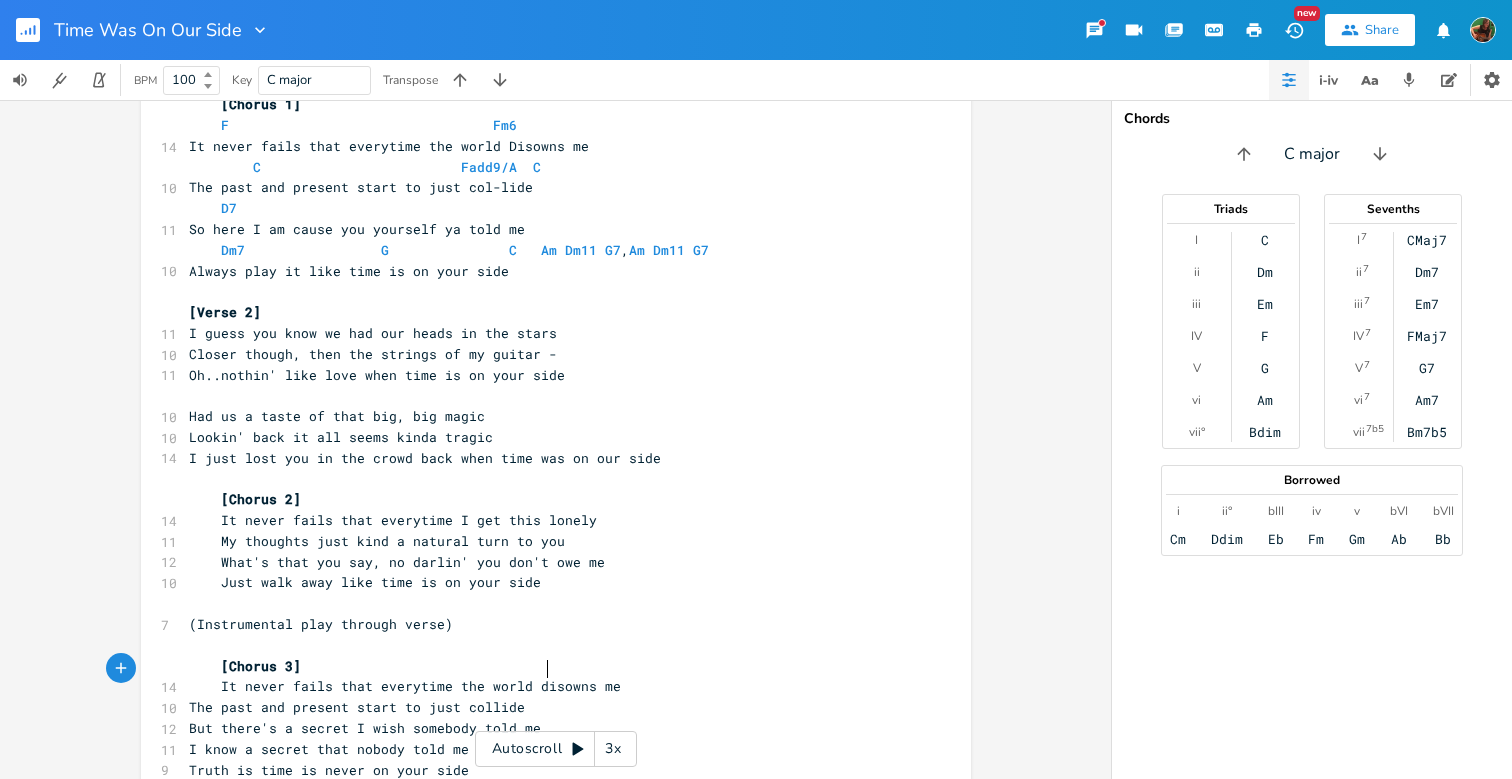 click on "The past and present start to just collide" at bounding box center (546, 707) 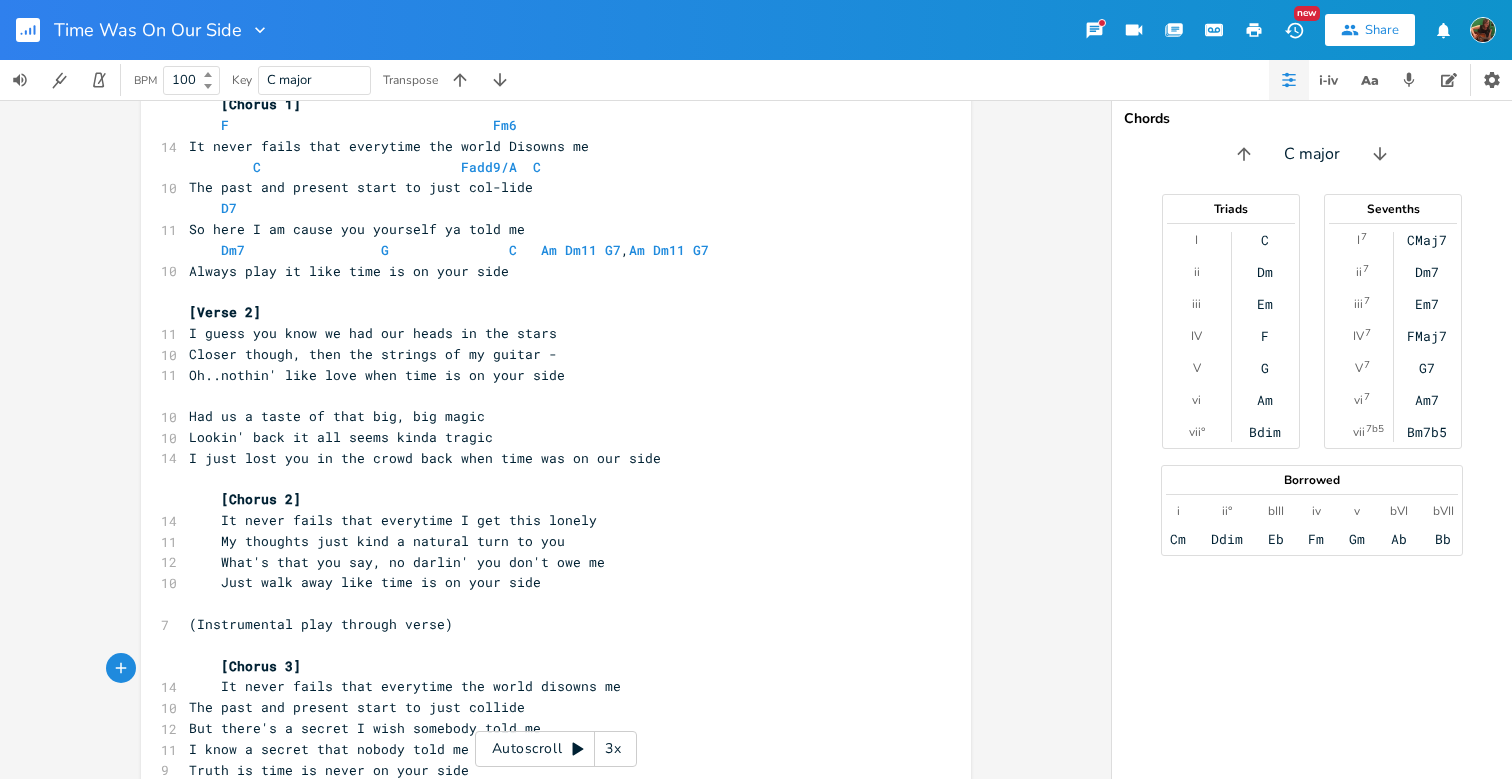 click on "The past and present start to just collide" at bounding box center [546, 707] 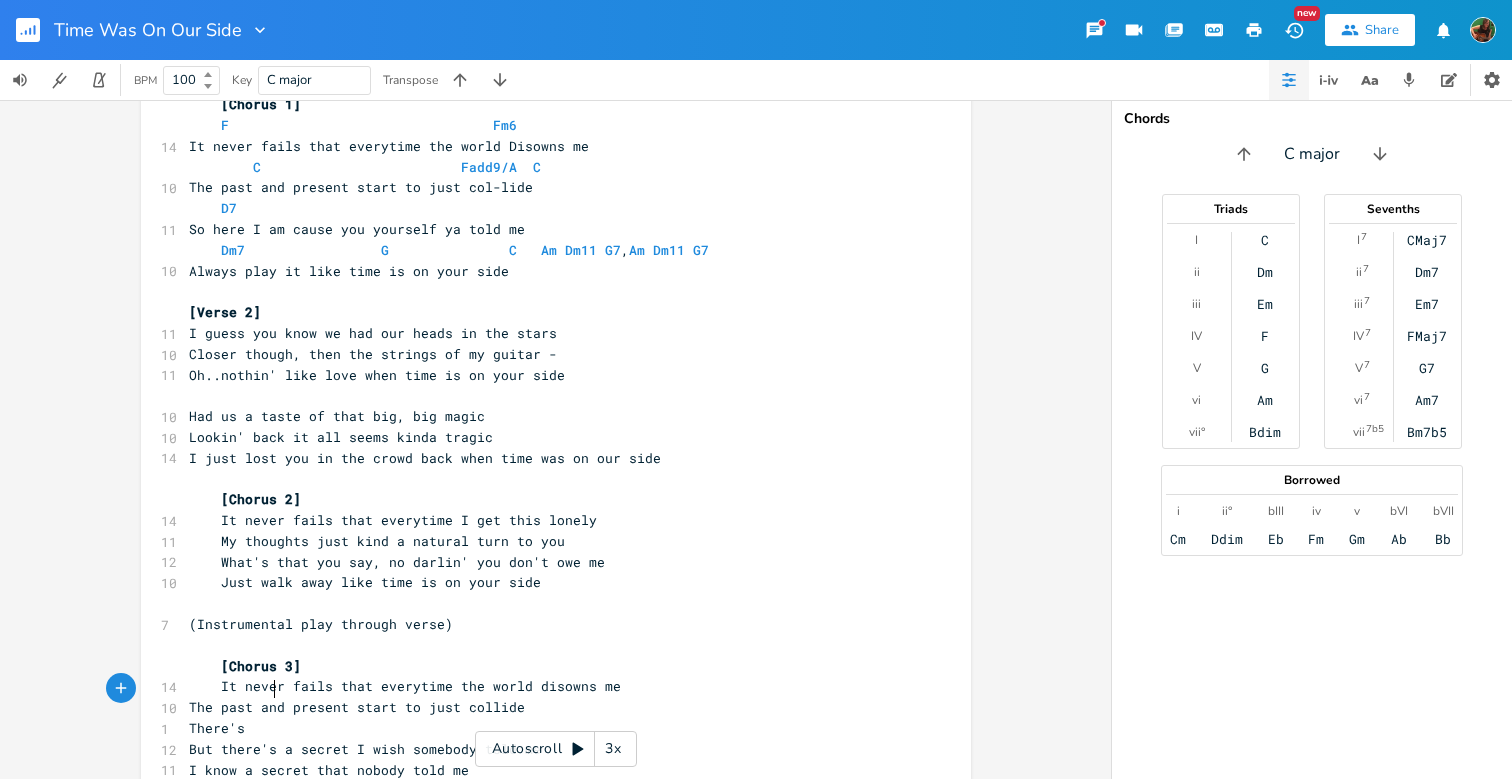 type on "There's" 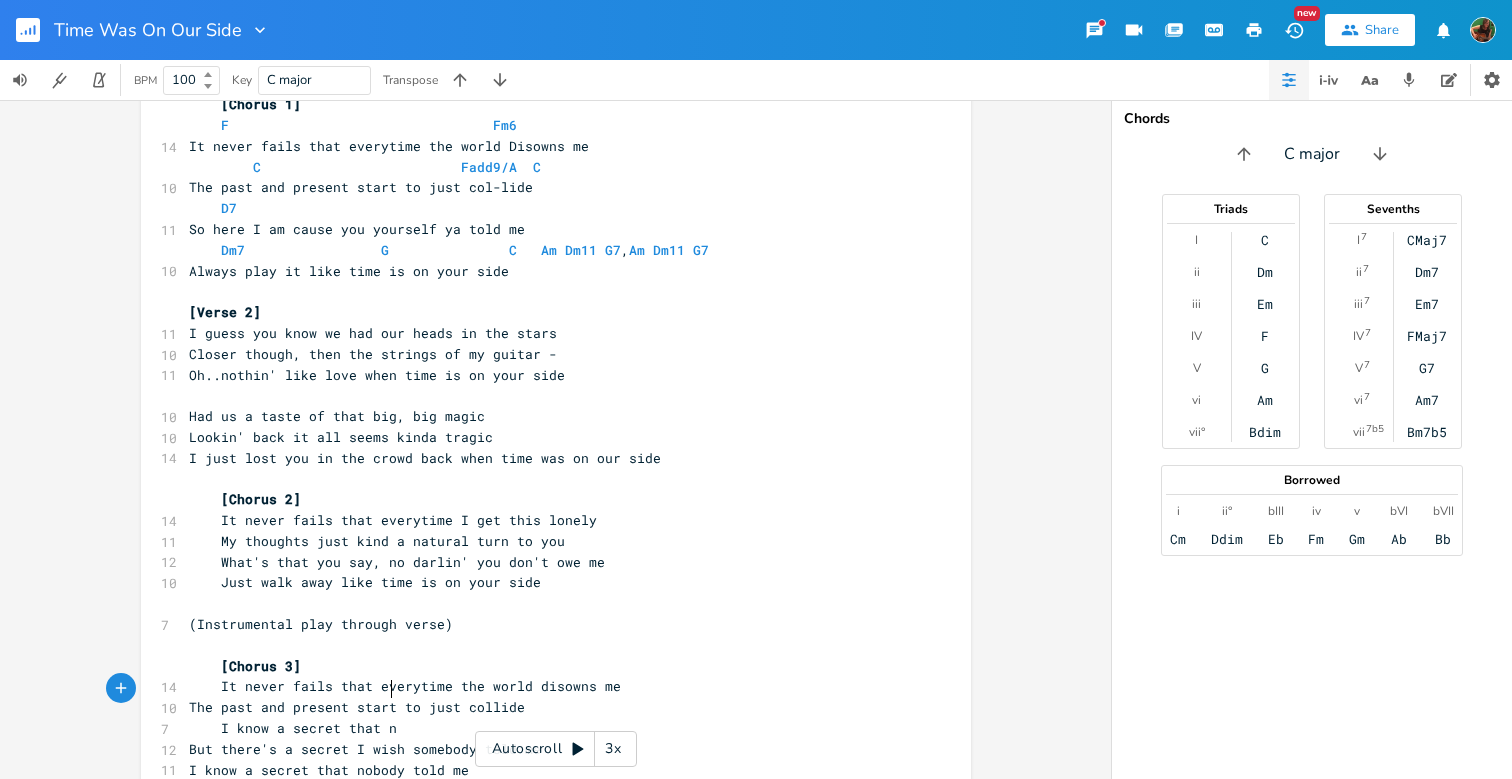 scroll, scrollTop: 0, scrollLeft: 112, axis: horizontal 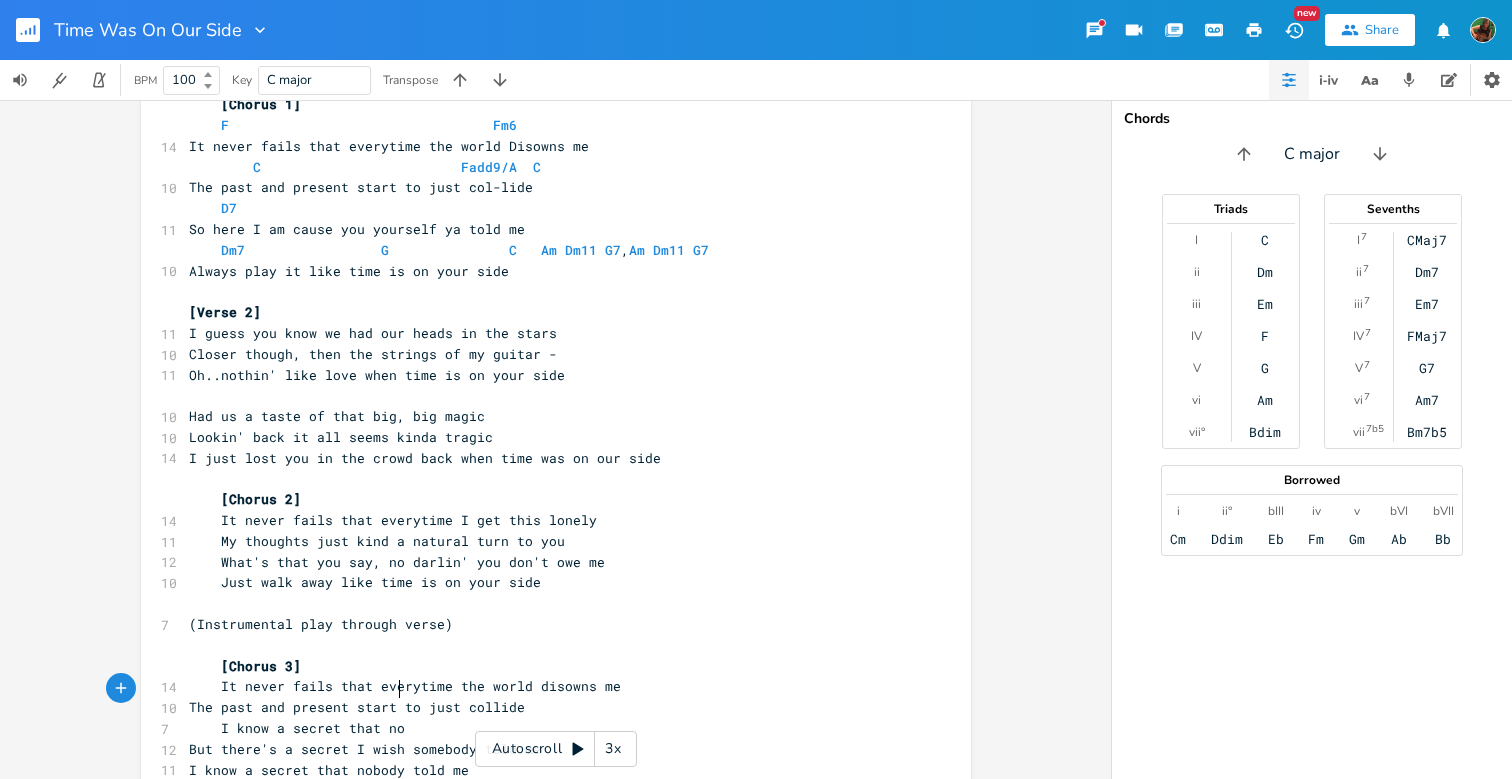 type on "I know a secret that no" 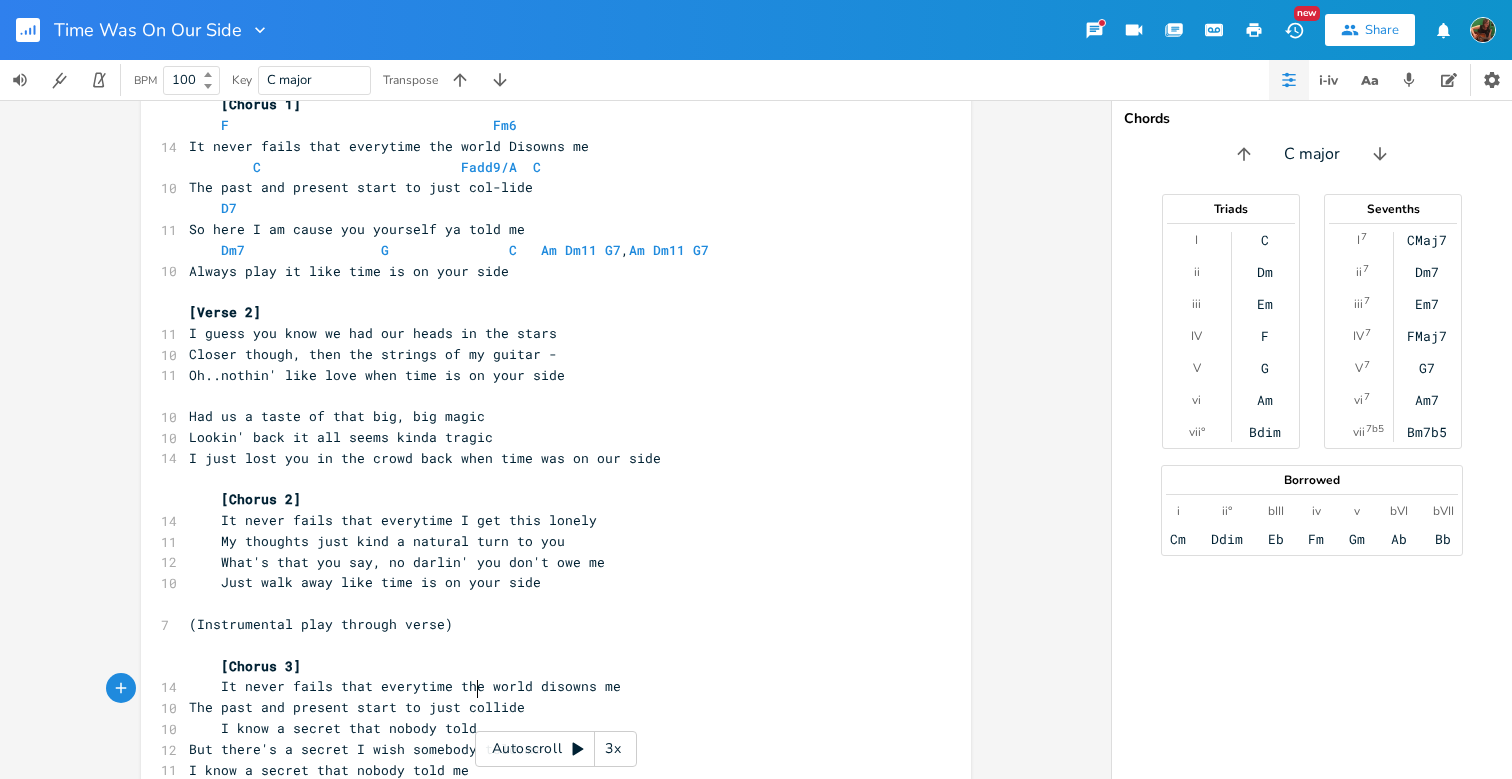 type on "body told me" 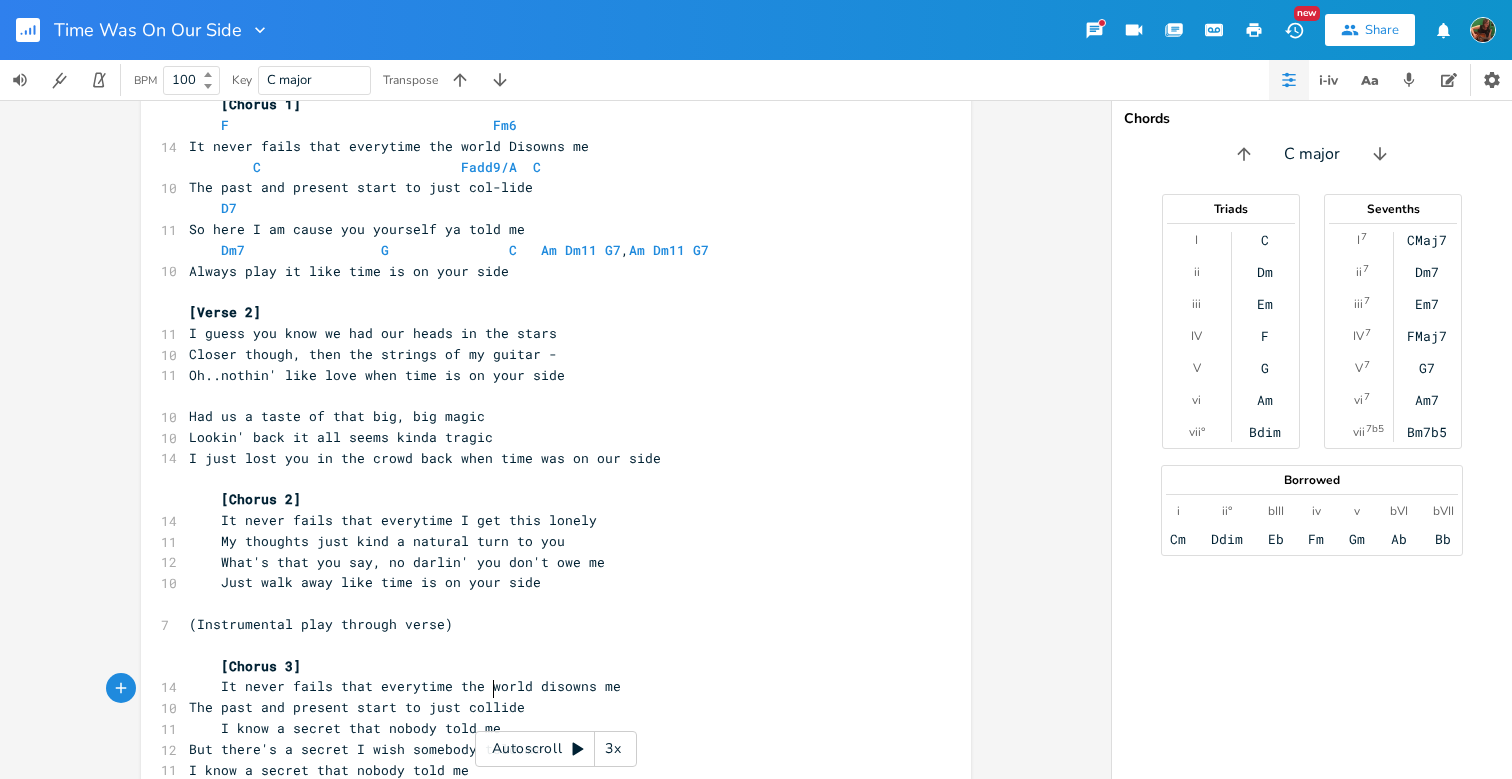 scroll, scrollTop: 0, scrollLeft: 64, axis: horizontal 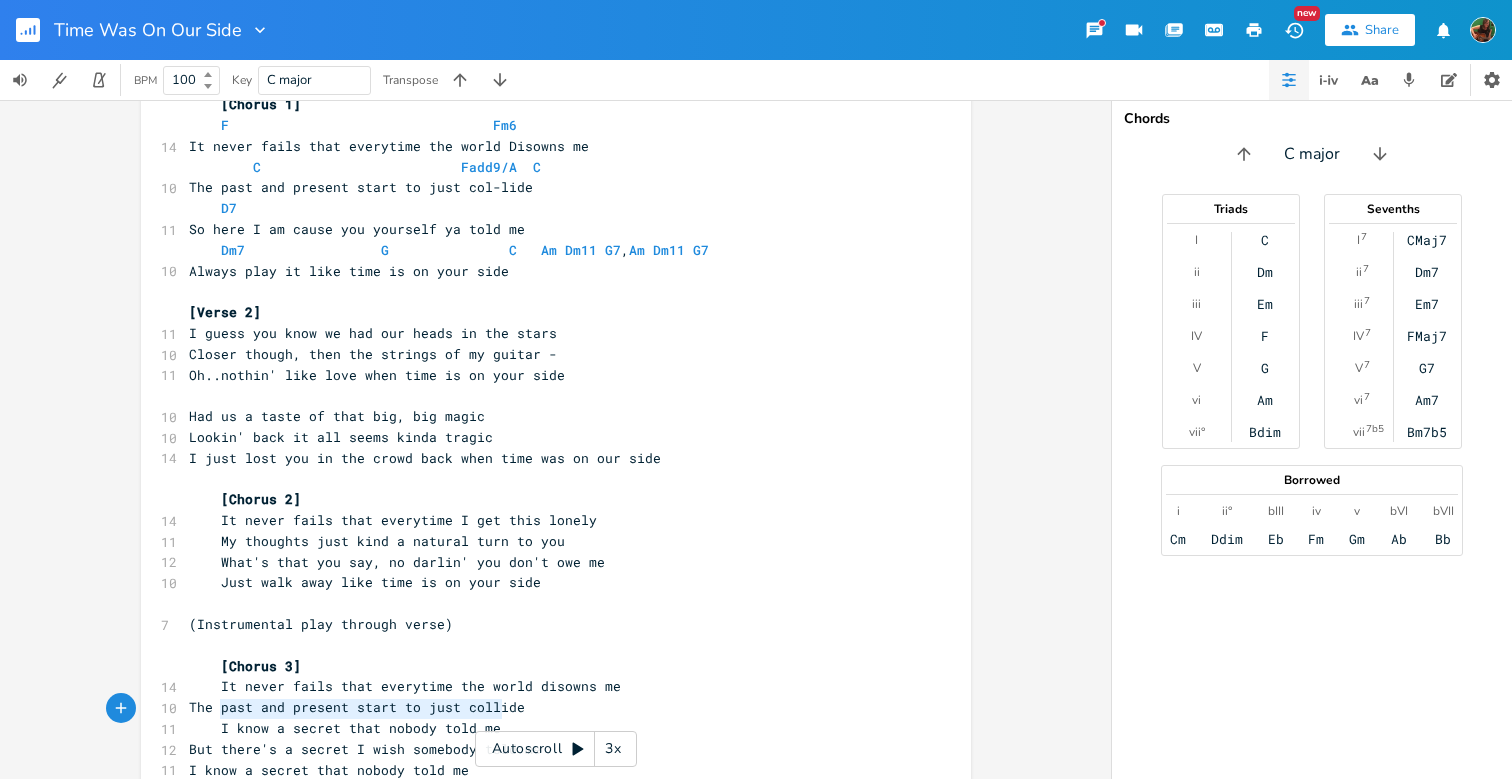 type on "But there's a secret I wish somebody told me
I know a secret that nobody told me" 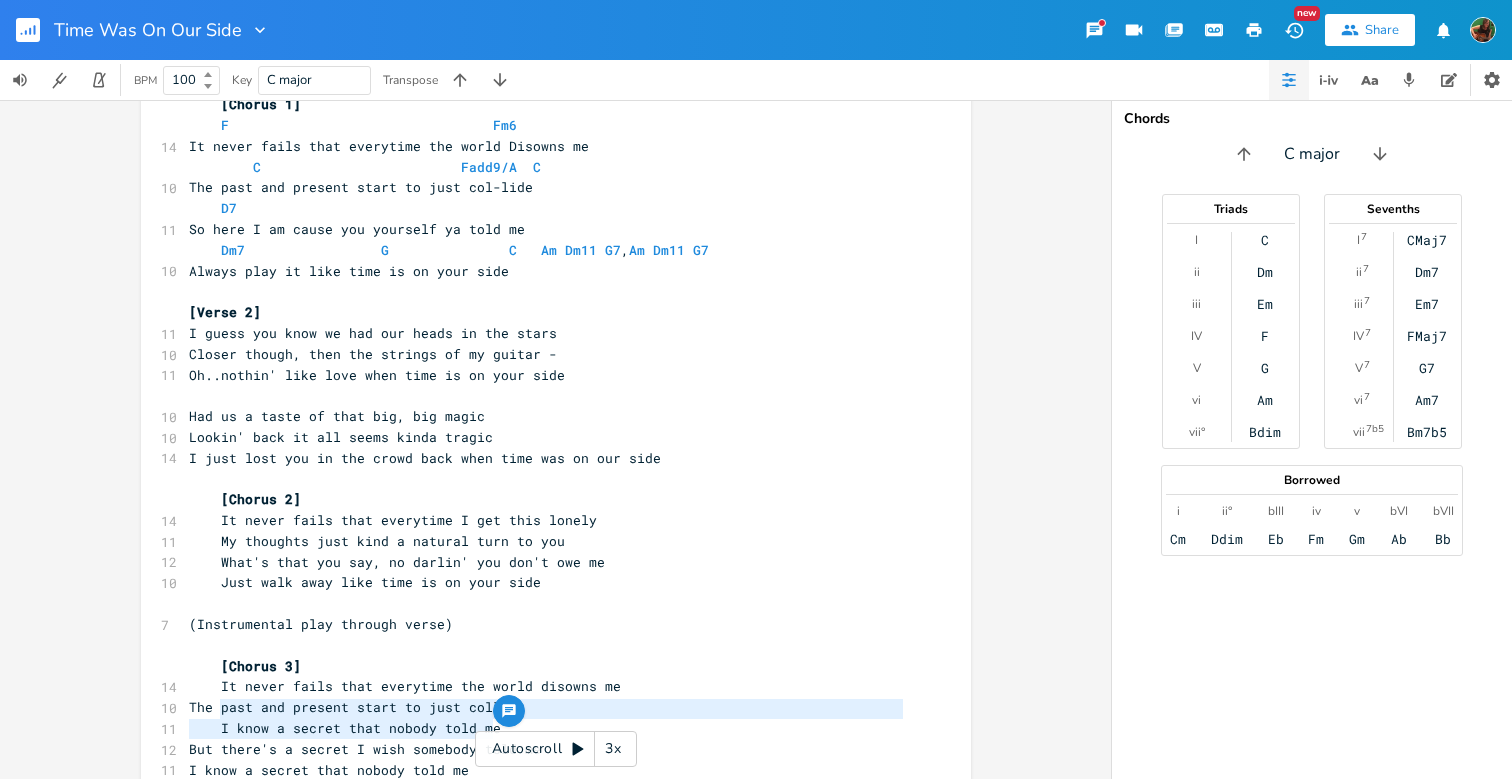 drag, startPoint x: 213, startPoint y: 717, endPoint x: 496, endPoint y: 719, distance: 283.00708 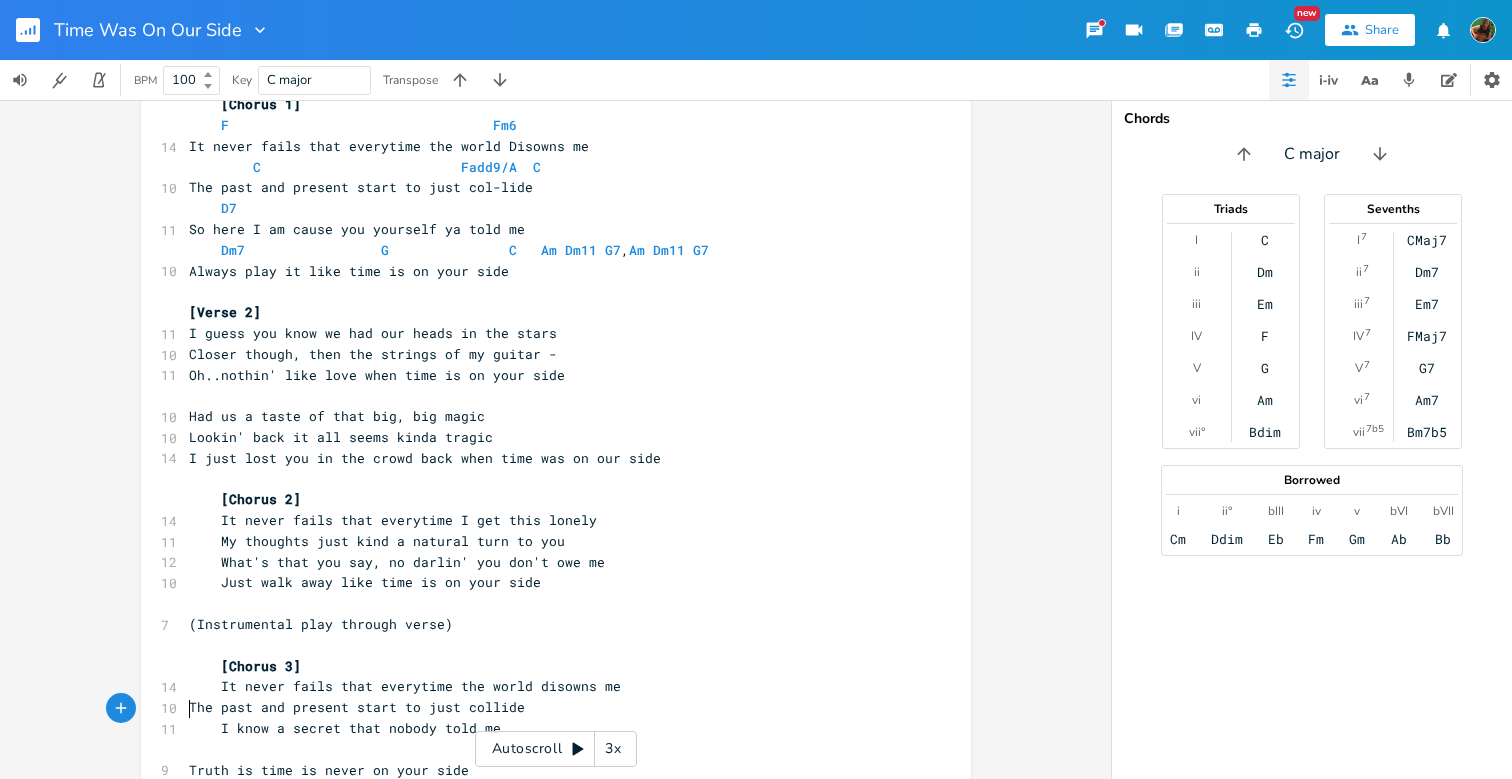 click on "Truth is time is never on your side" at bounding box center (329, 770) 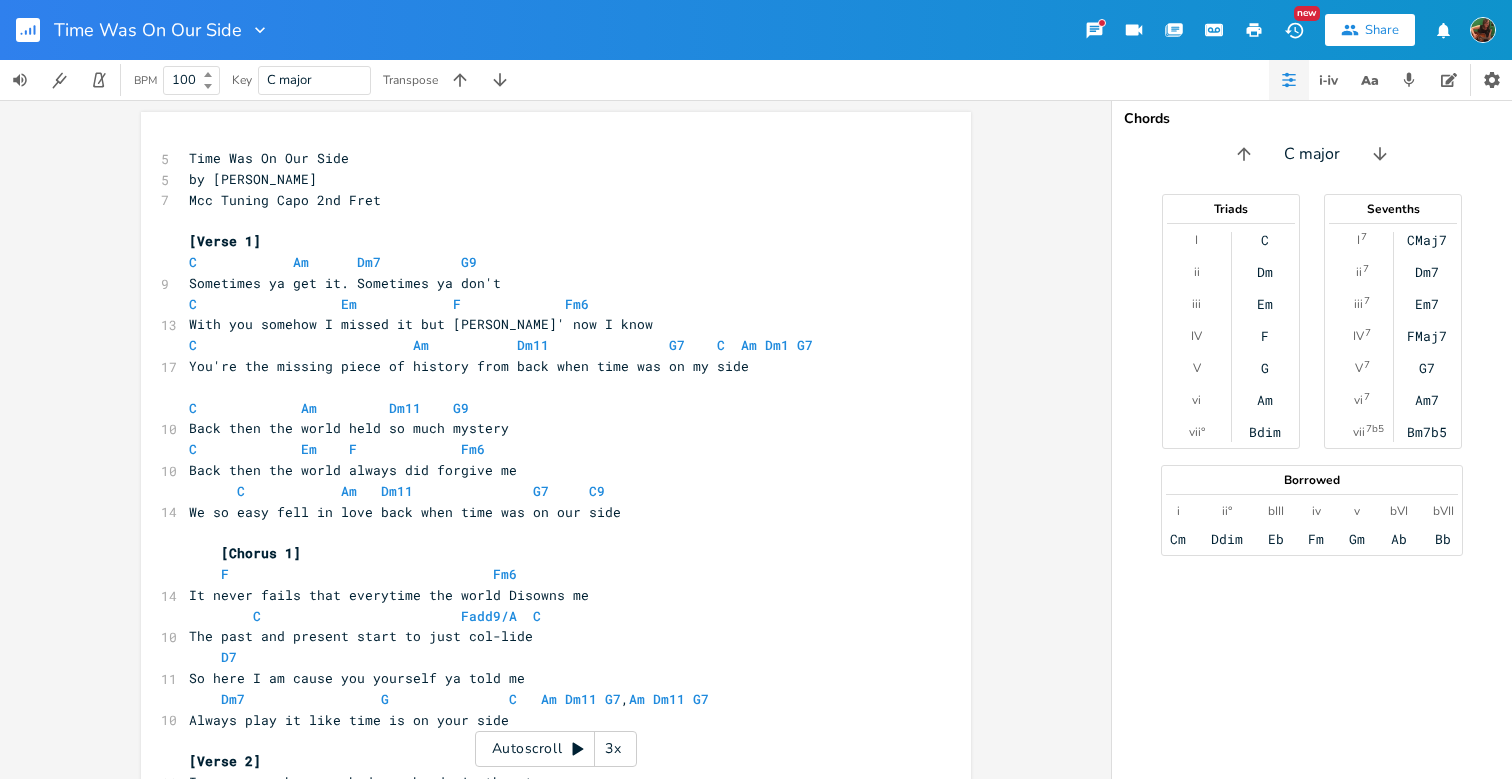 scroll, scrollTop: 0, scrollLeft: 0, axis: both 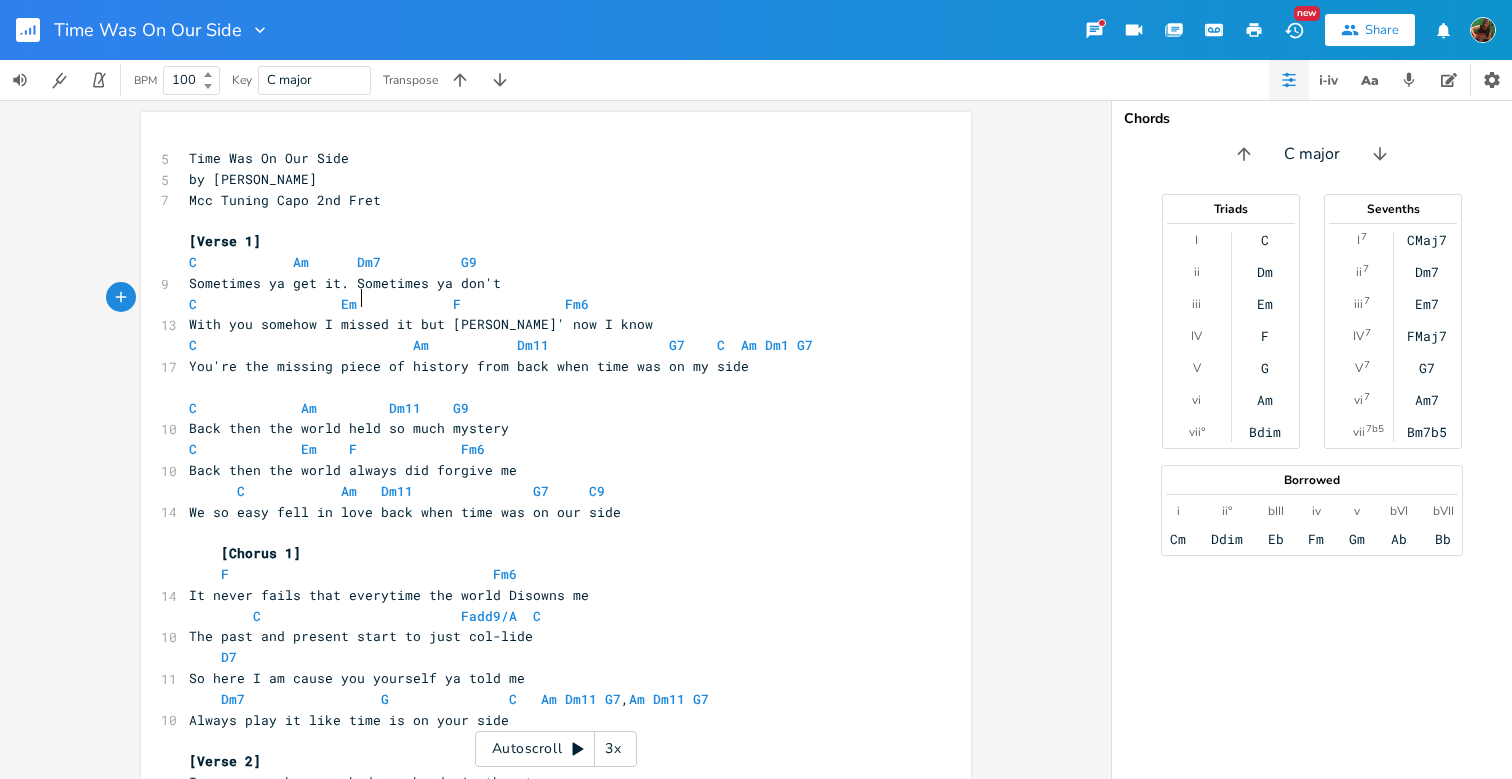 click on "C                    Em              F               Fm6" at bounding box center [417, 304] 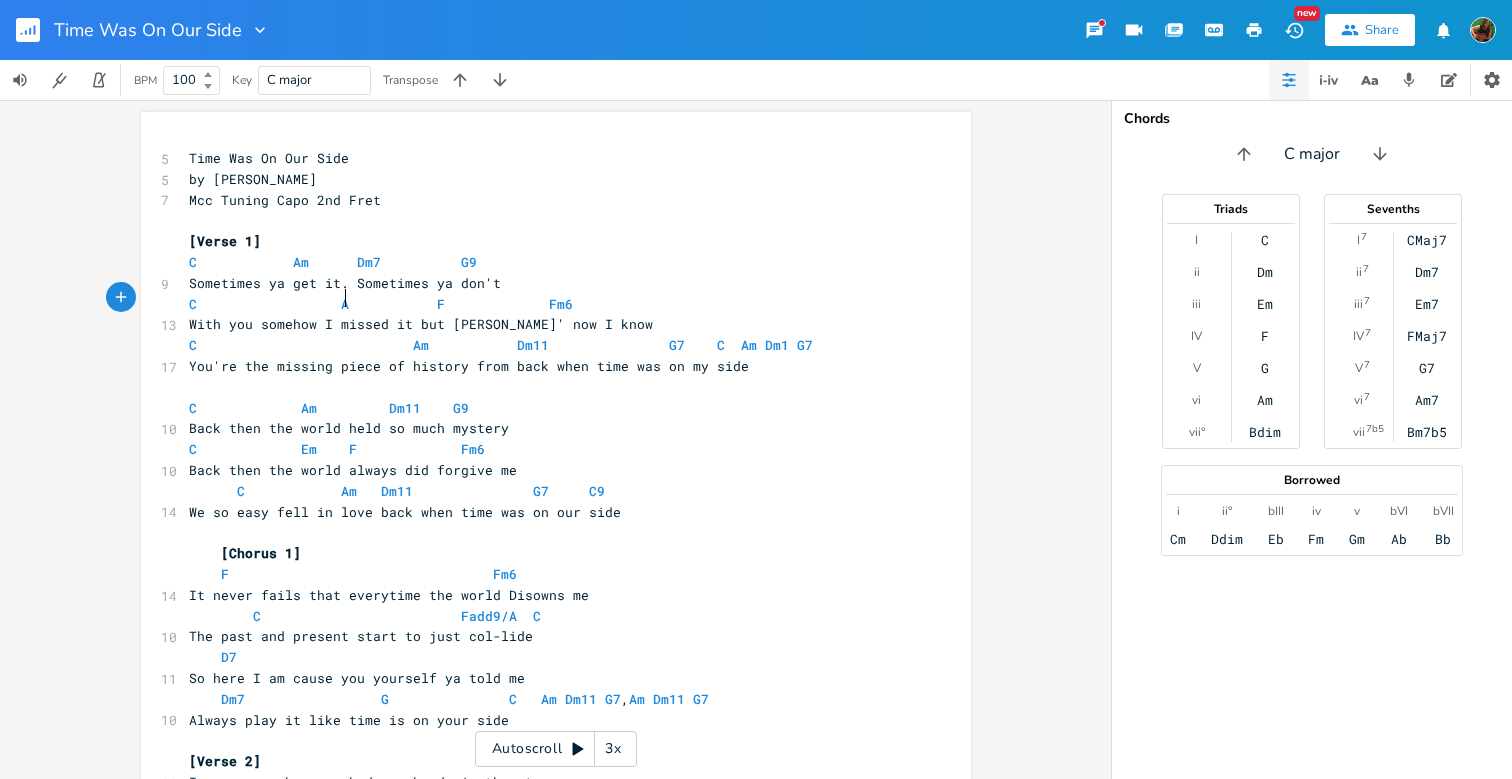 type on "Am" 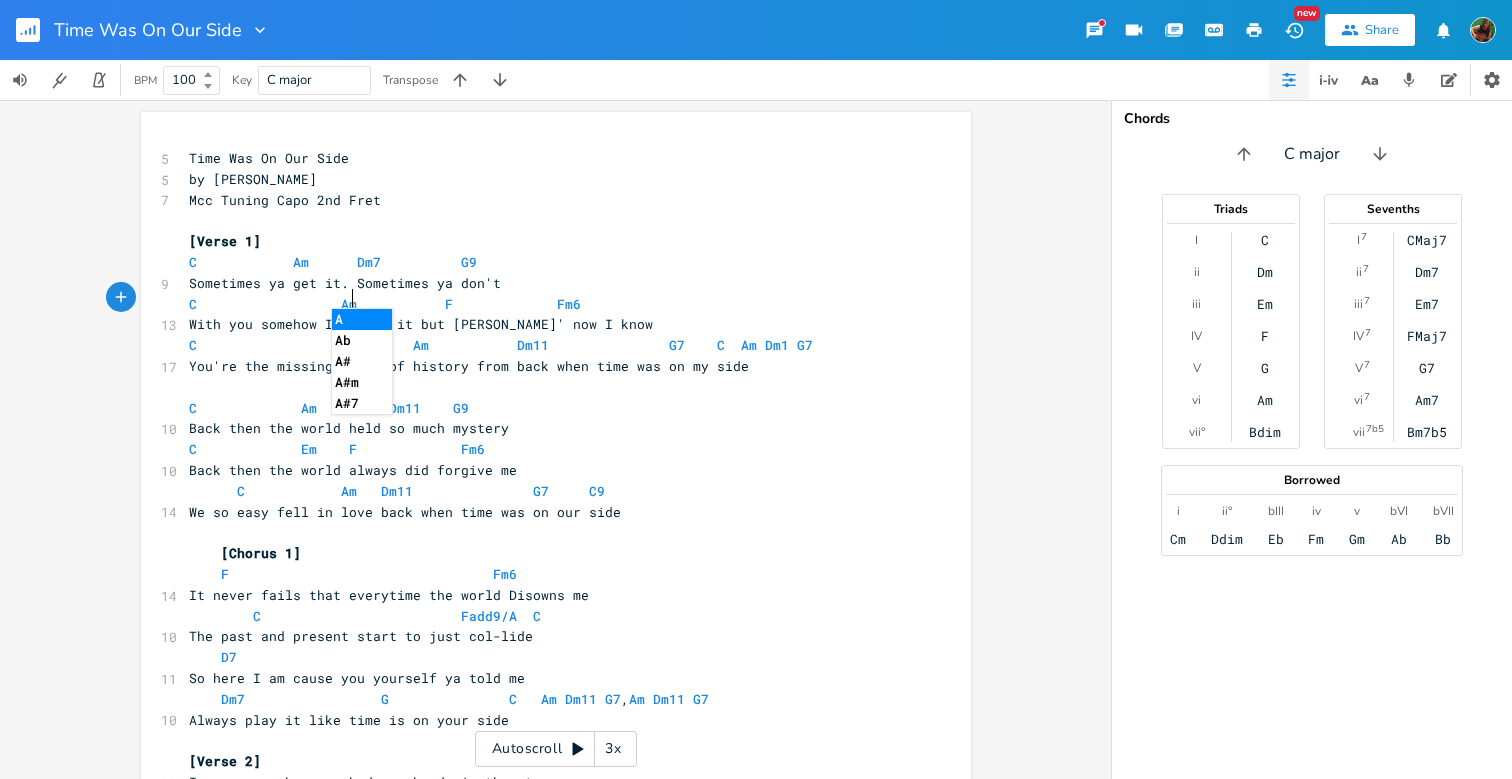 scroll, scrollTop: 0, scrollLeft: 18, axis: horizontal 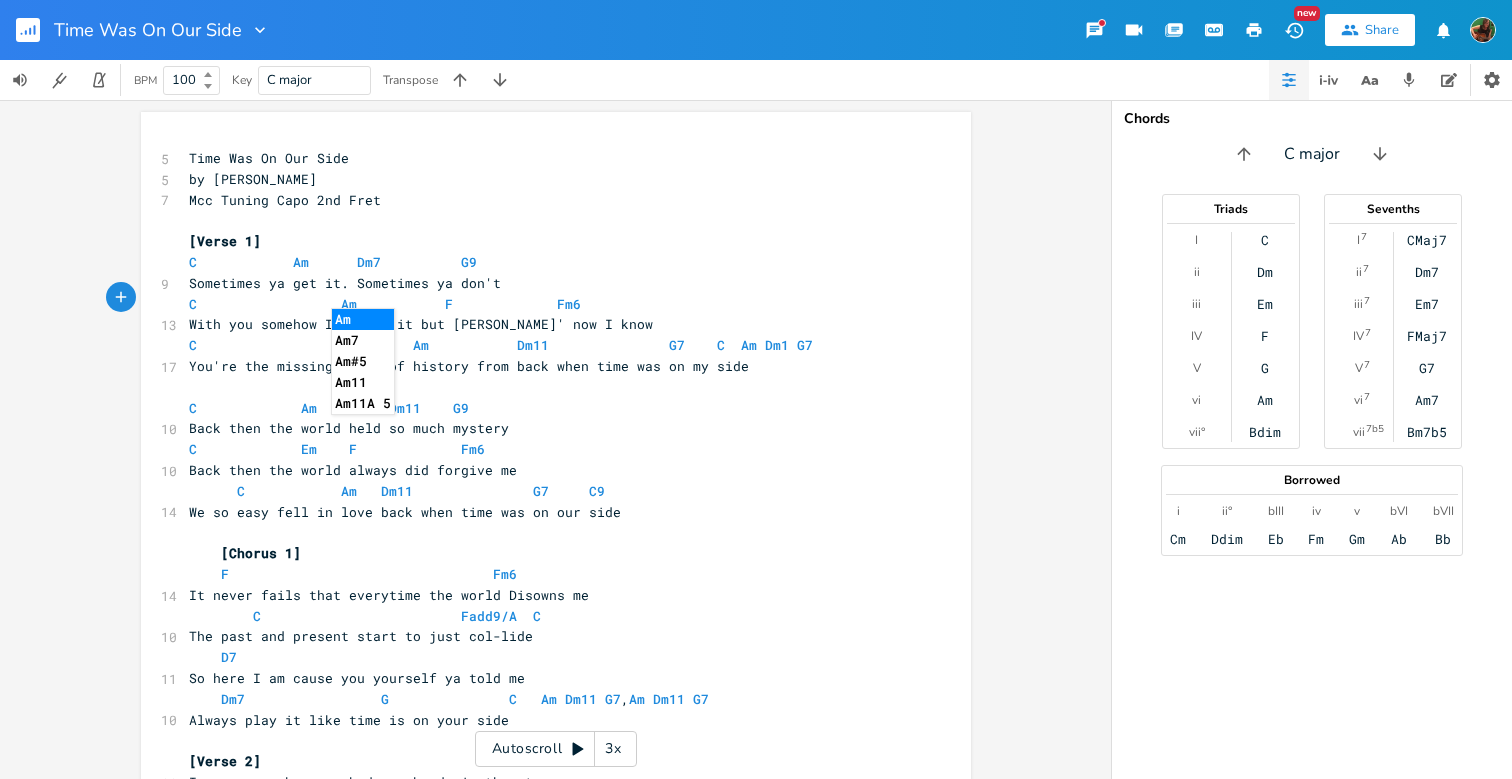 click on "With you somehow I missed it but [PERSON_NAME]' now I know" at bounding box center (421, 324) 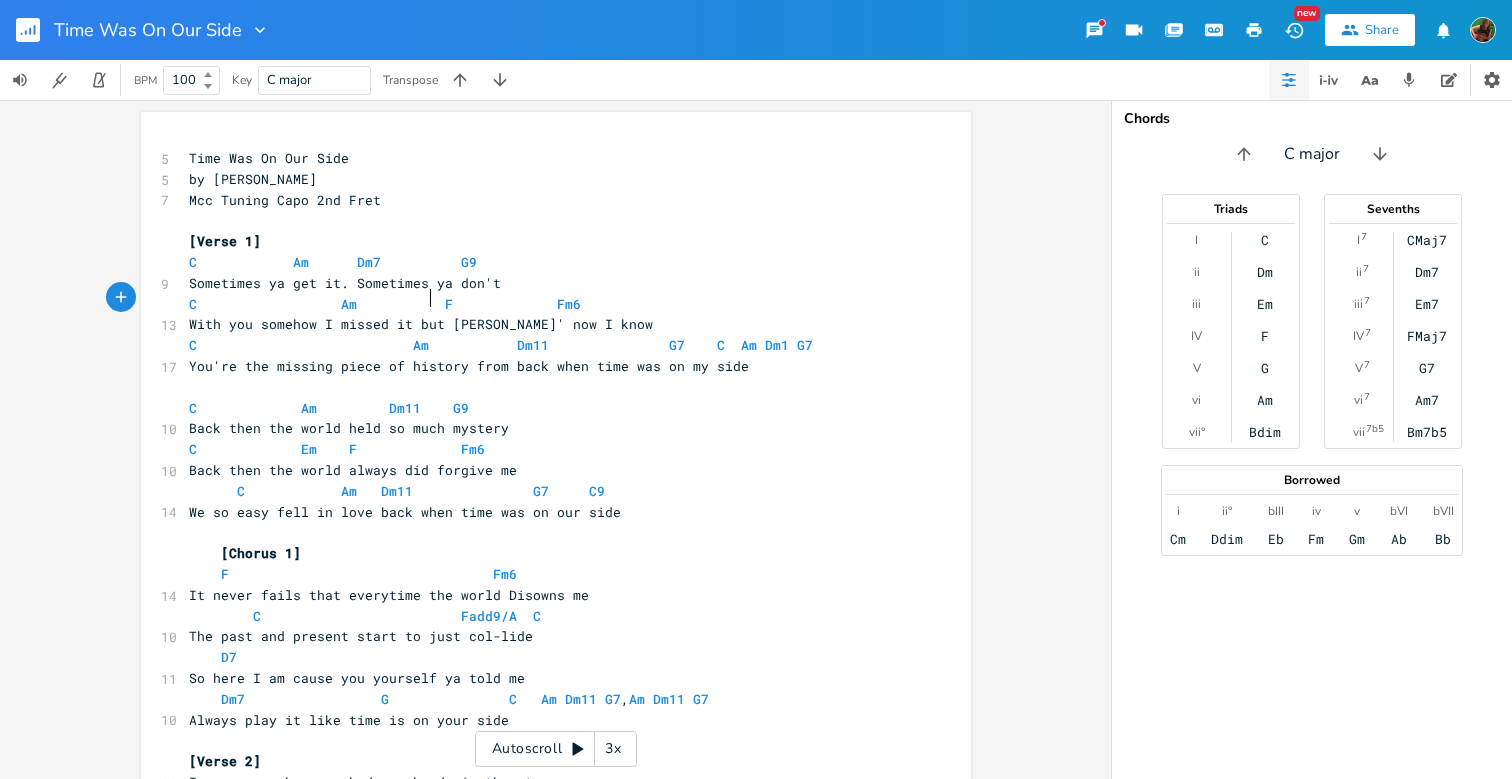 click on "C                    Am             F               Fm6" at bounding box center [413, 304] 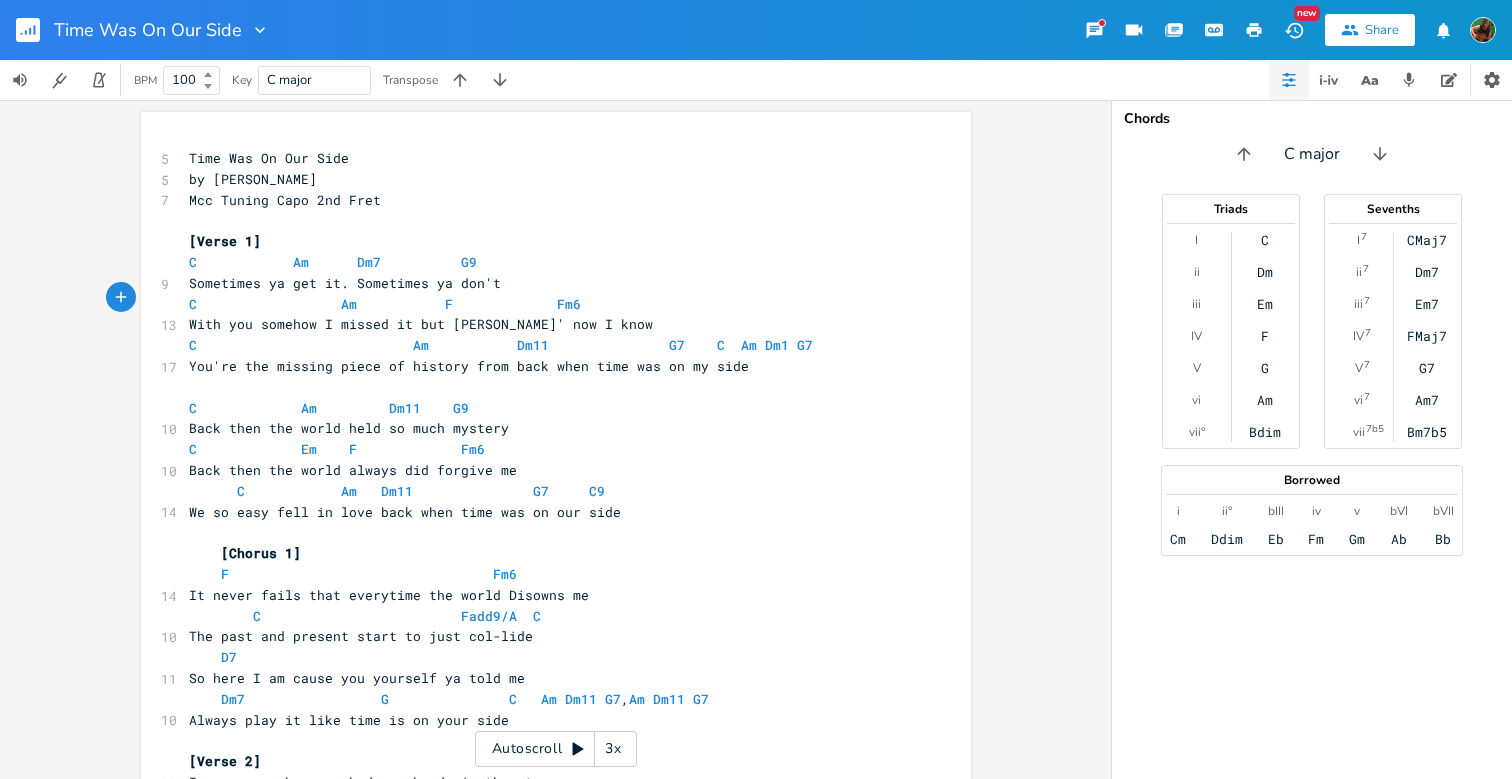 scroll, scrollTop: 0, scrollLeft: 2, axis: horizontal 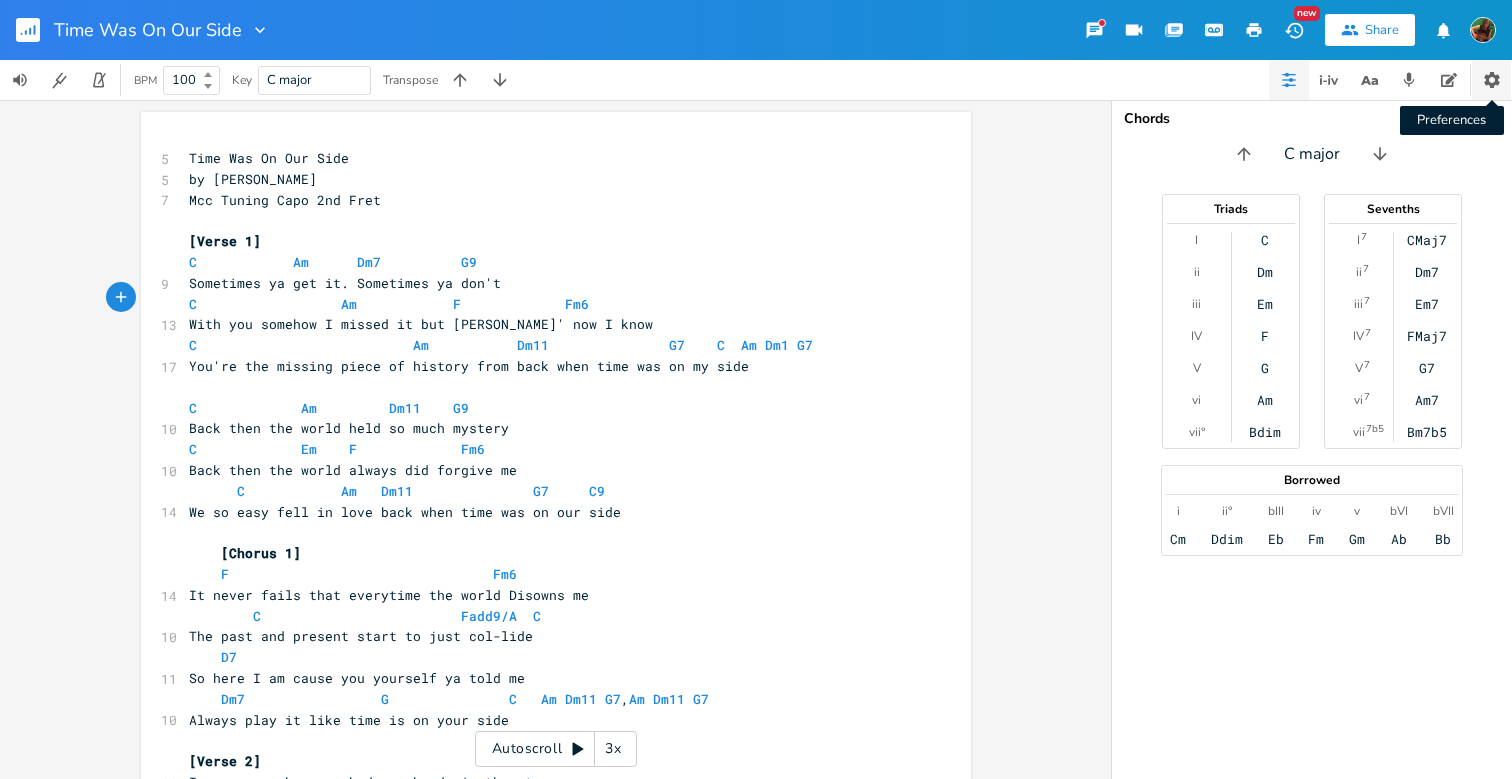 type 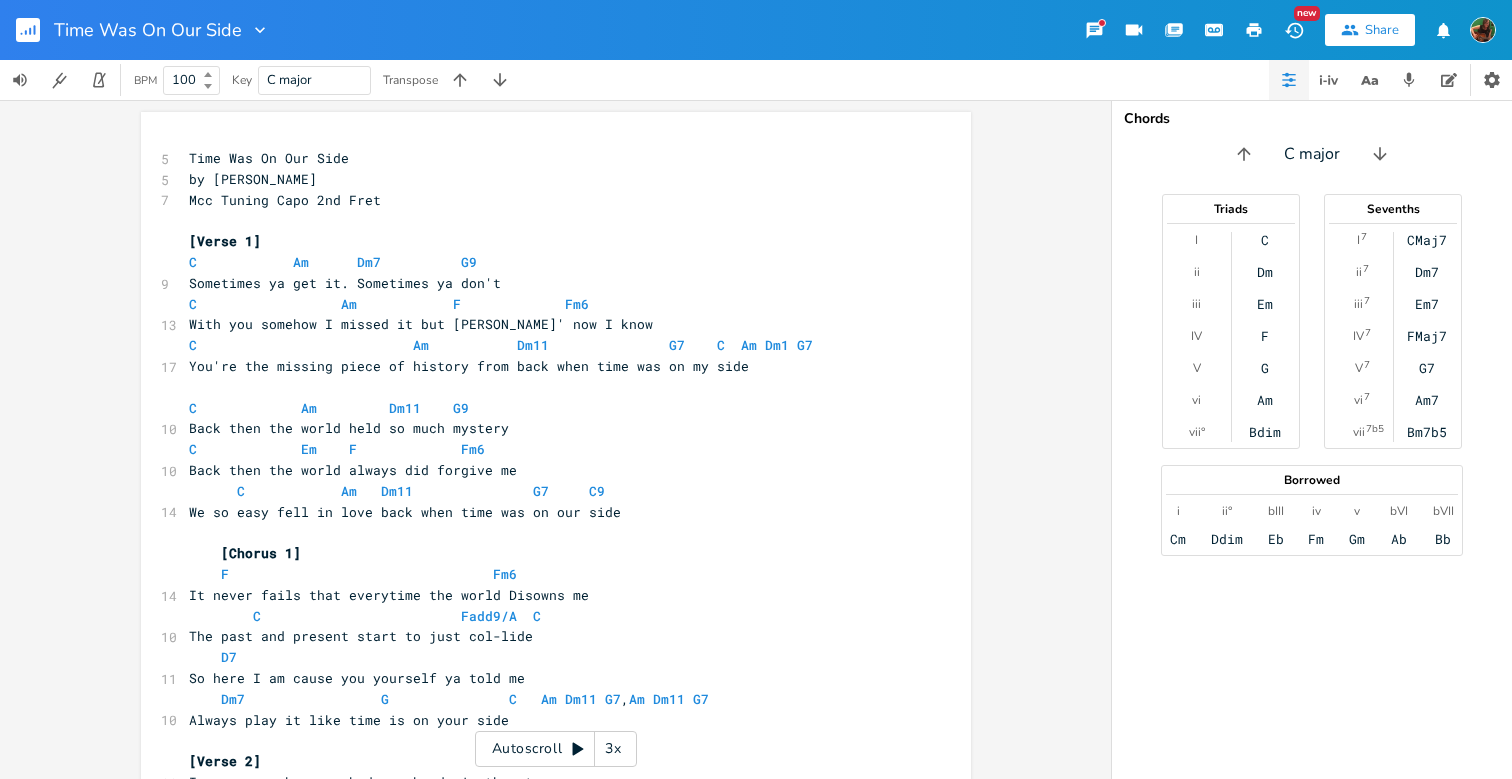 click 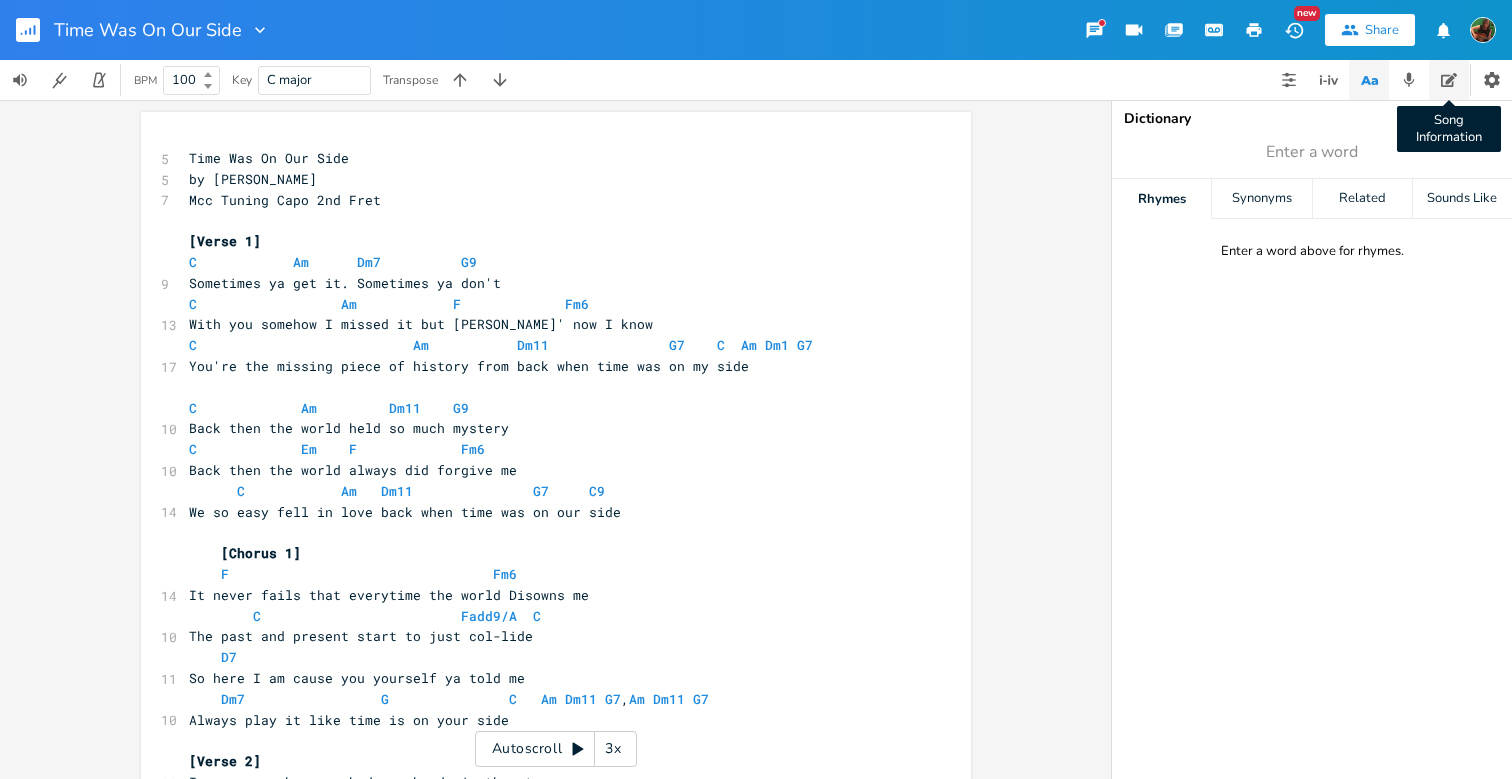 click 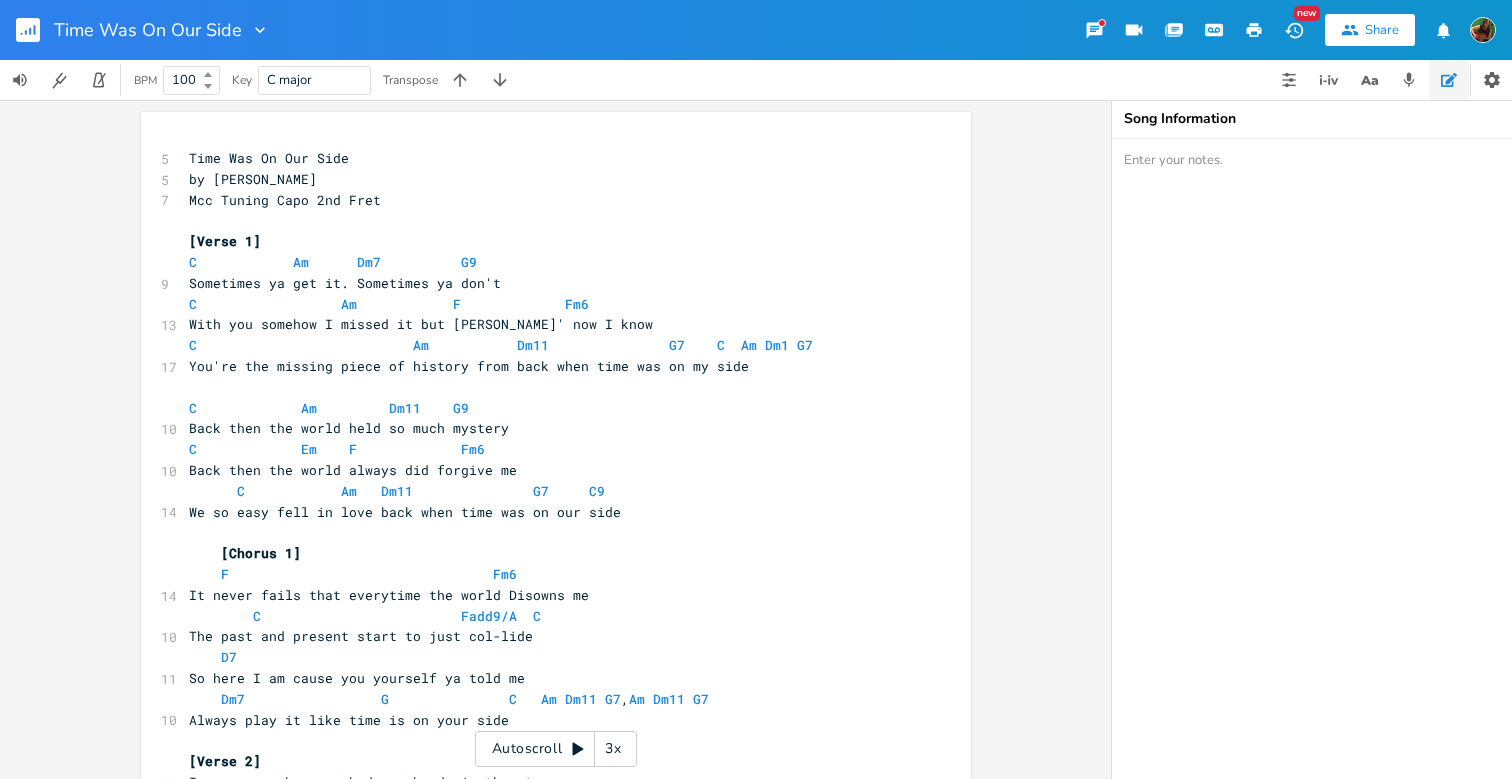 click at bounding box center (1312, 459) 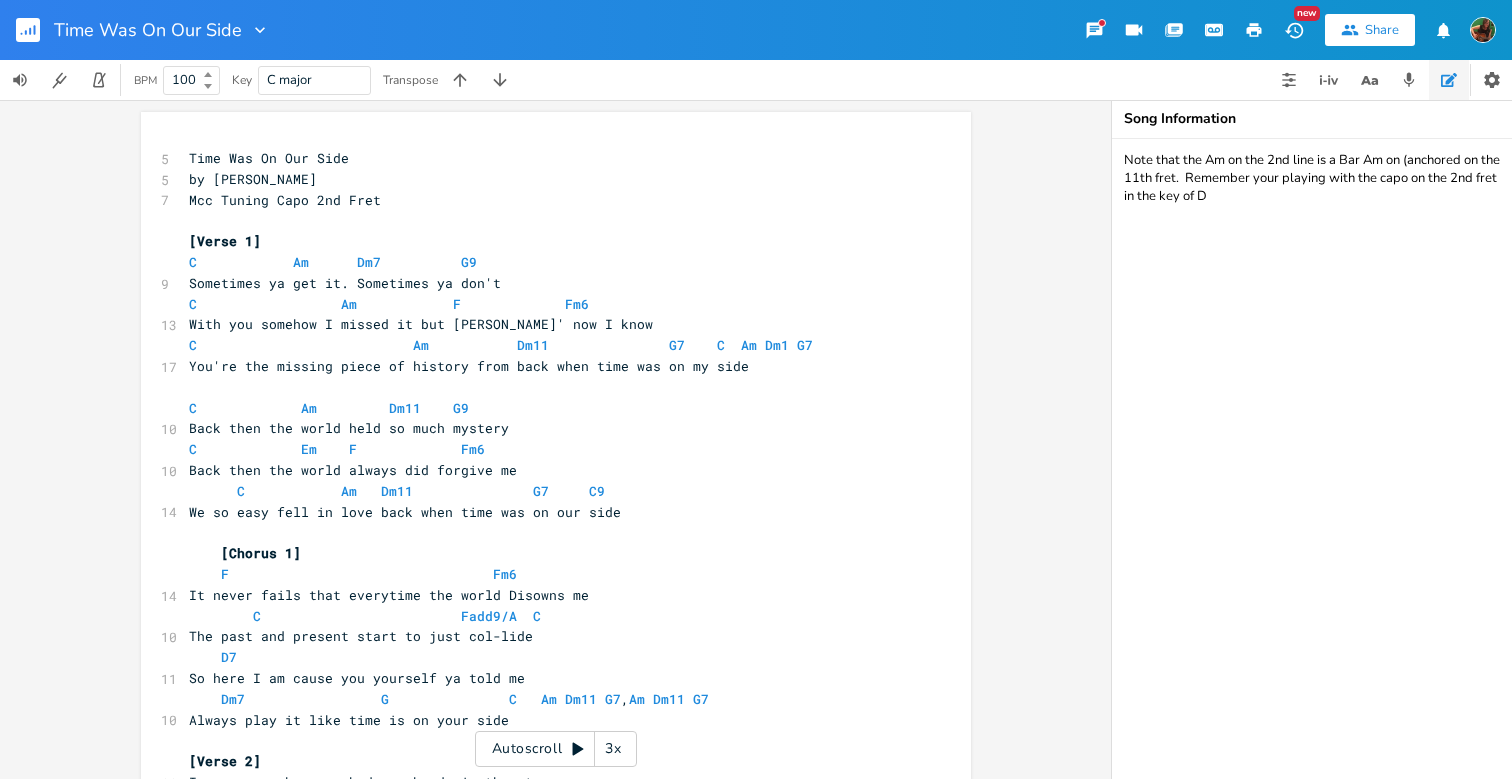 click on "Note that the Am on the 2nd line is a Bar Am on (anchored on the 11th fret.  Remember your playing with the capo on the 2nd fret in the key of D" at bounding box center [1312, 459] 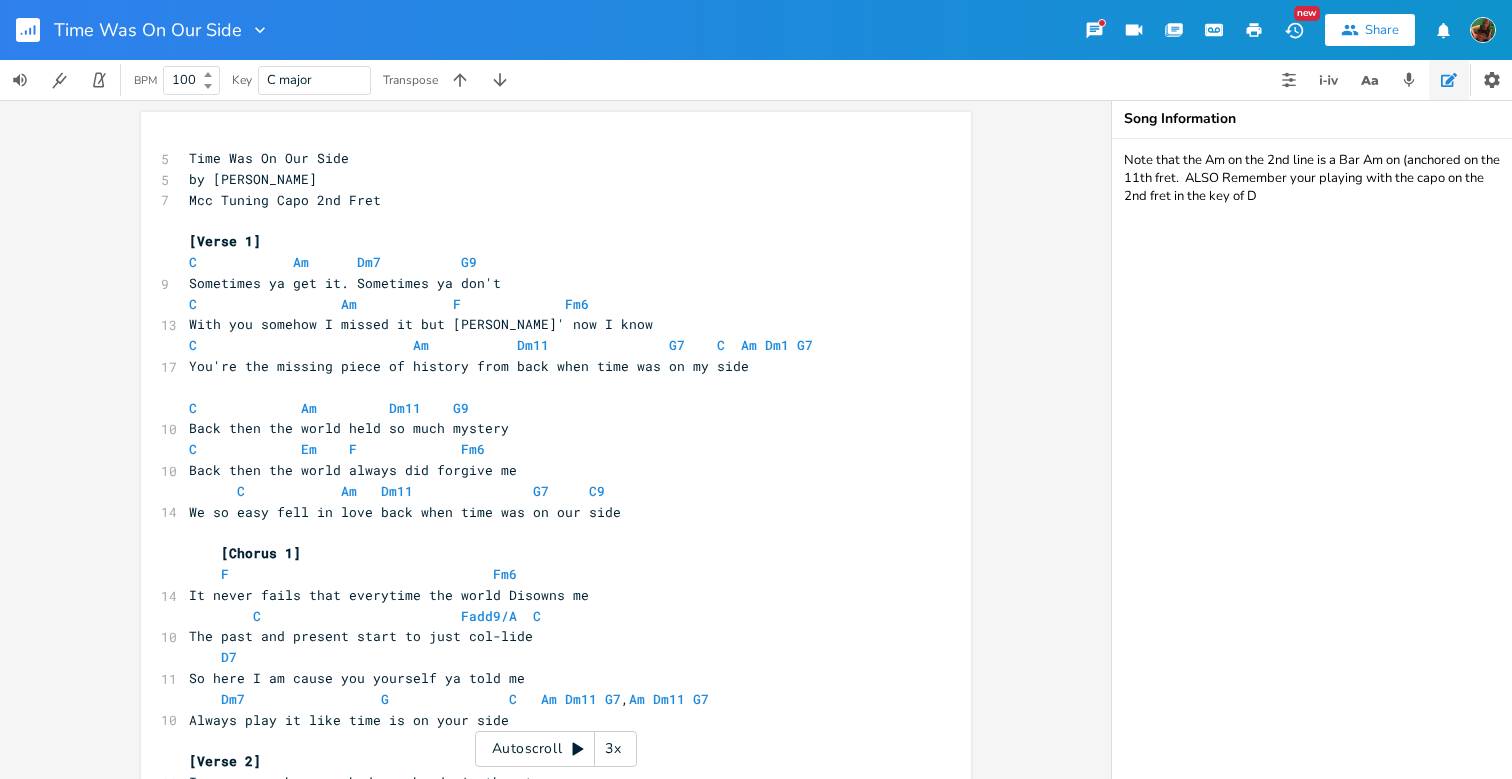 drag, startPoint x: 1207, startPoint y: 179, endPoint x: 1243, endPoint y: 179, distance: 36 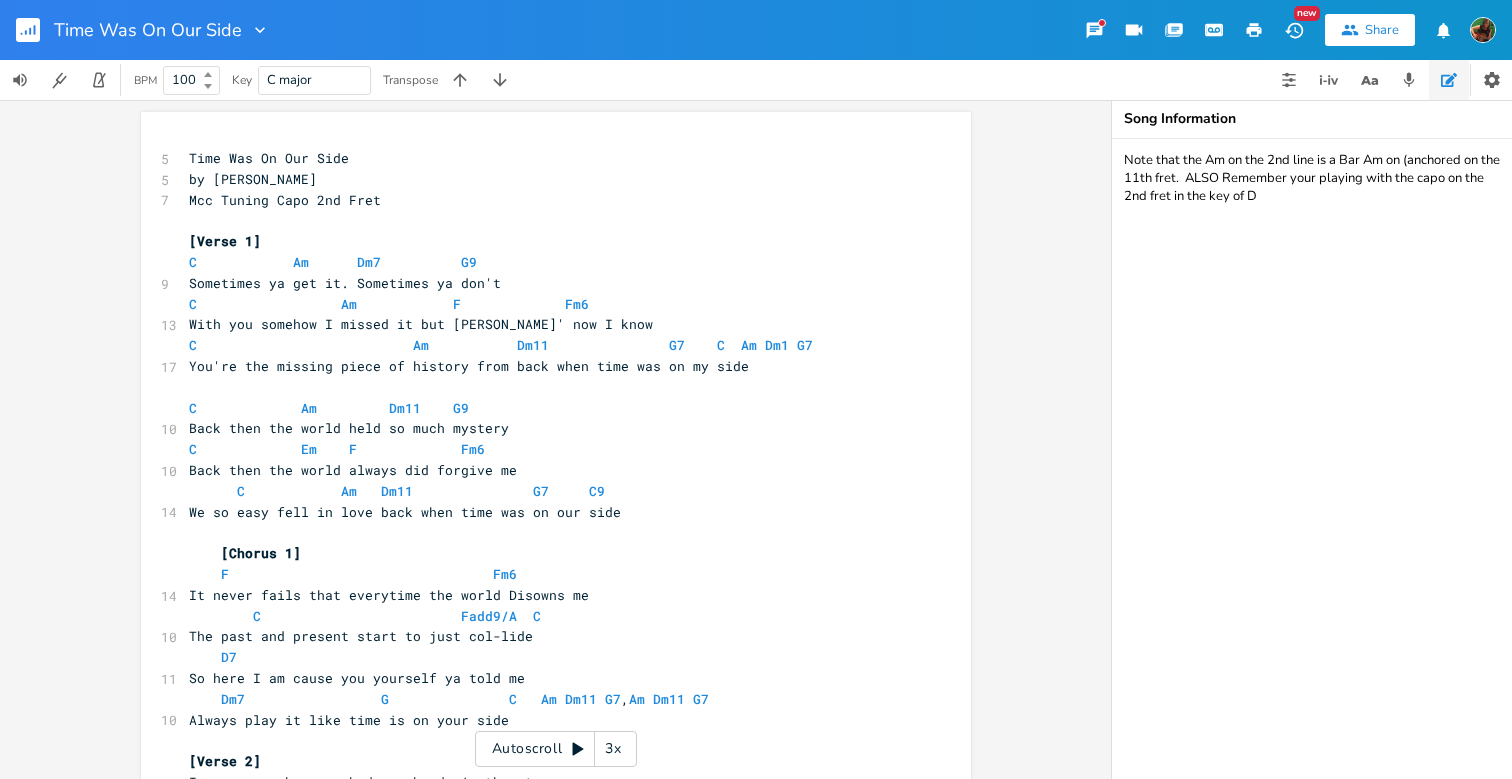 click on "Note that the Am on the 2nd line is a Bar Am on (anchored on the 11th fret.  ALSO Remember your playing with the capo on the 2nd fret in the key of D" at bounding box center (1312, 459) 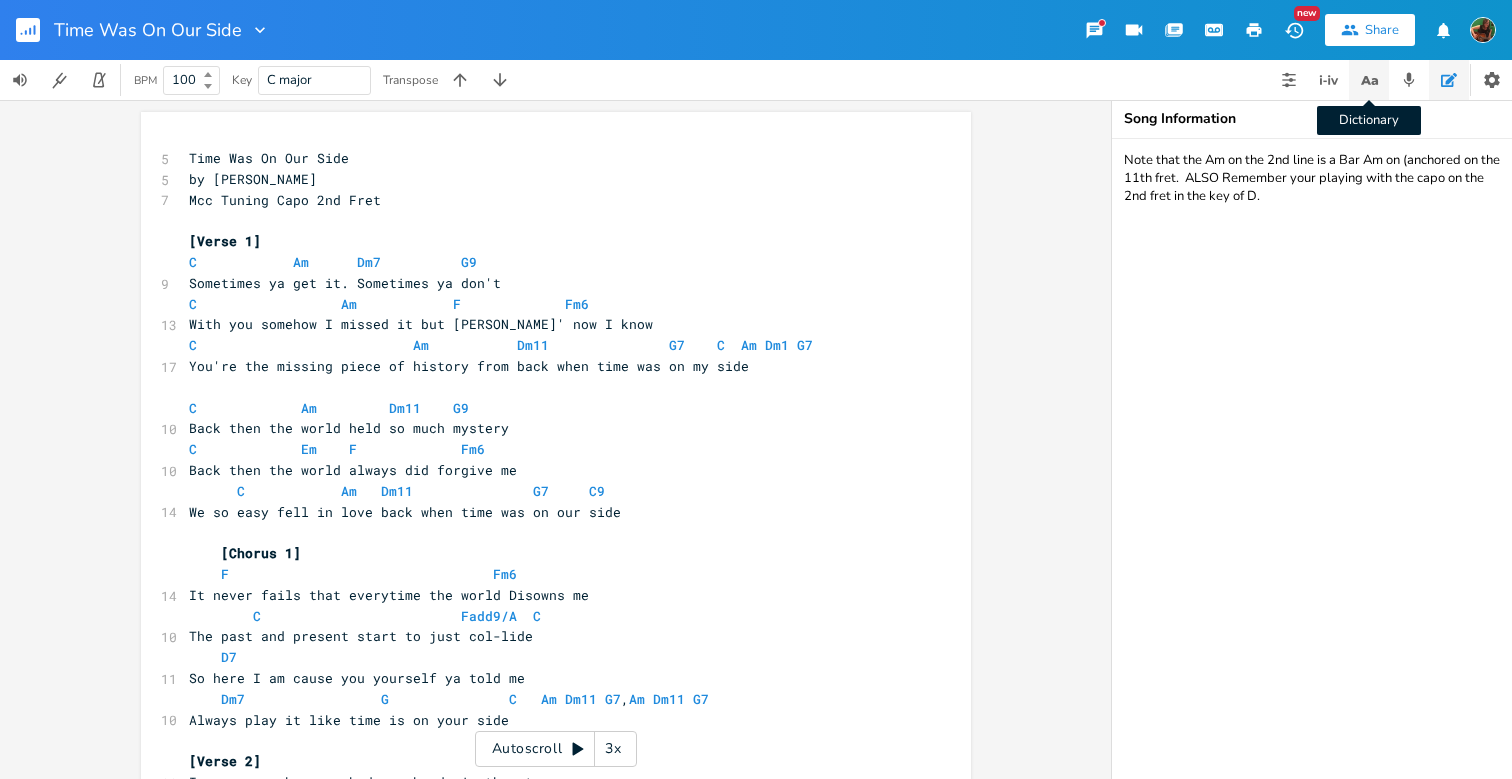 type on "Note that the Am on the 2nd line is a Bar Am on (anchored on the 11th fret.  ALSO Remember your playing with the capo on the 2nd fret in the key of D." 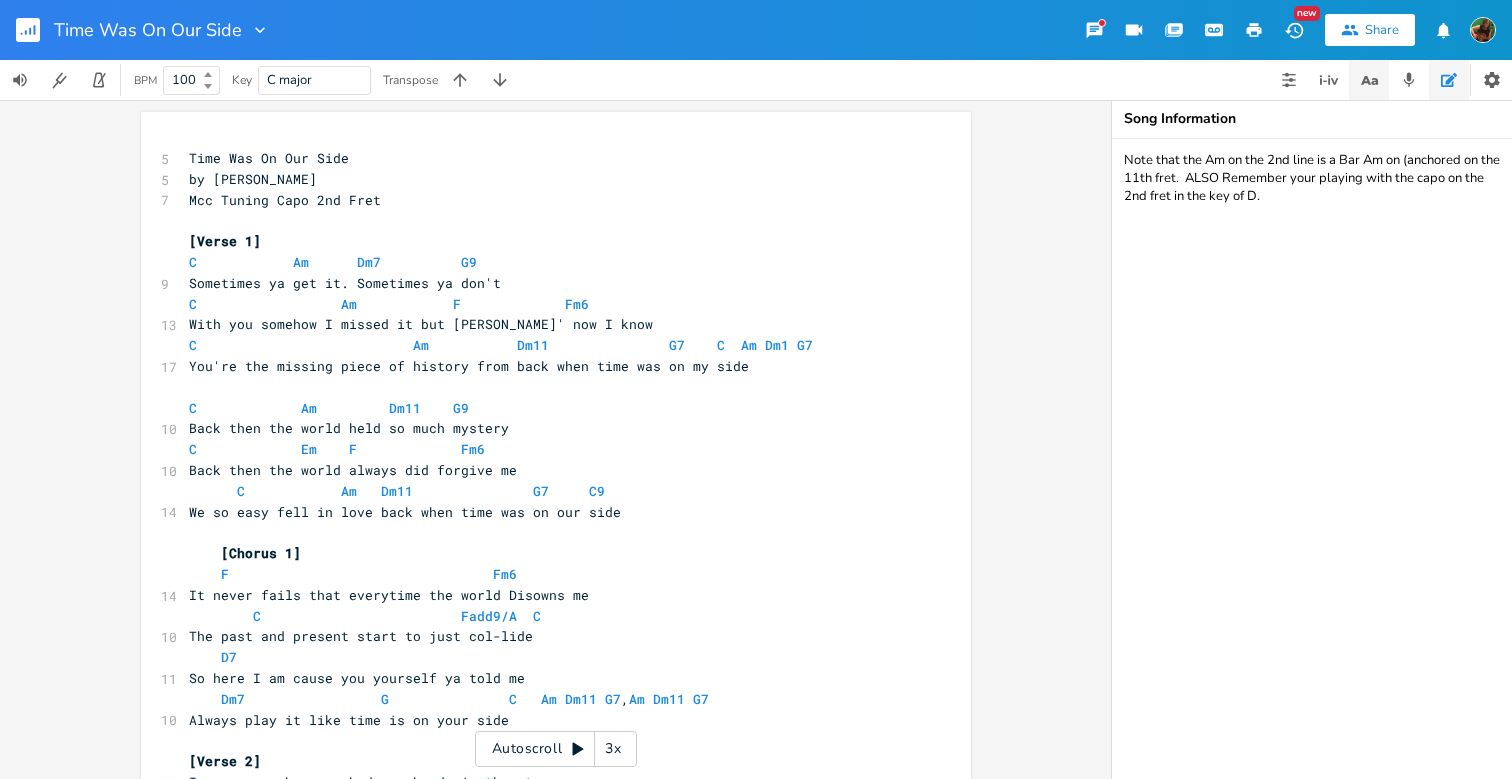 click 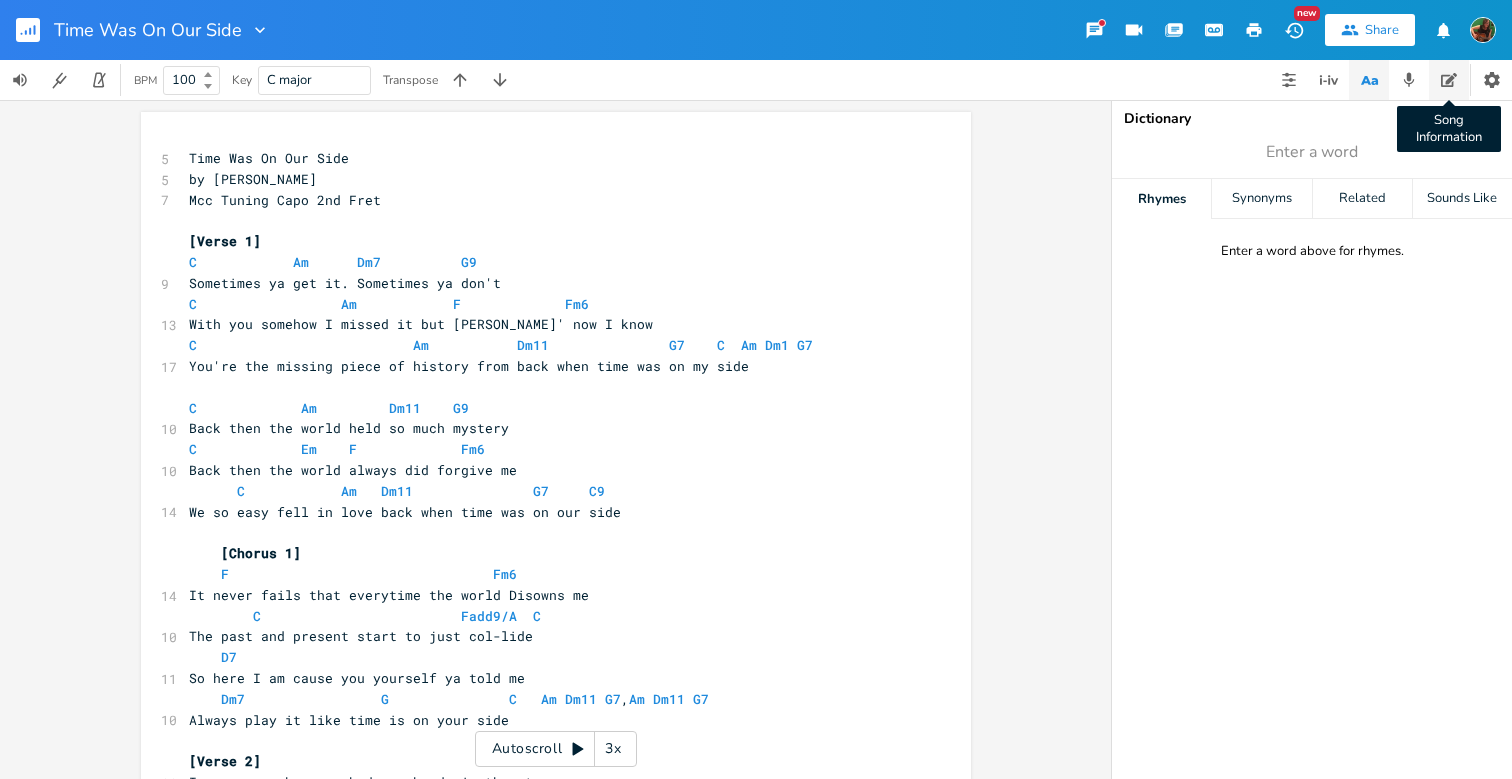 click 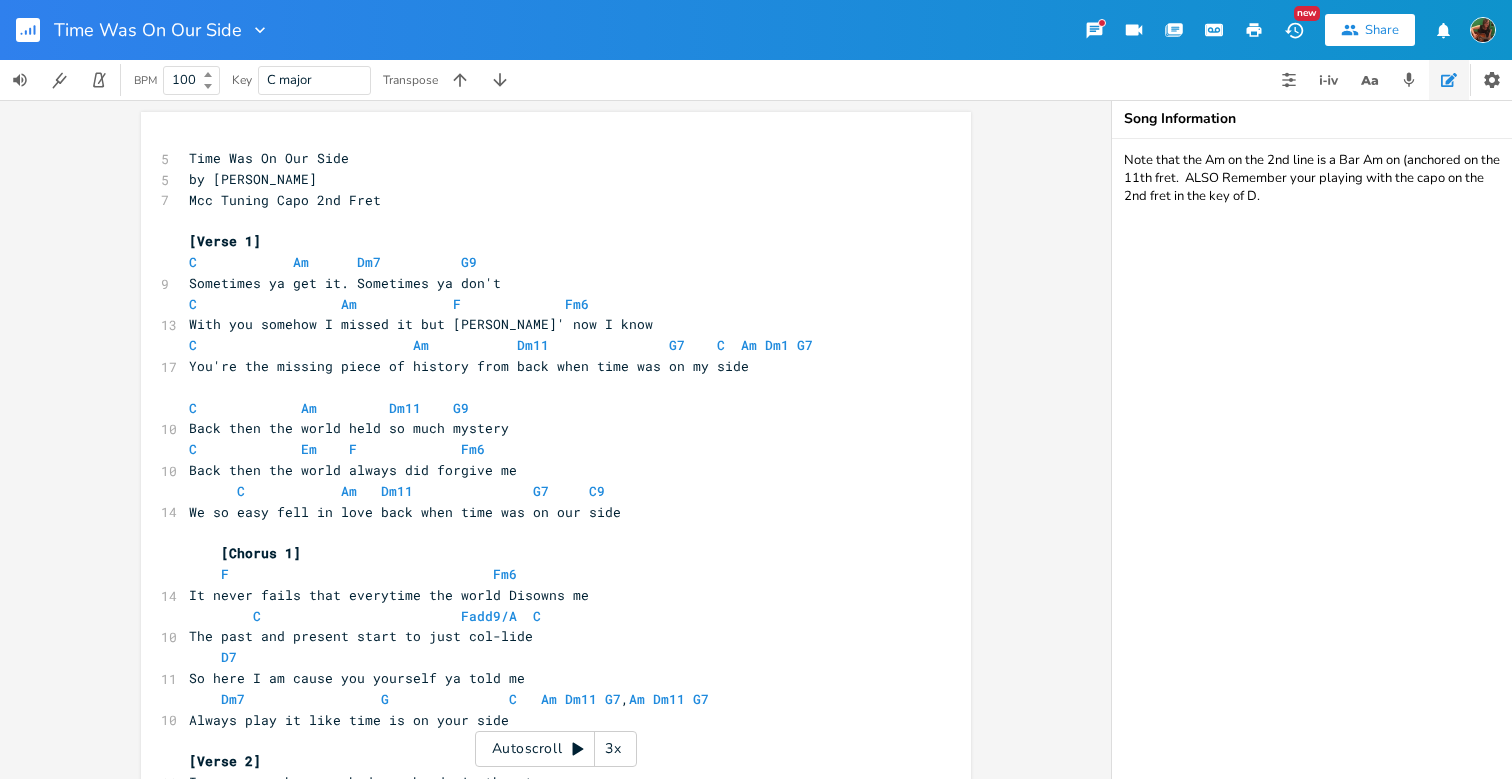 scroll, scrollTop: 0, scrollLeft: 0, axis: both 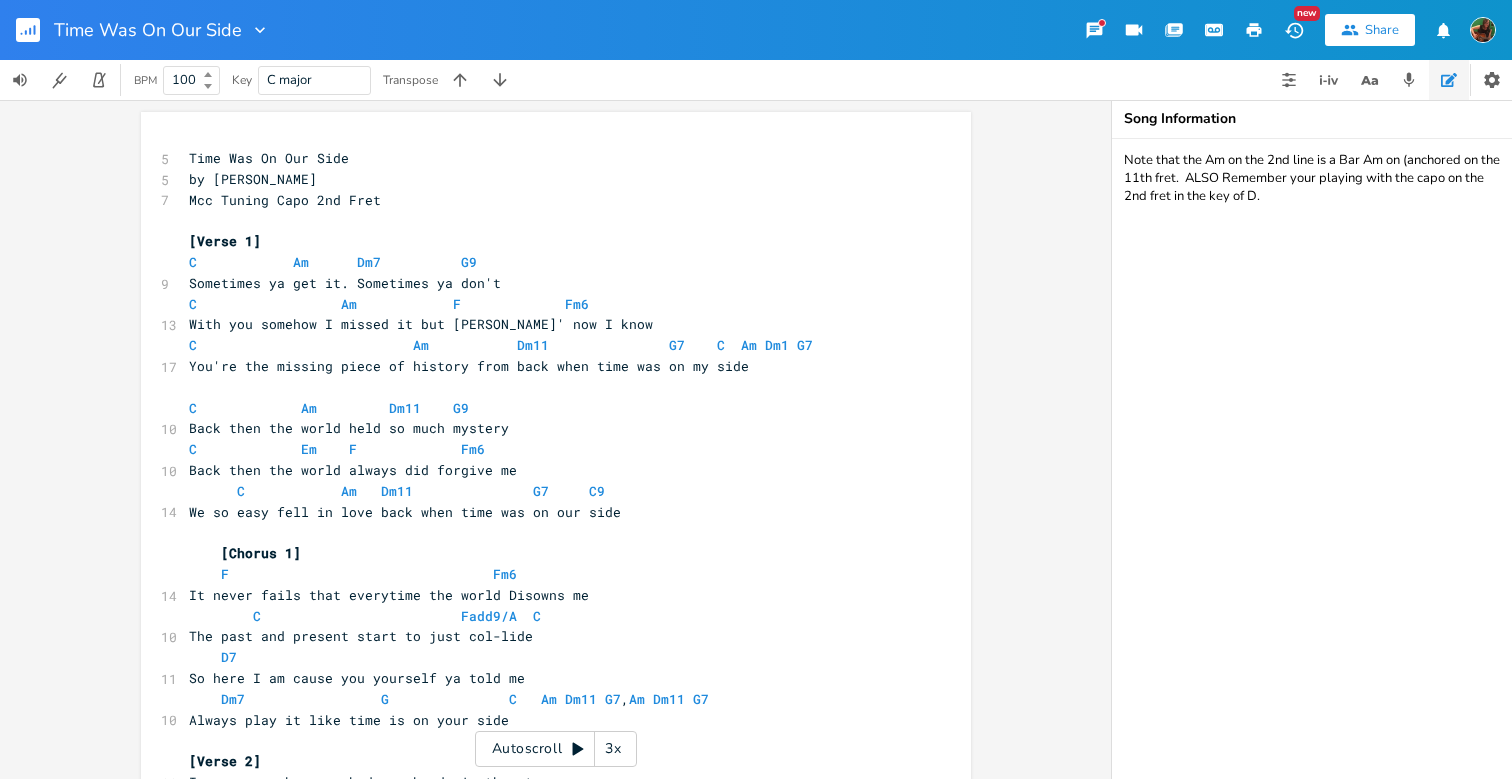 click 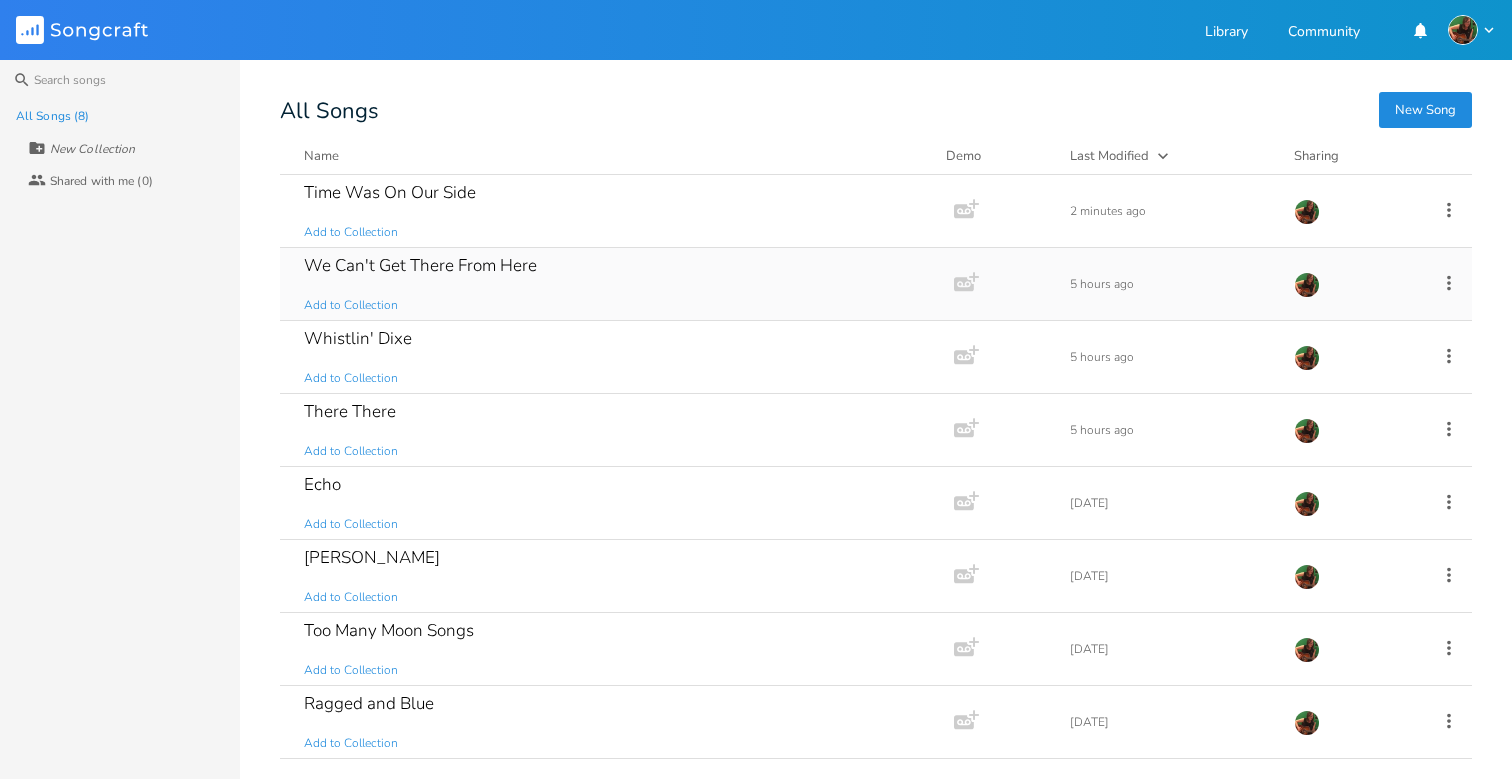 click on "We Can't Get There From Here Add to Collection" at bounding box center [613, 284] 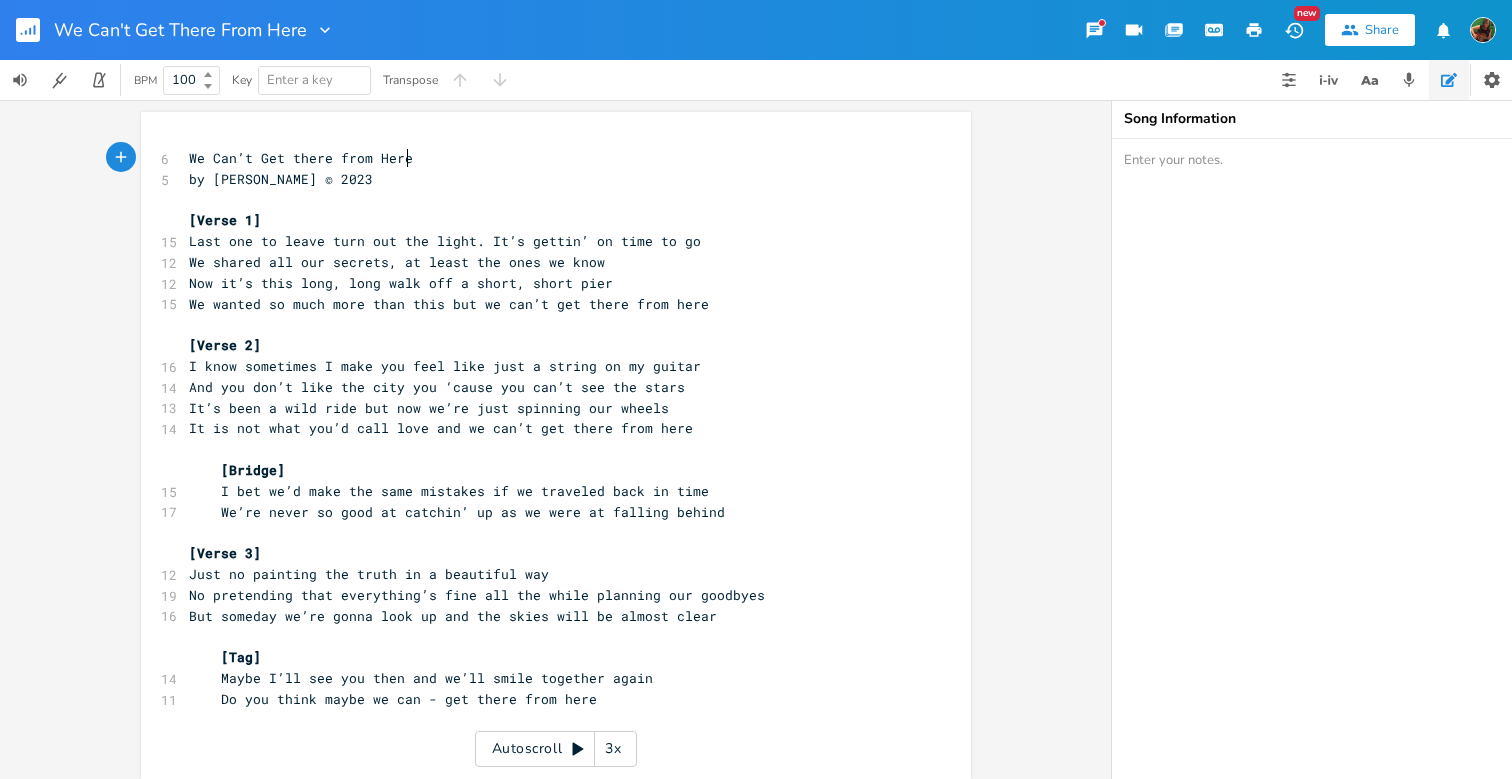 click on "Maybe I’ll see you then and we’ll smile together again" at bounding box center (421, 678) 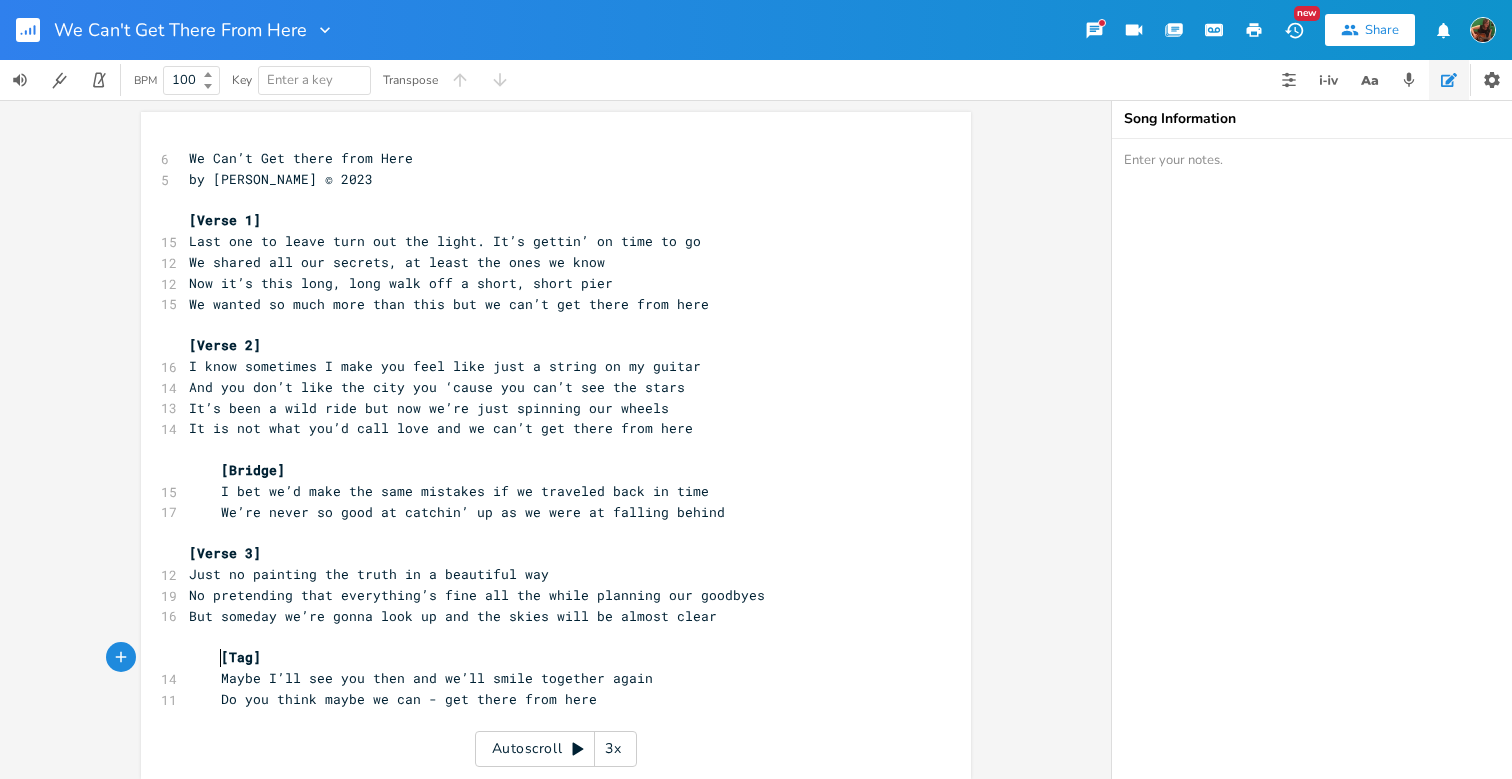 click on "Maybe I’ll see you then and we’ll smile together again" at bounding box center (421, 678) 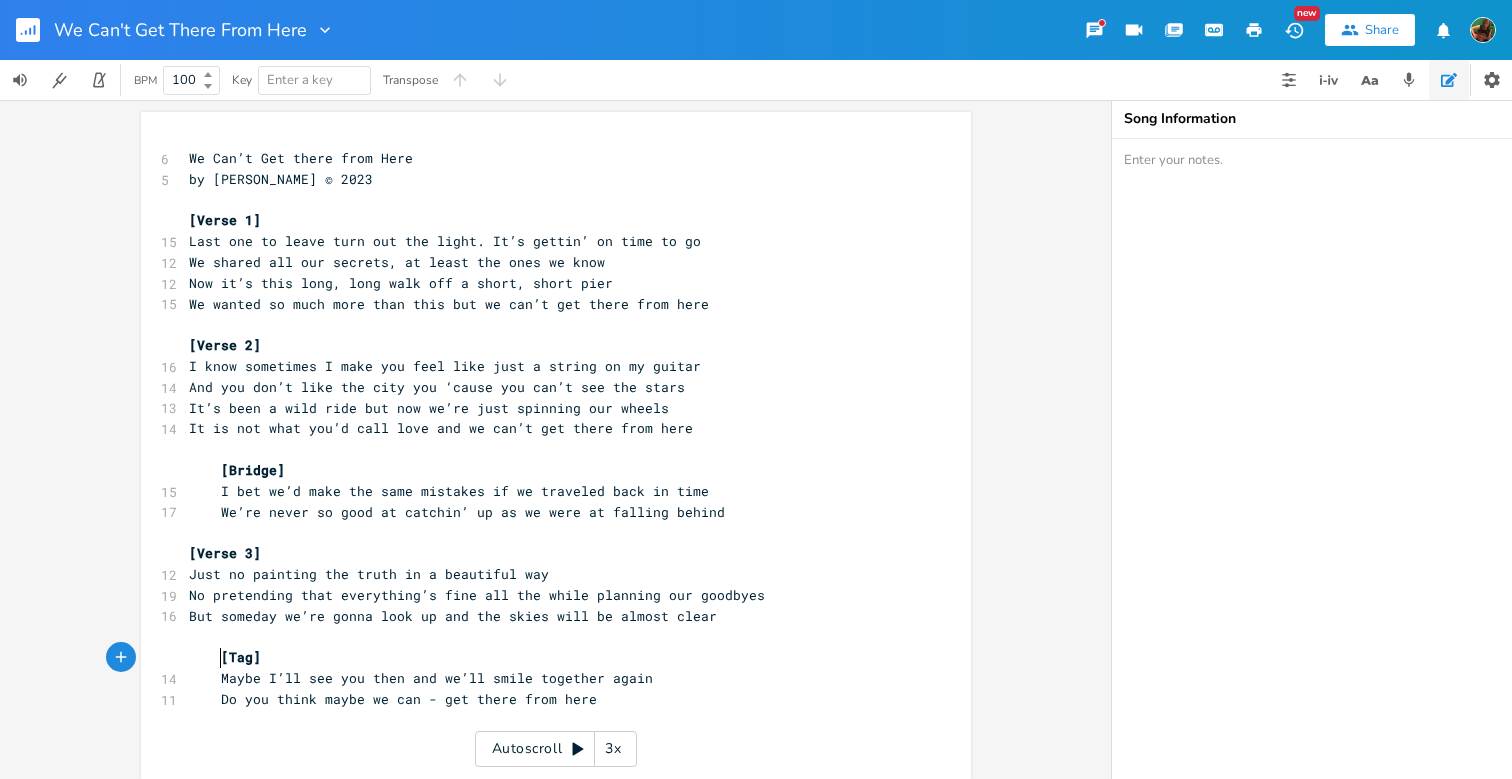 click on "Maybe I’ll see you then and we’ll smile together again" at bounding box center [421, 678] 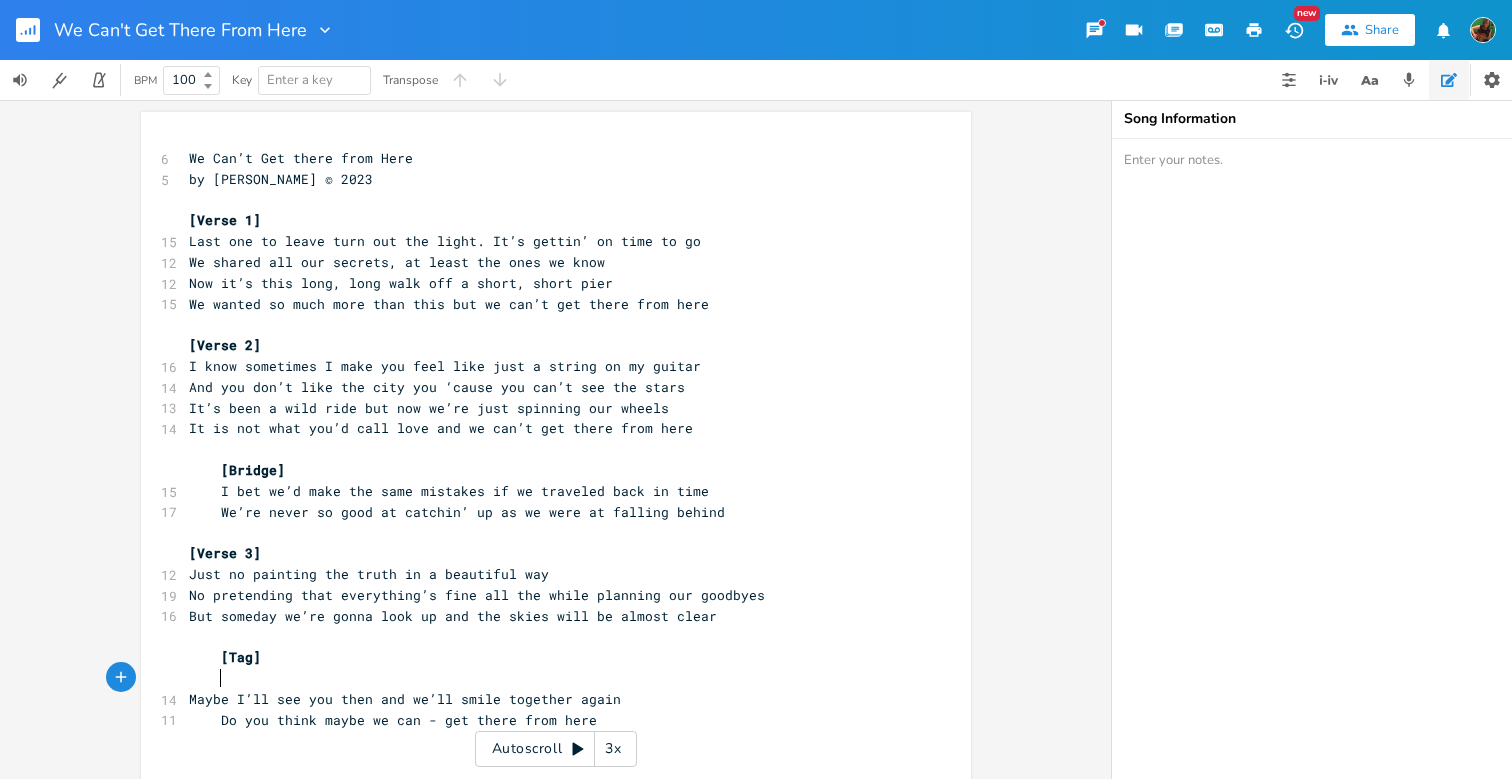 click at bounding box center [546, 678] 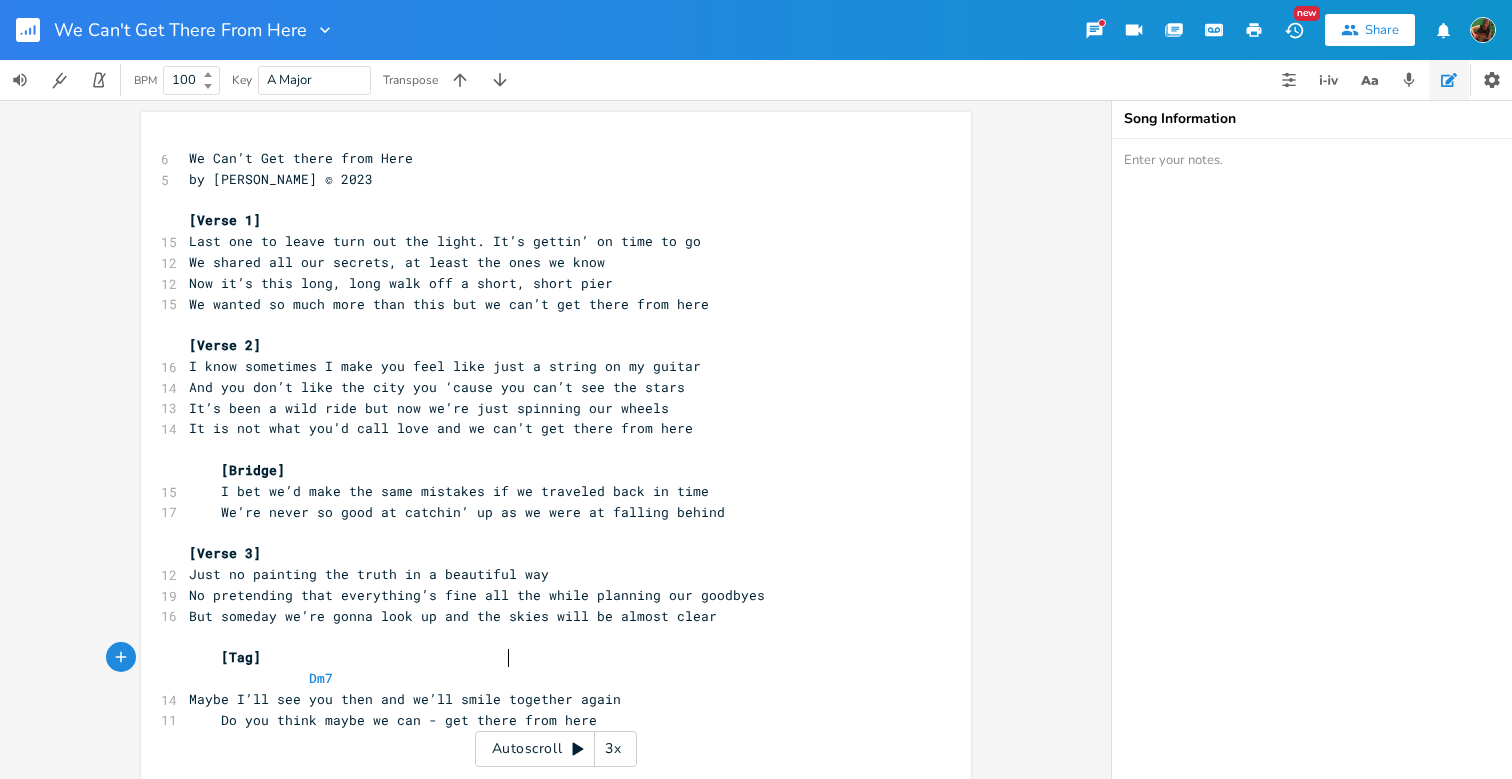 scroll, scrollTop: 0, scrollLeft: 126, axis: horizontal 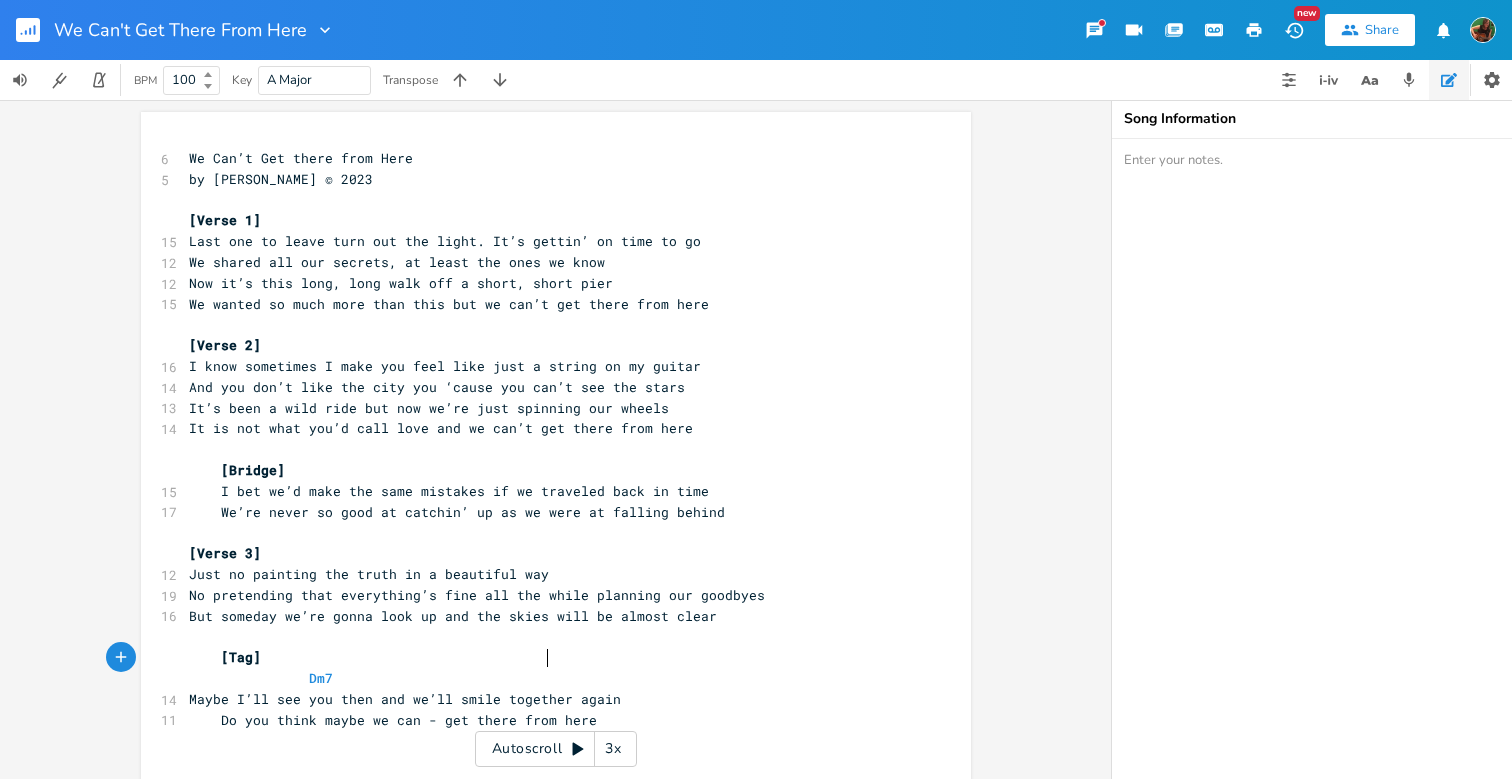 type on "Dm7" 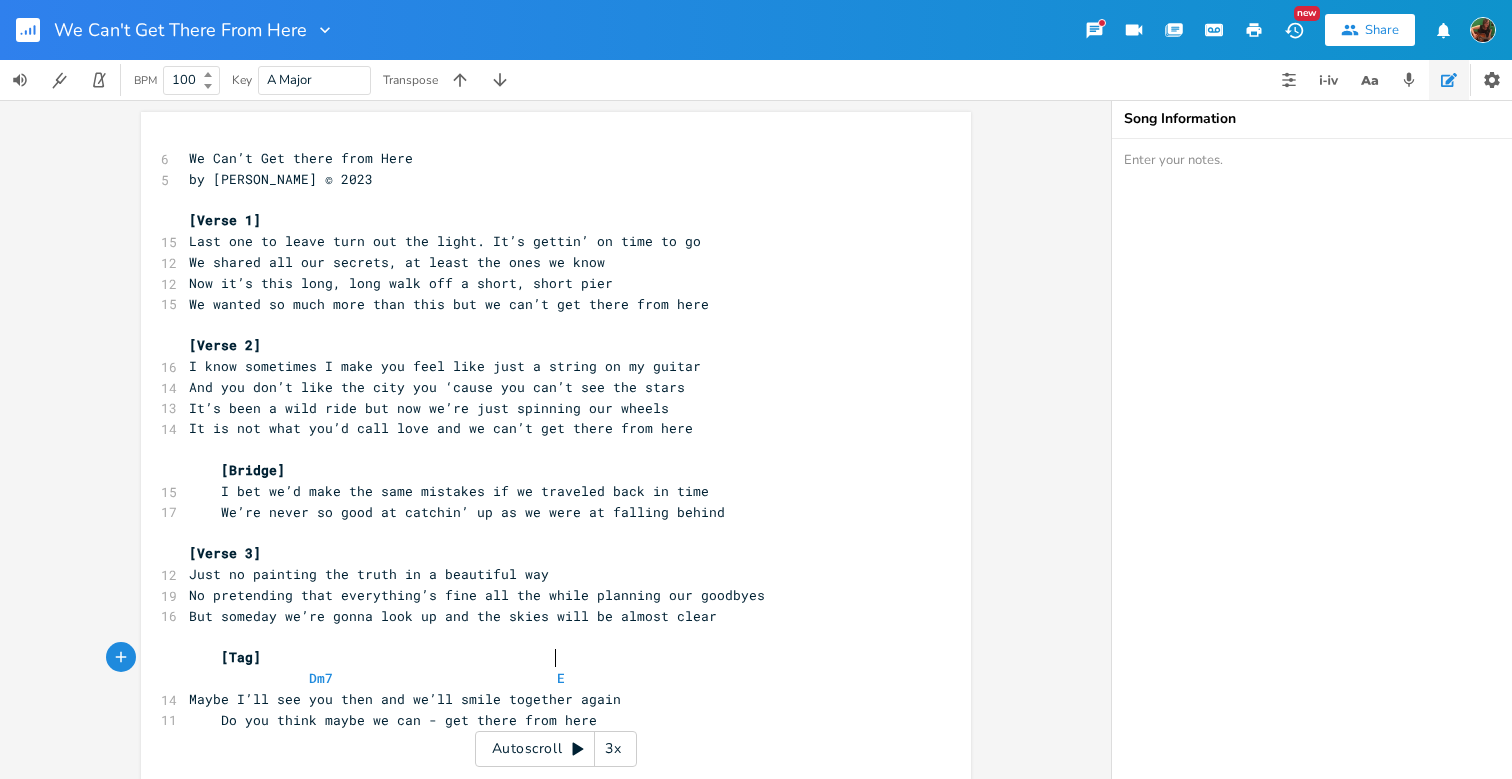 scroll, scrollTop: 0, scrollLeft: 15, axis: horizontal 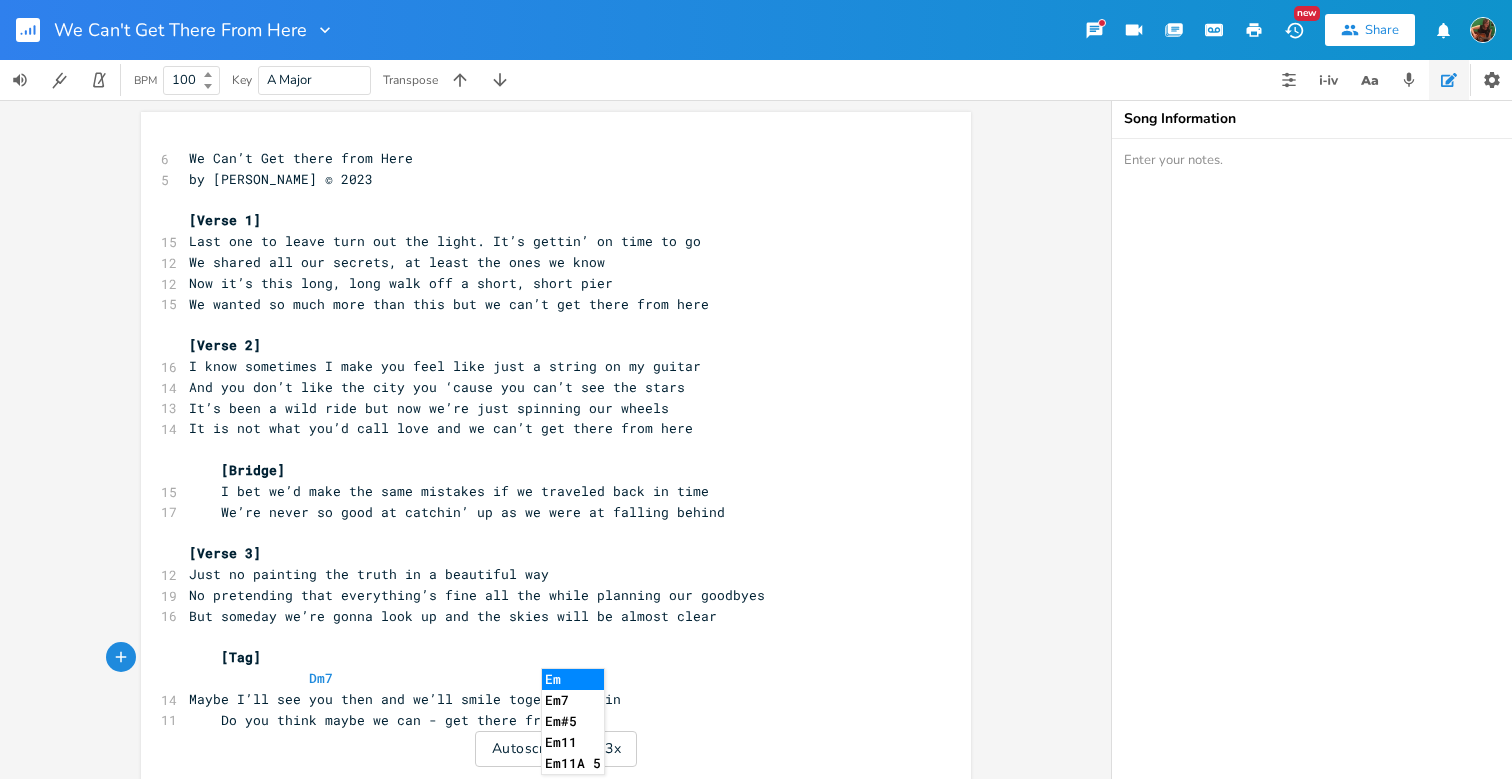 type on "Em" 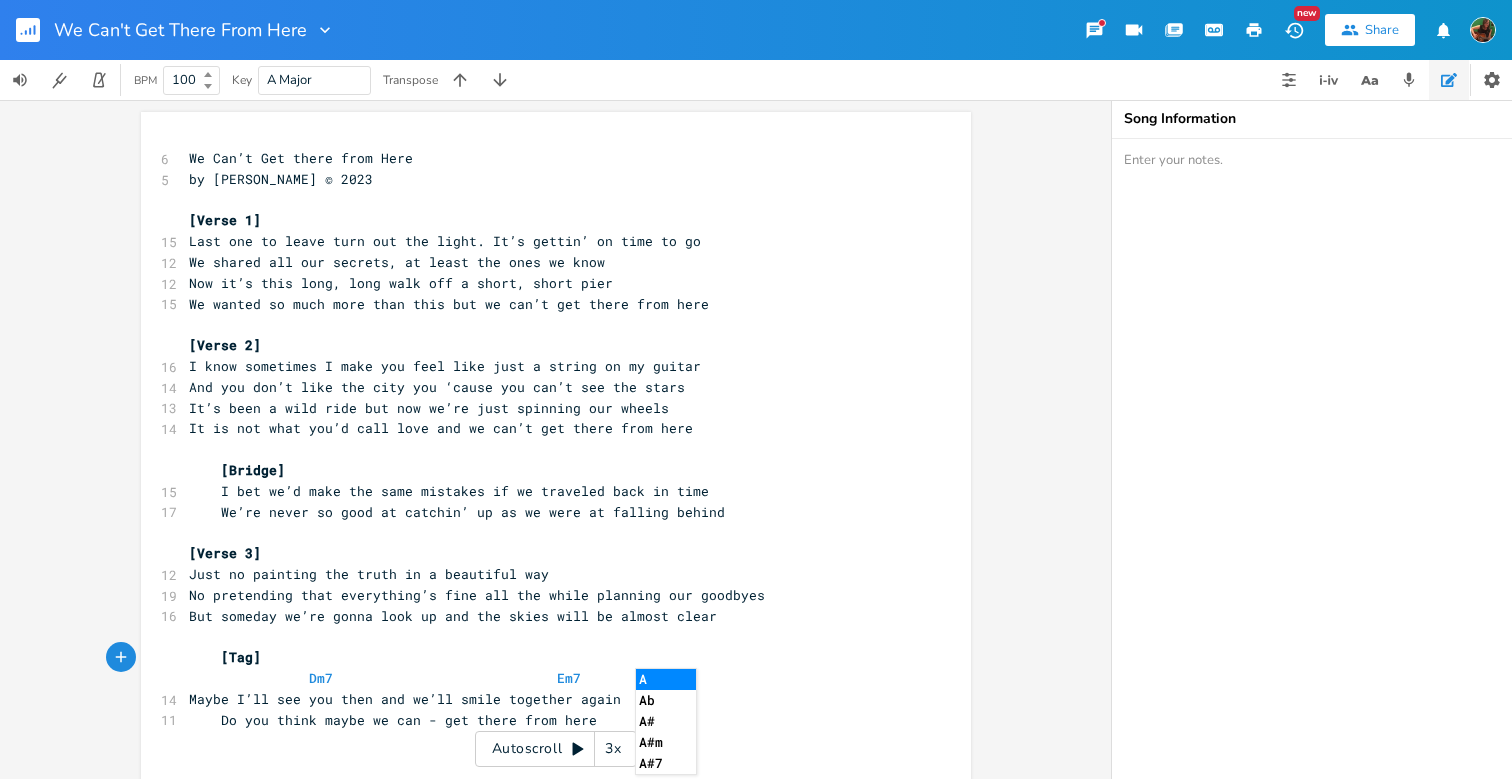 type on "A7" 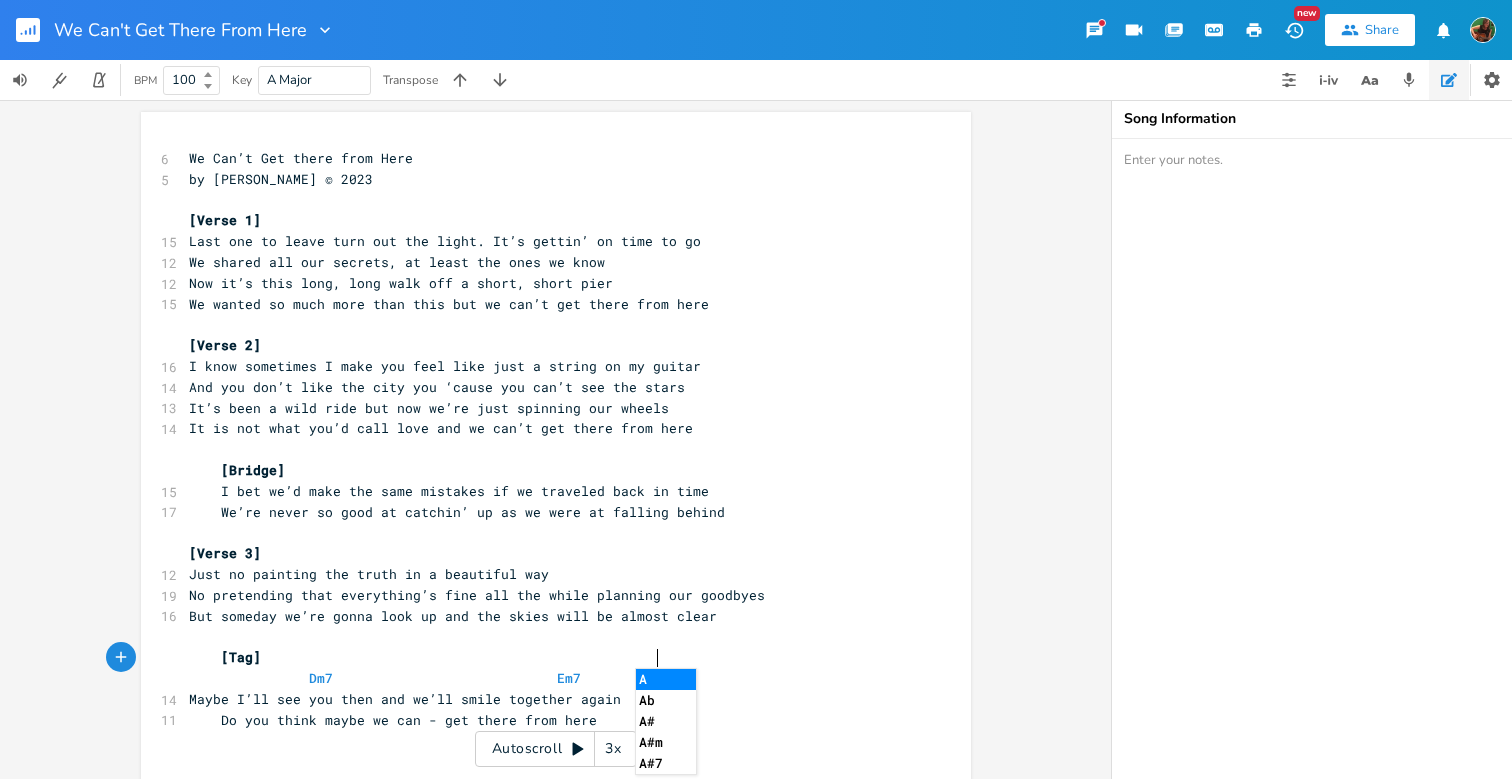 scroll, scrollTop: 0, scrollLeft: 39, axis: horizontal 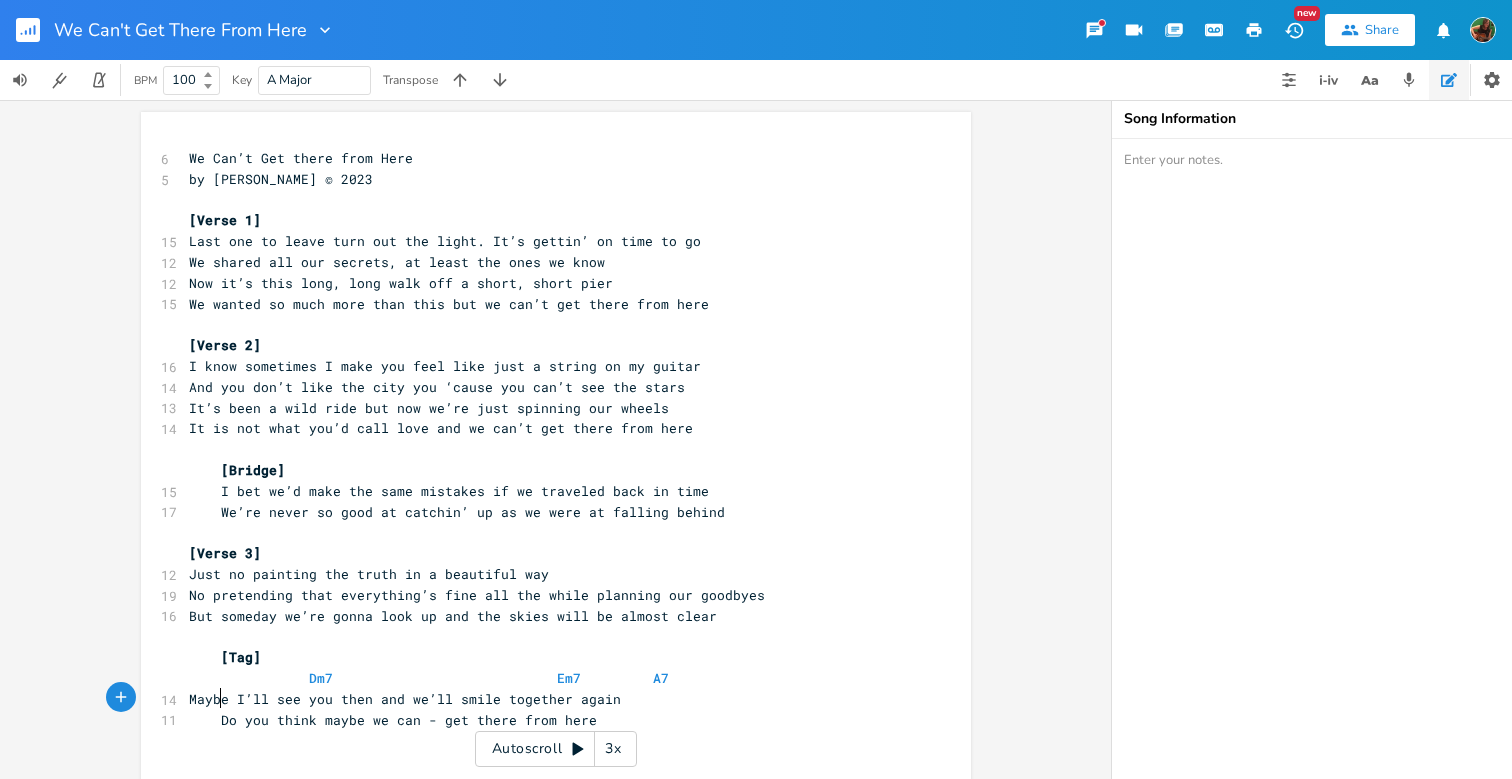 click on "Do you think maybe we can - get there from here" at bounding box center (393, 720) 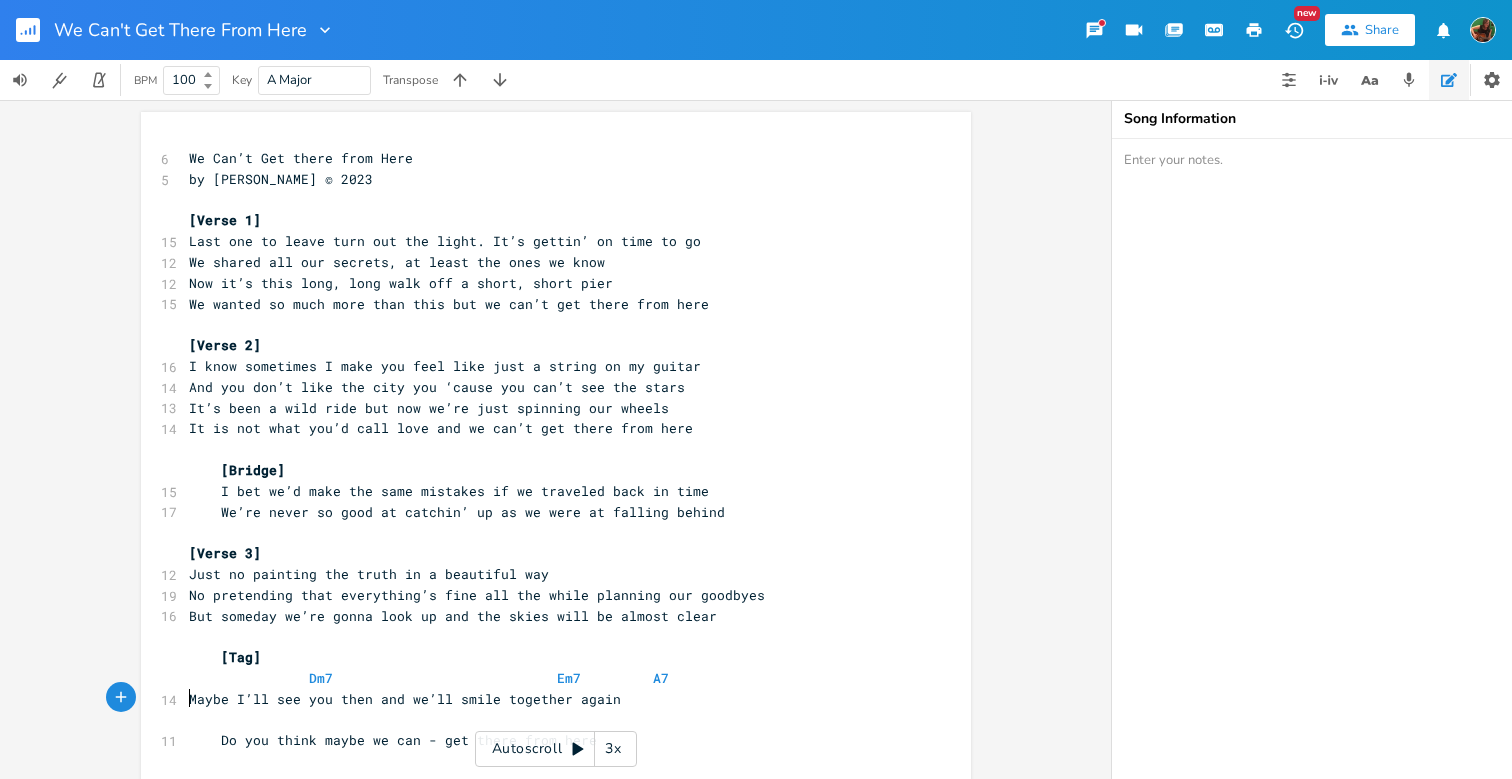 click on "​" at bounding box center (546, 720) 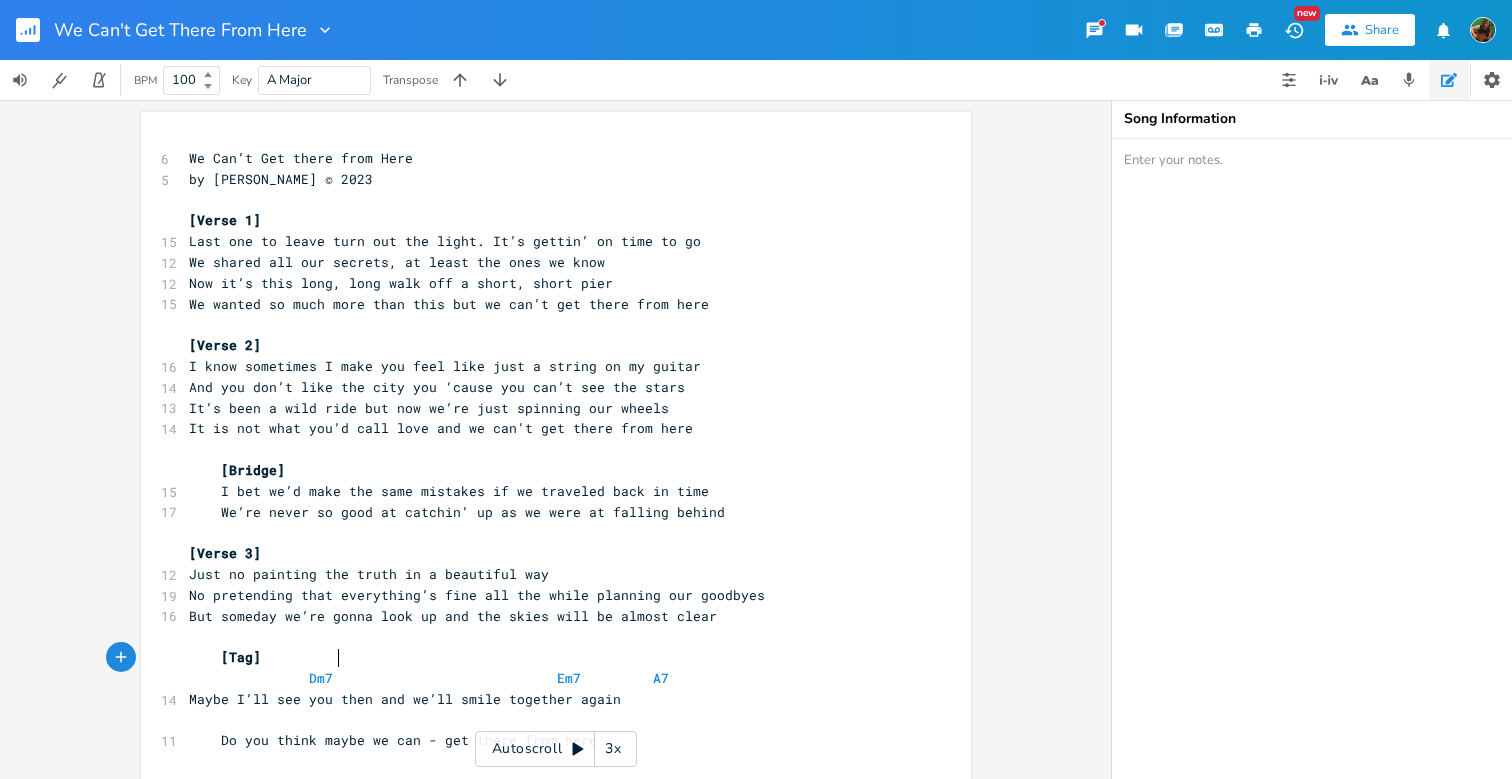 click on "Dm7                              Em7           A7" at bounding box center [429, 678] 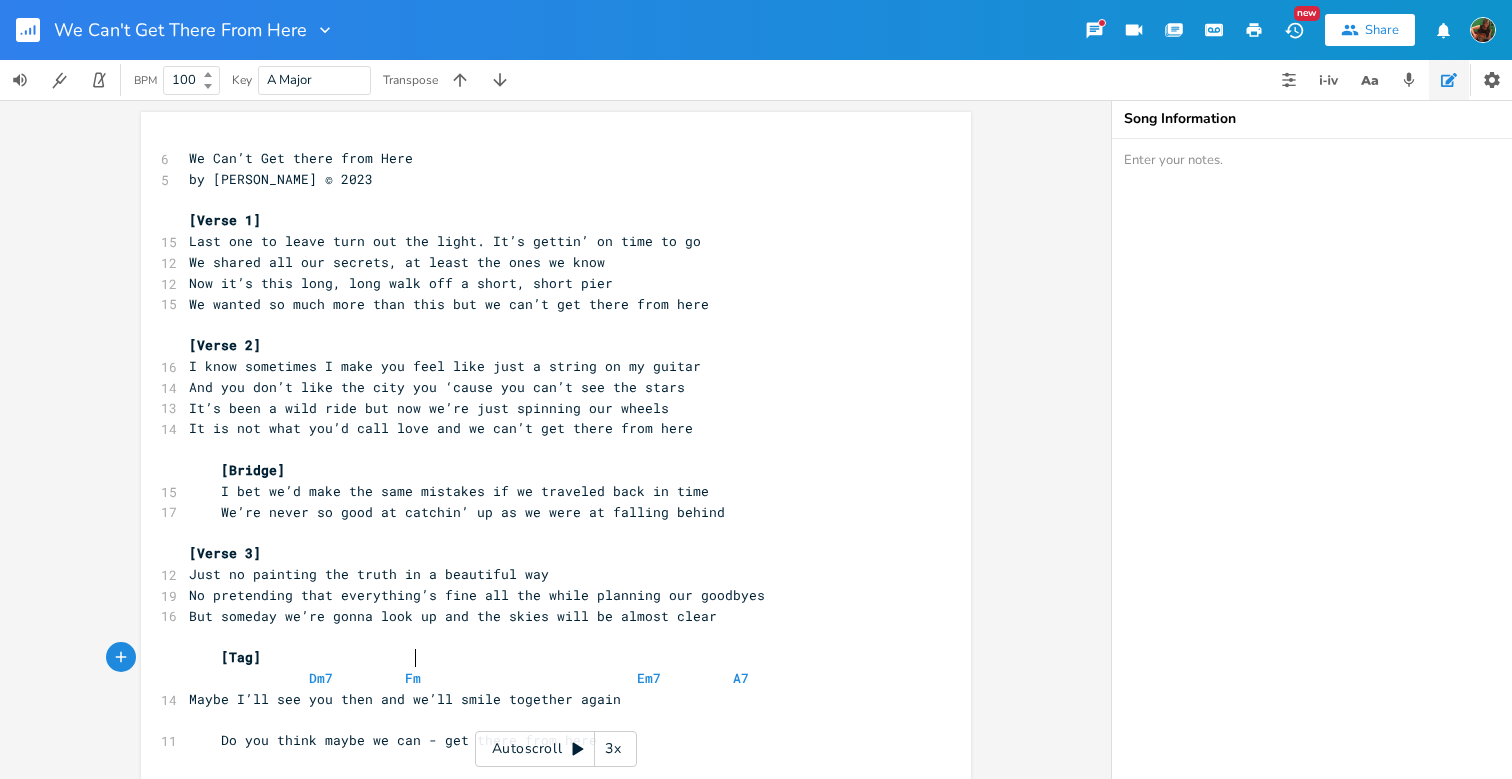 scroll, scrollTop: 0, scrollLeft: 16, axis: horizontal 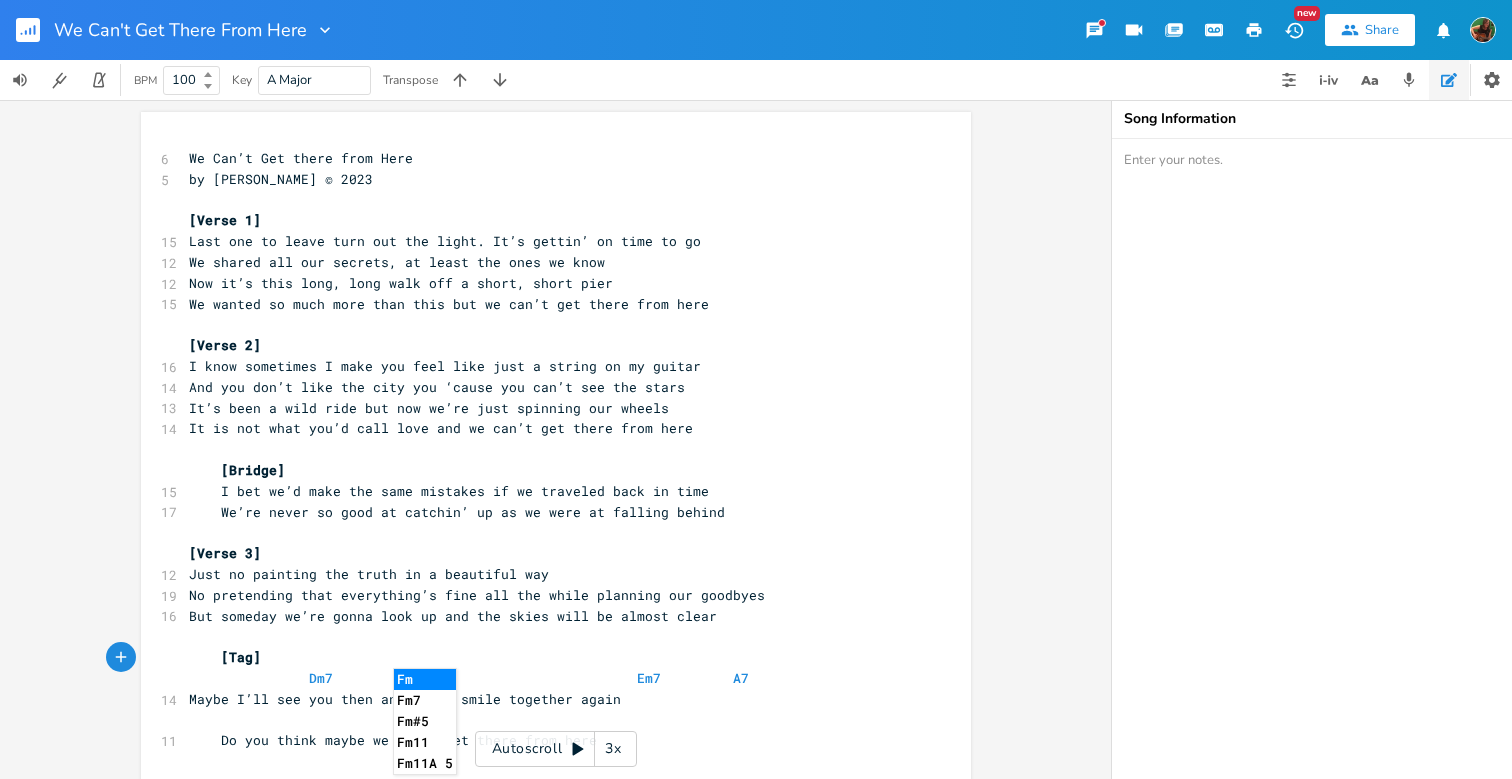 type on "Fm6" 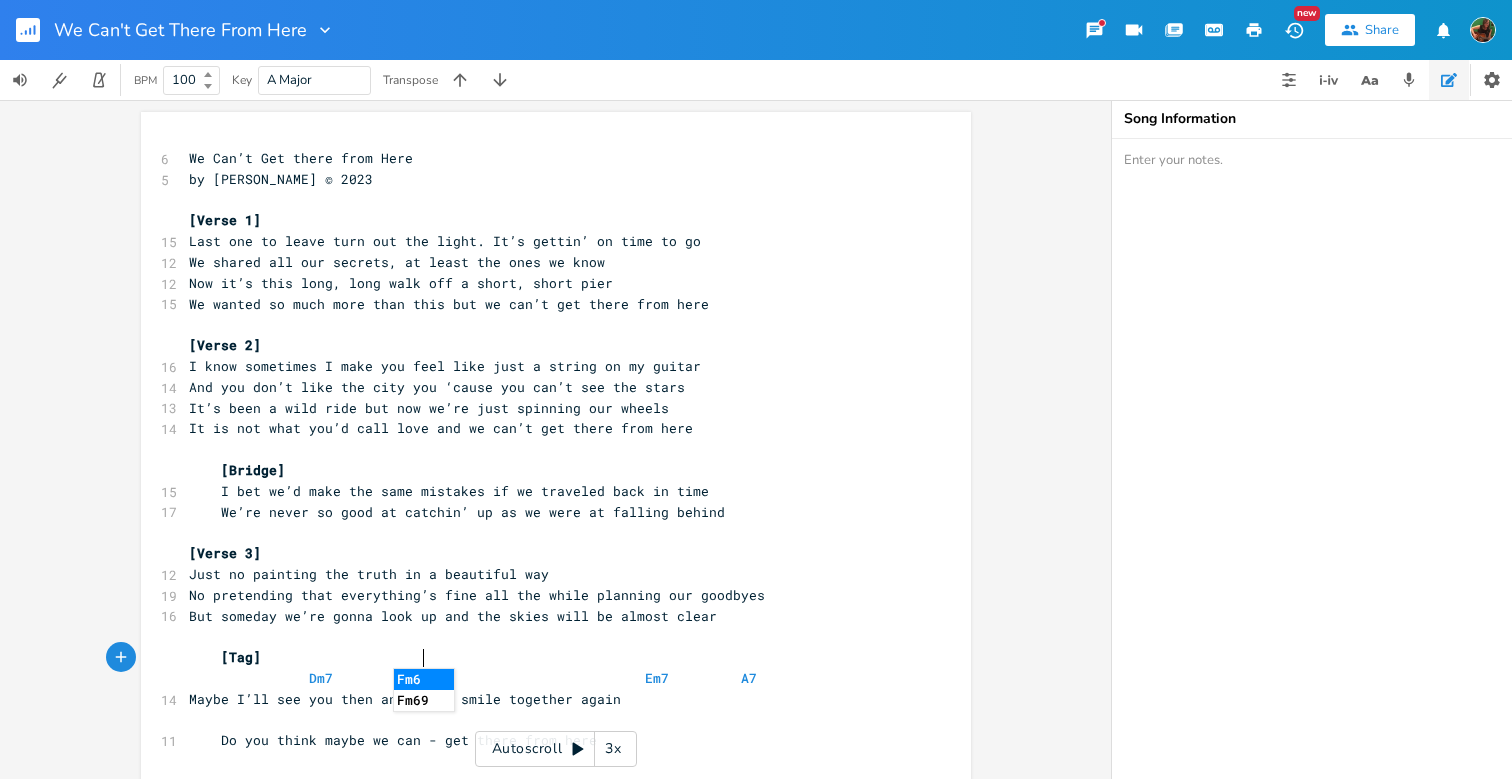click on "Dm7           Fm6                             Em7           A7" at bounding box center (473, 678) 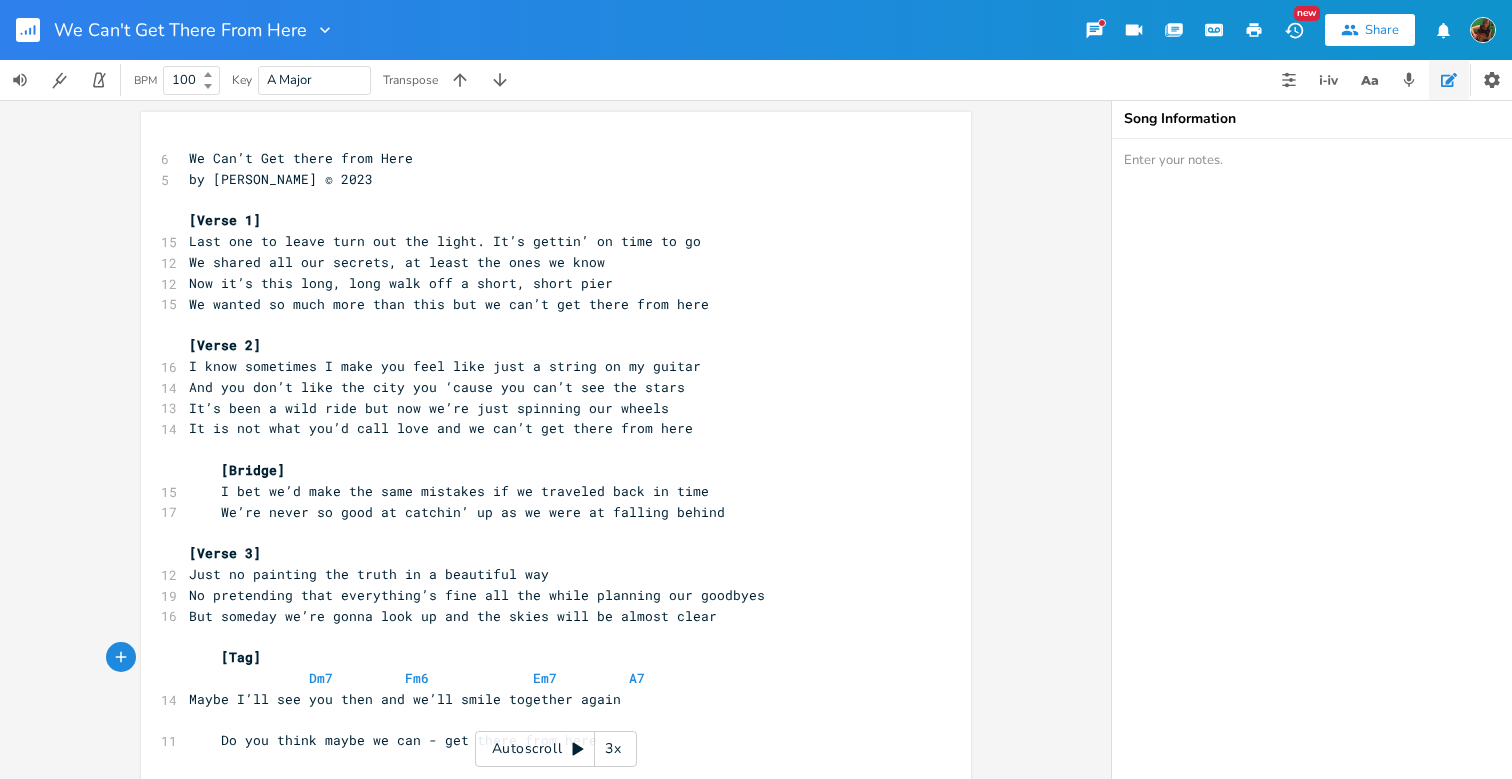 type on "D" 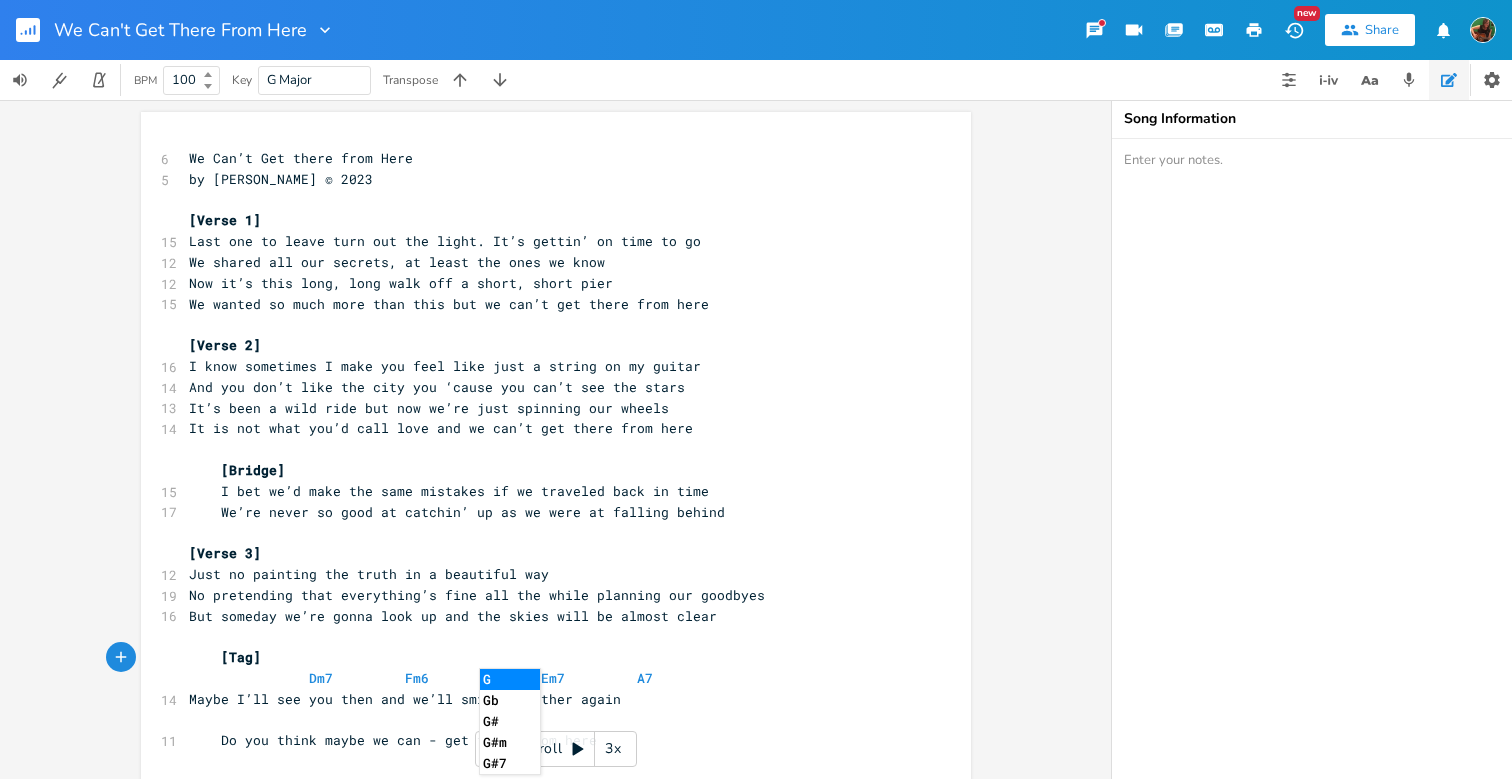 type on "G9" 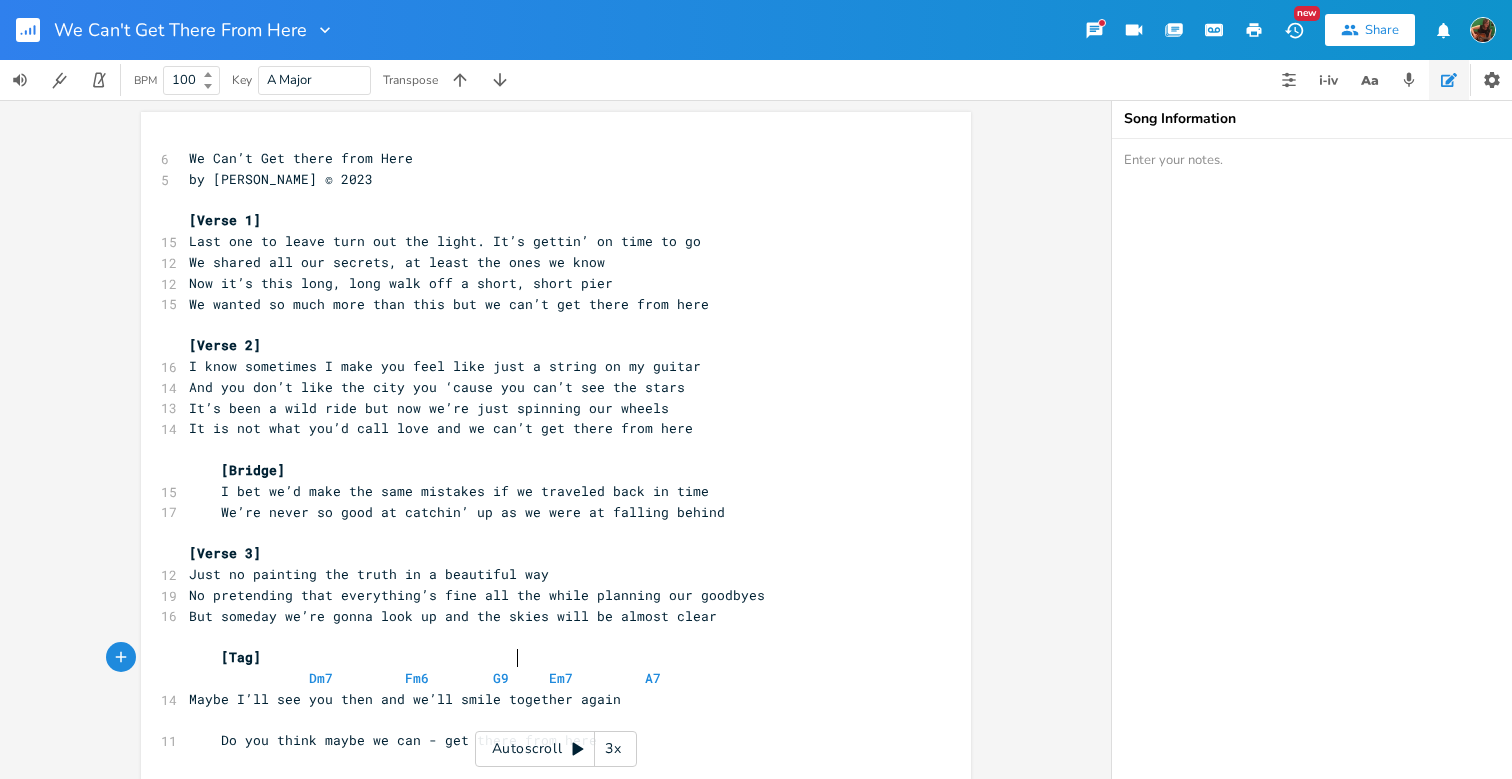 click on "Dm7           Fm6          G9       Em7           A7" at bounding box center (425, 678) 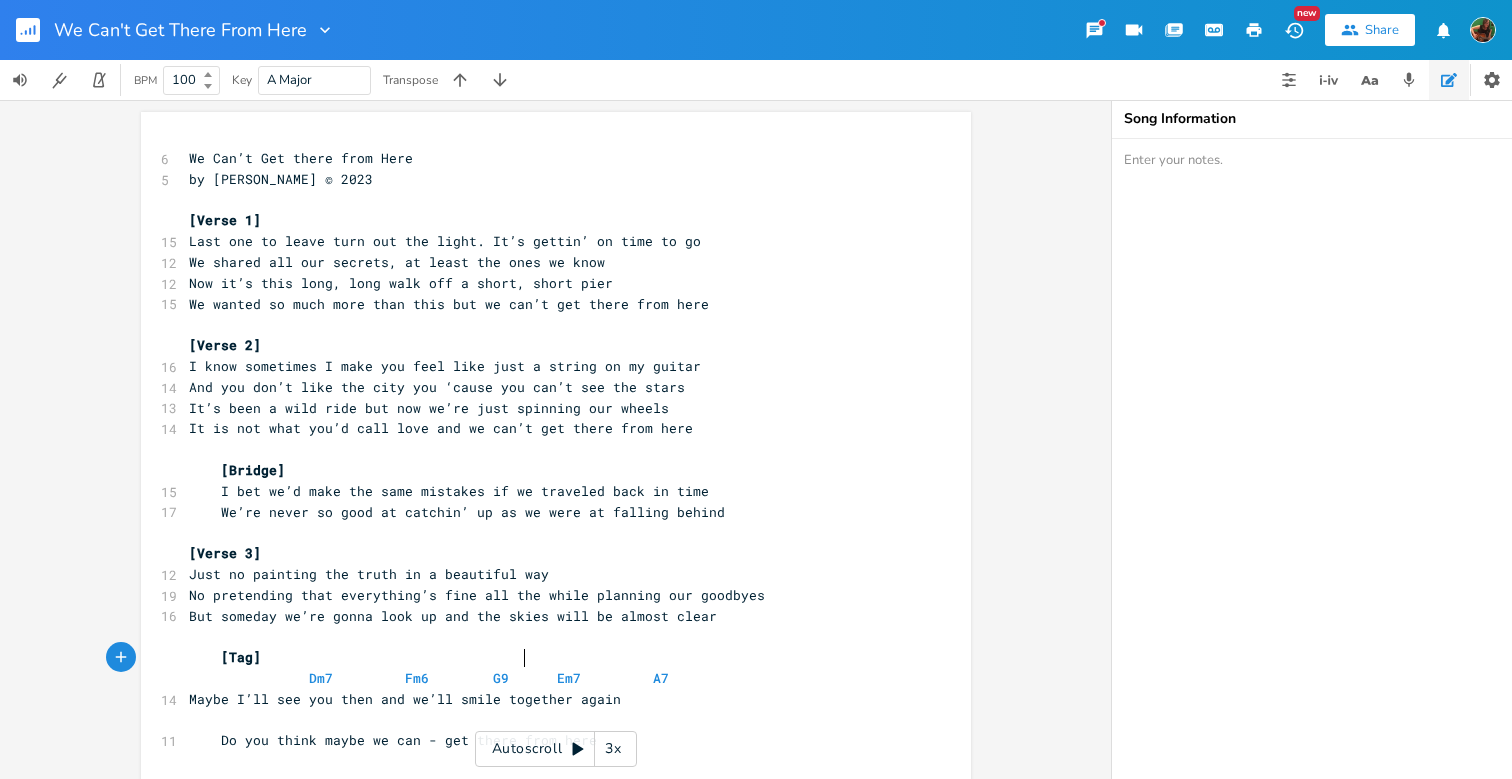scroll, scrollTop: 0, scrollLeft: 2, axis: horizontal 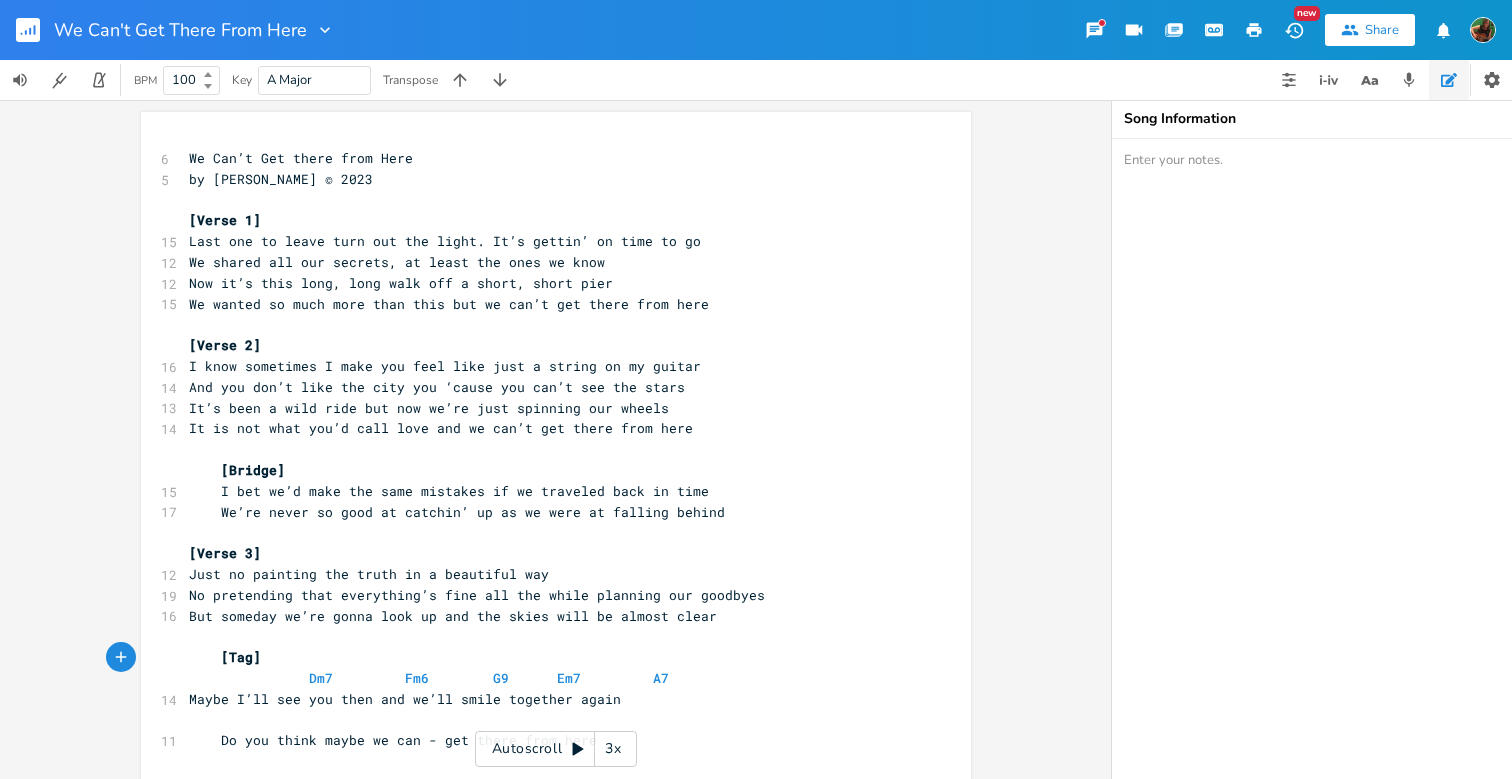 click at bounding box center [546, 720] 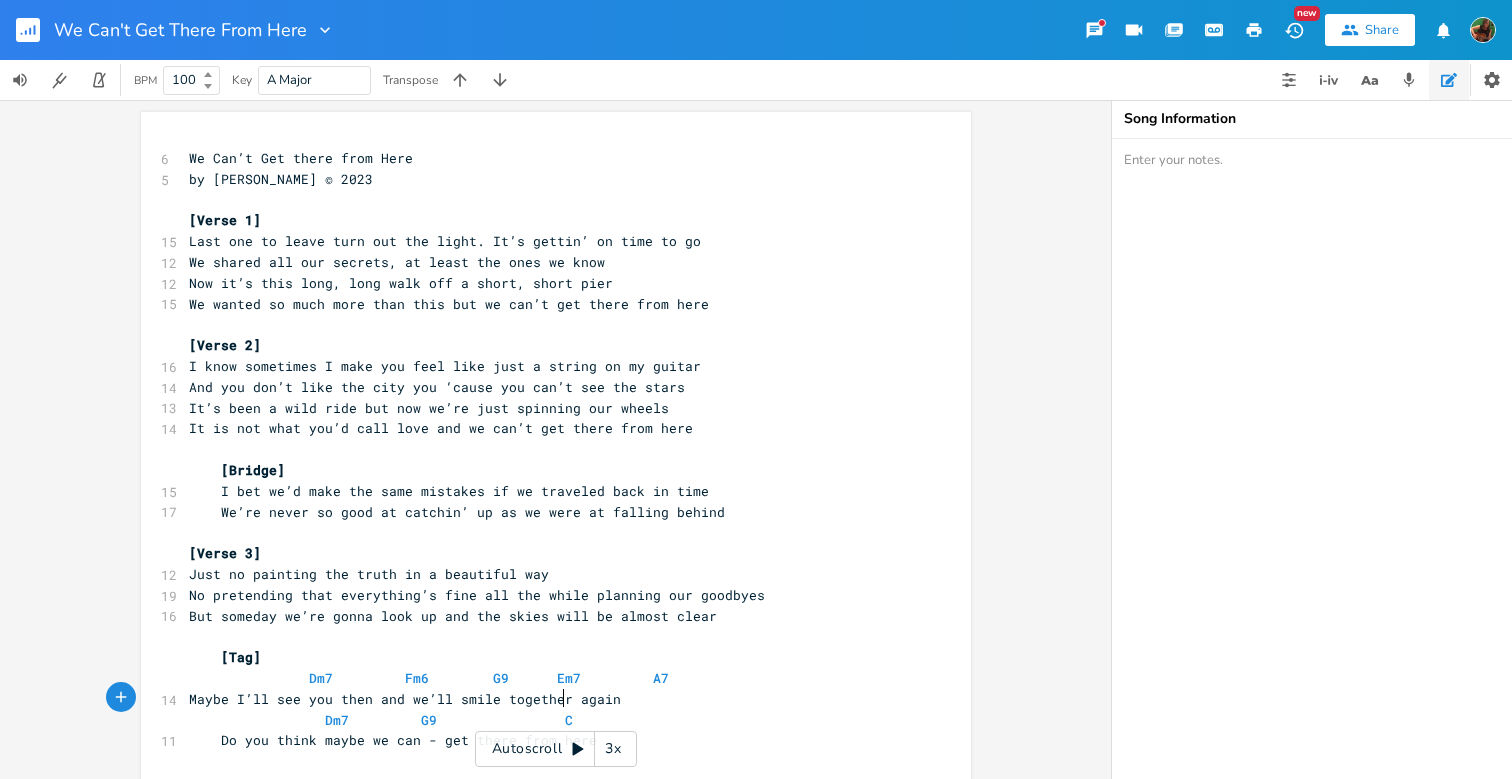 scroll, scrollTop: 0, scrollLeft: 153, axis: horizontal 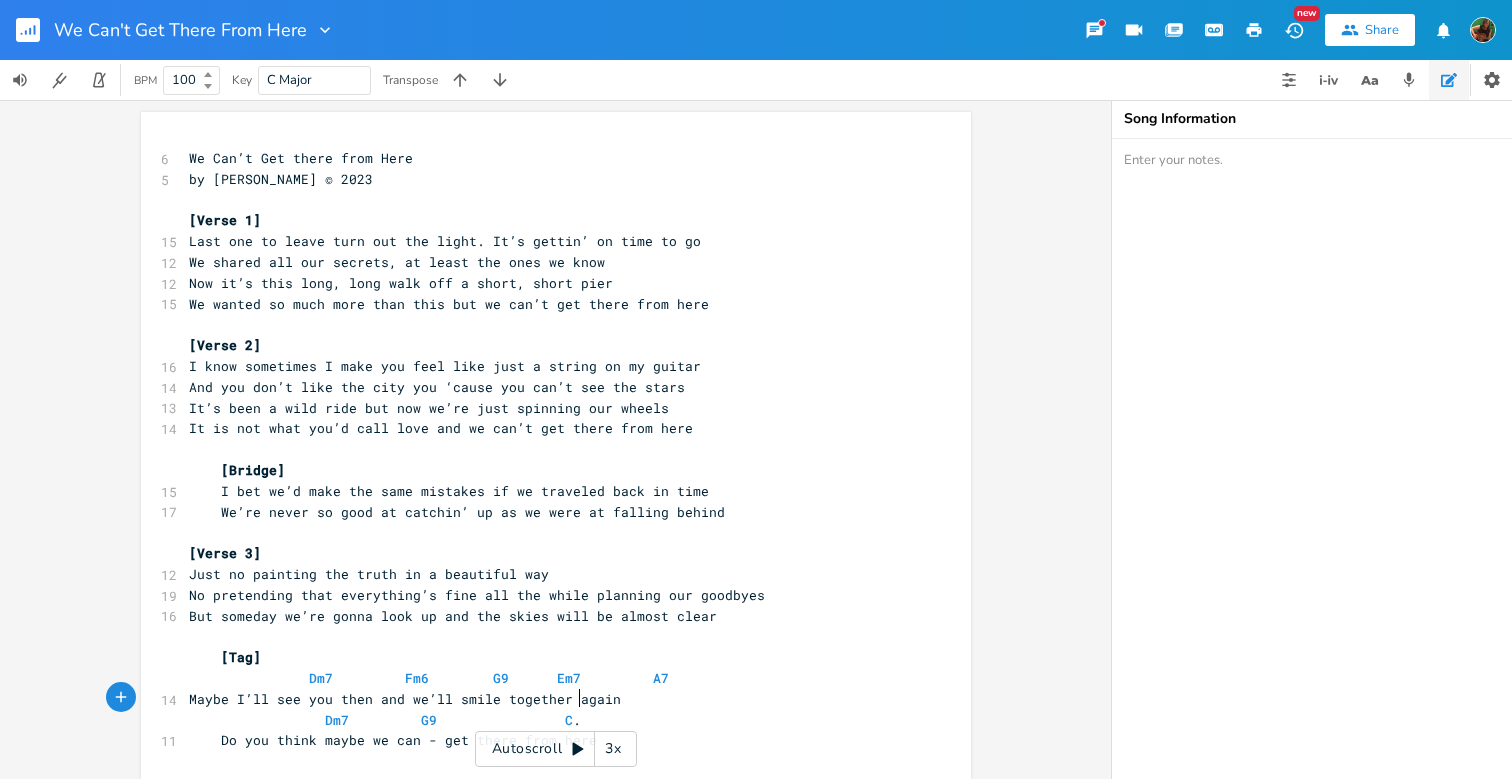 type on "Dm7         G9                C." 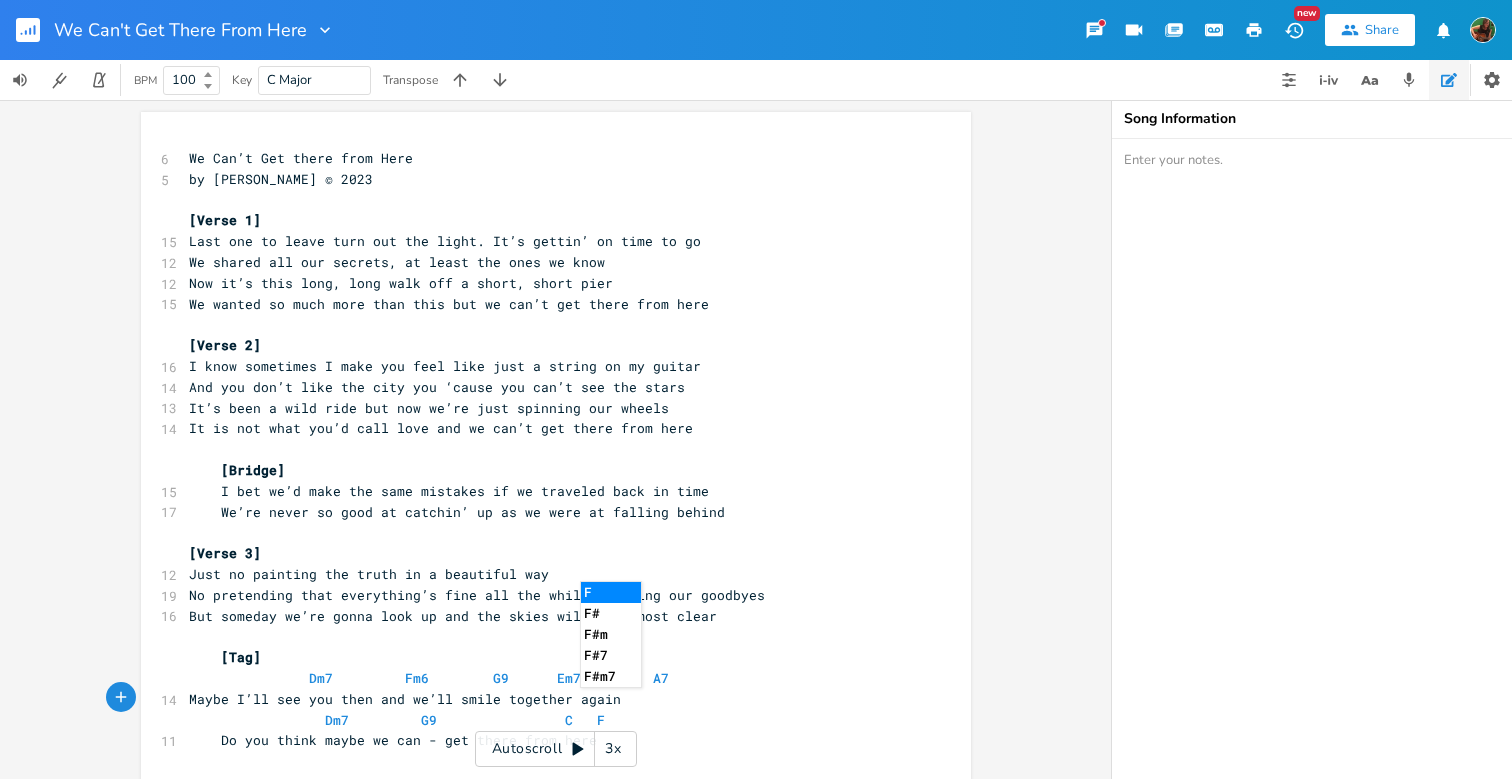 scroll, scrollTop: 0, scrollLeft: 17, axis: horizontal 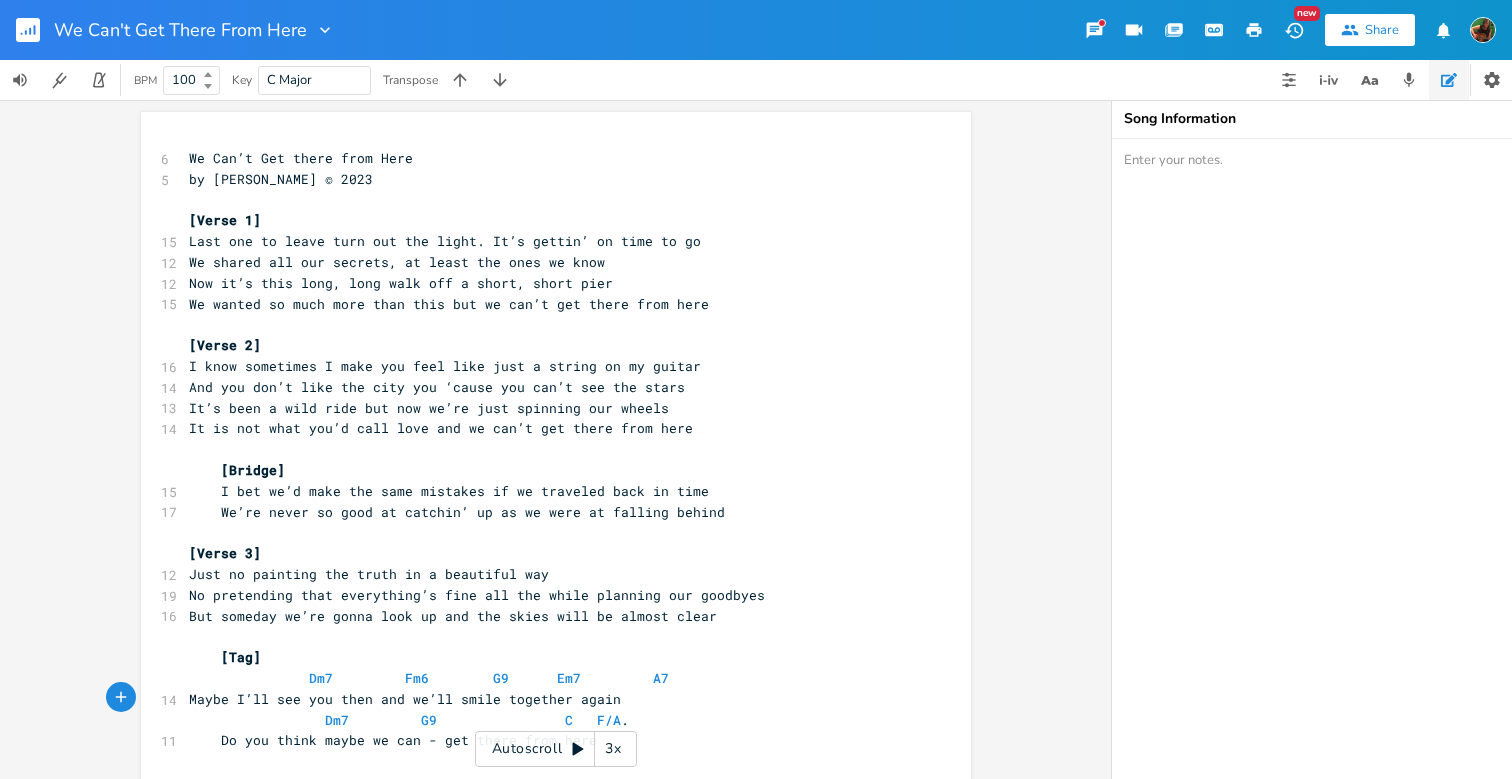 type on "F/A. C" 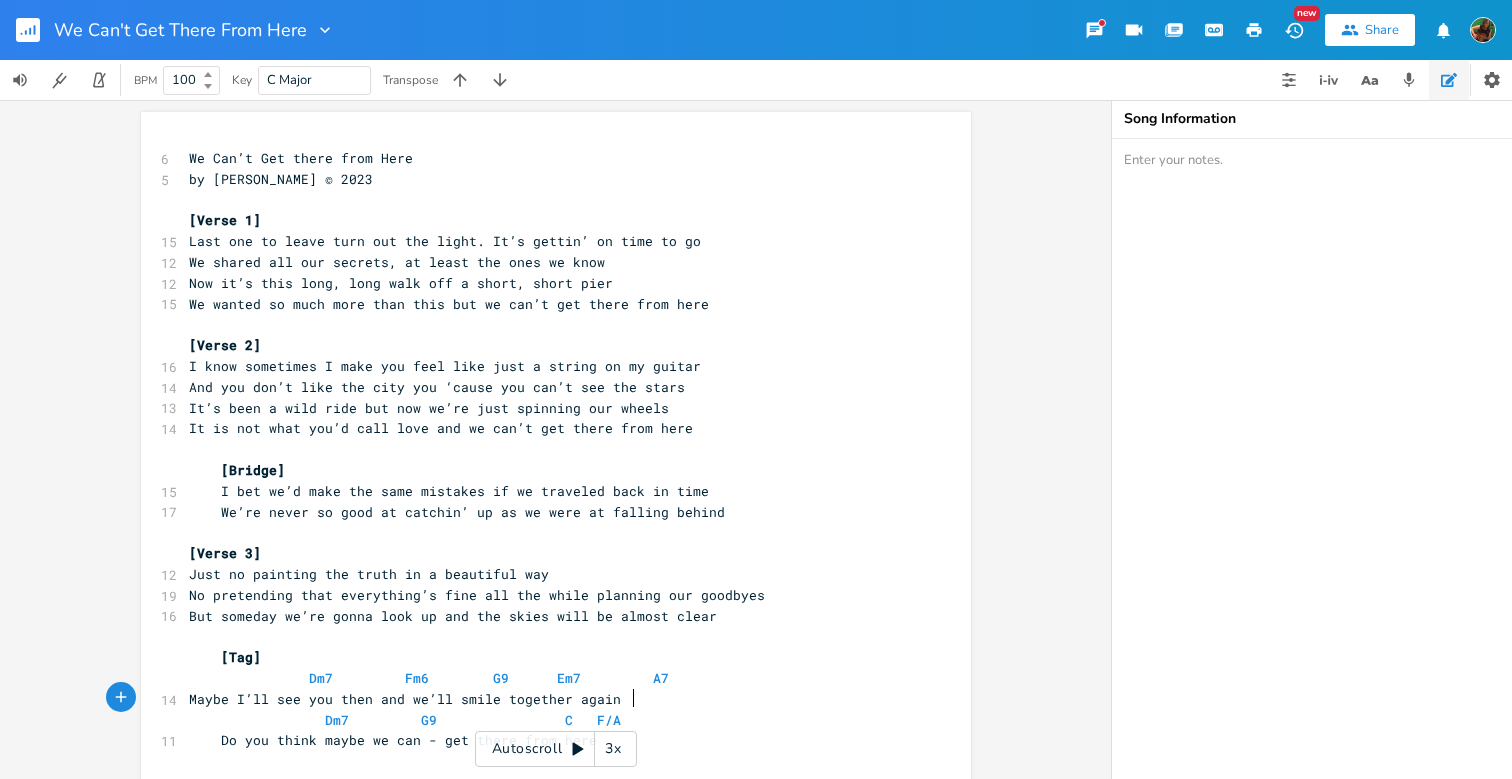 type on "C" 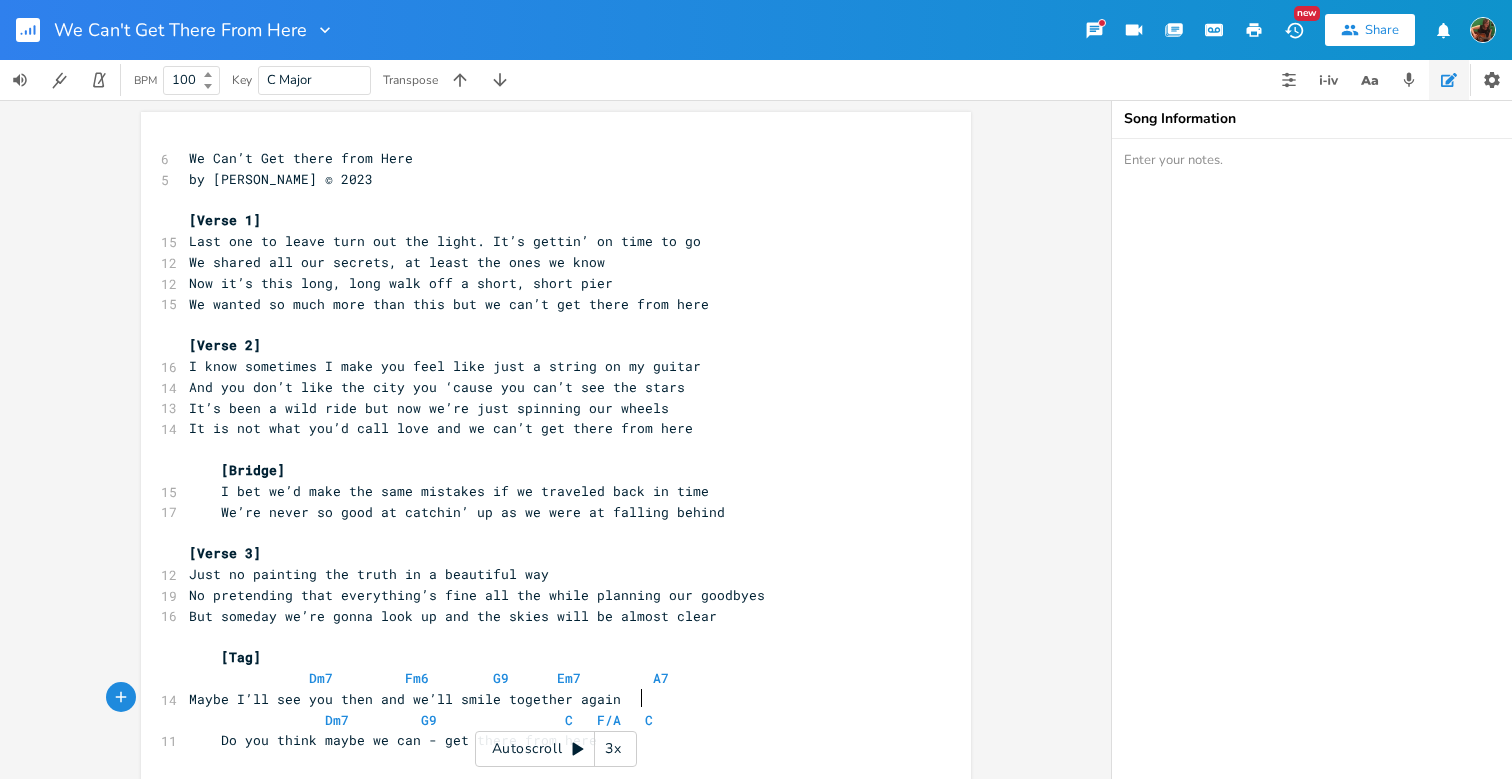 scroll, scrollTop: 0, scrollLeft: 15, axis: horizontal 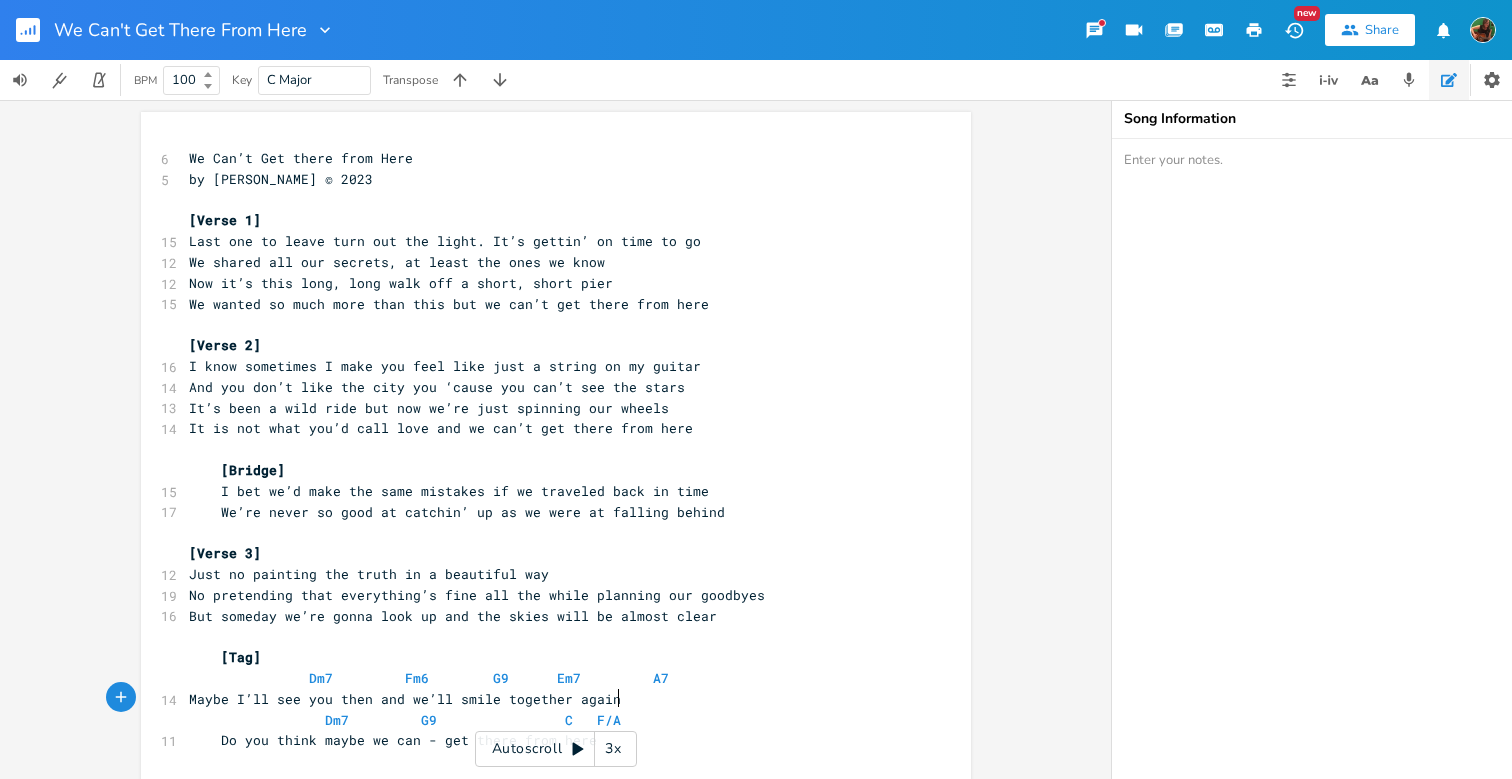 type on "C" 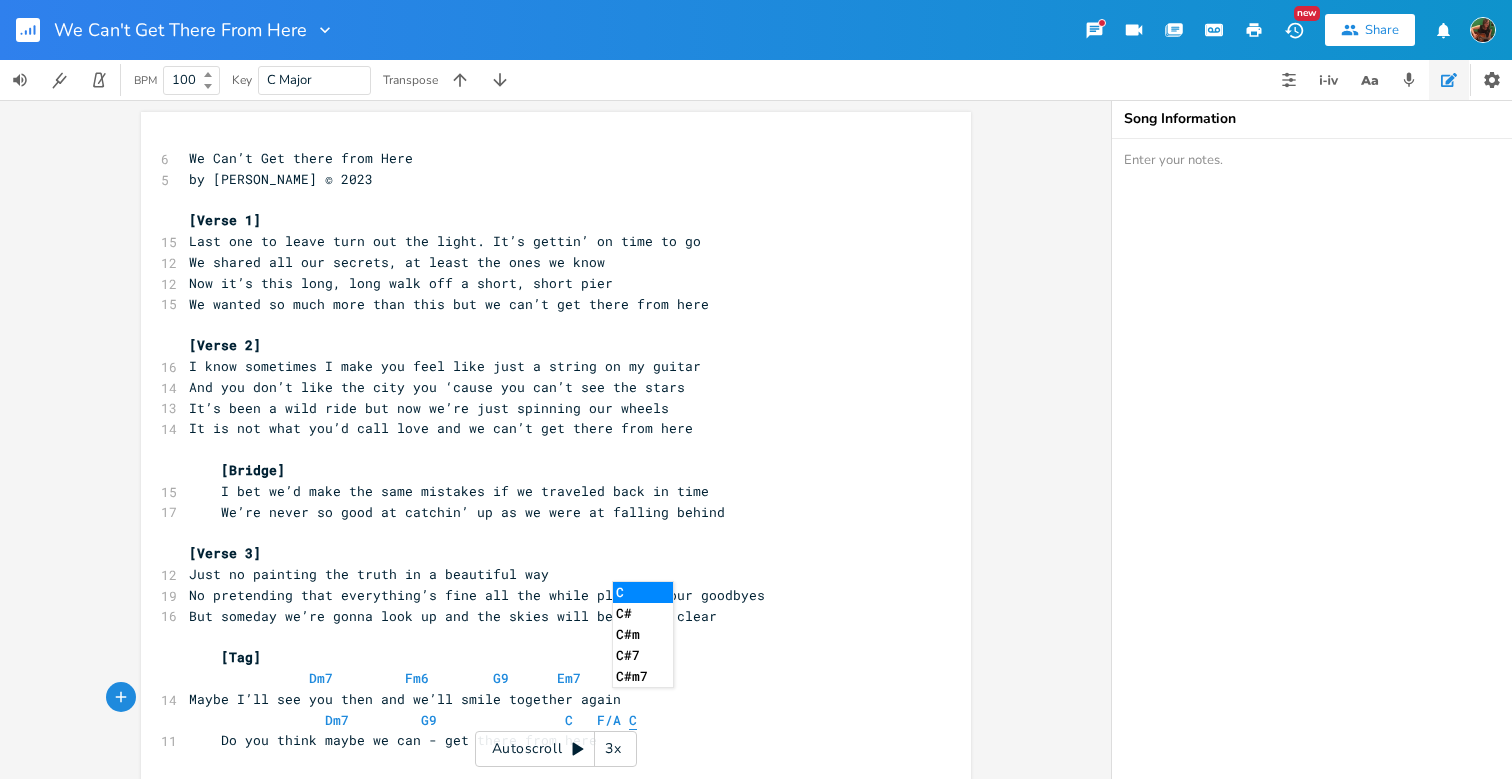 click on "C" at bounding box center (633, 720) 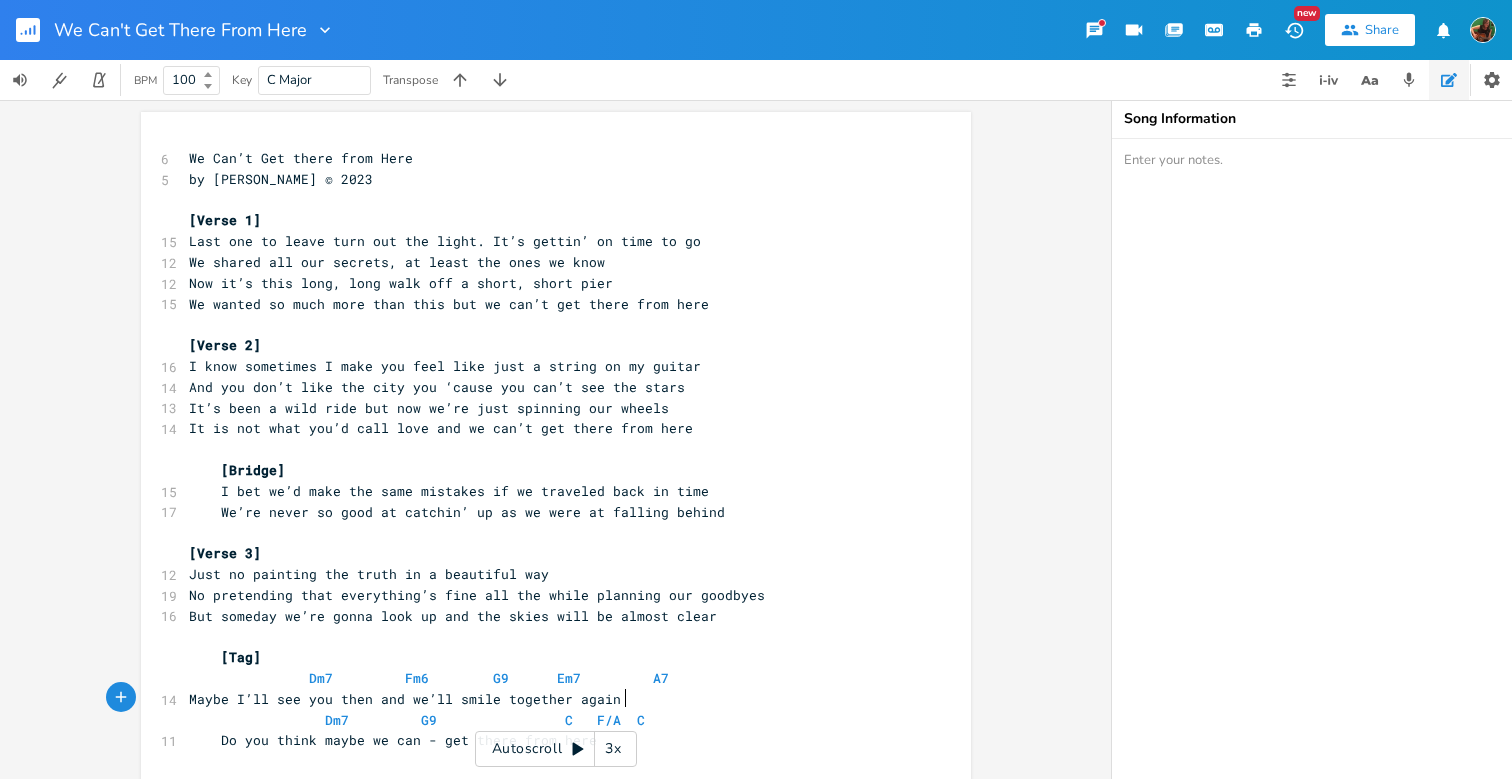 scroll, scrollTop: 0, scrollLeft: 6, axis: horizontal 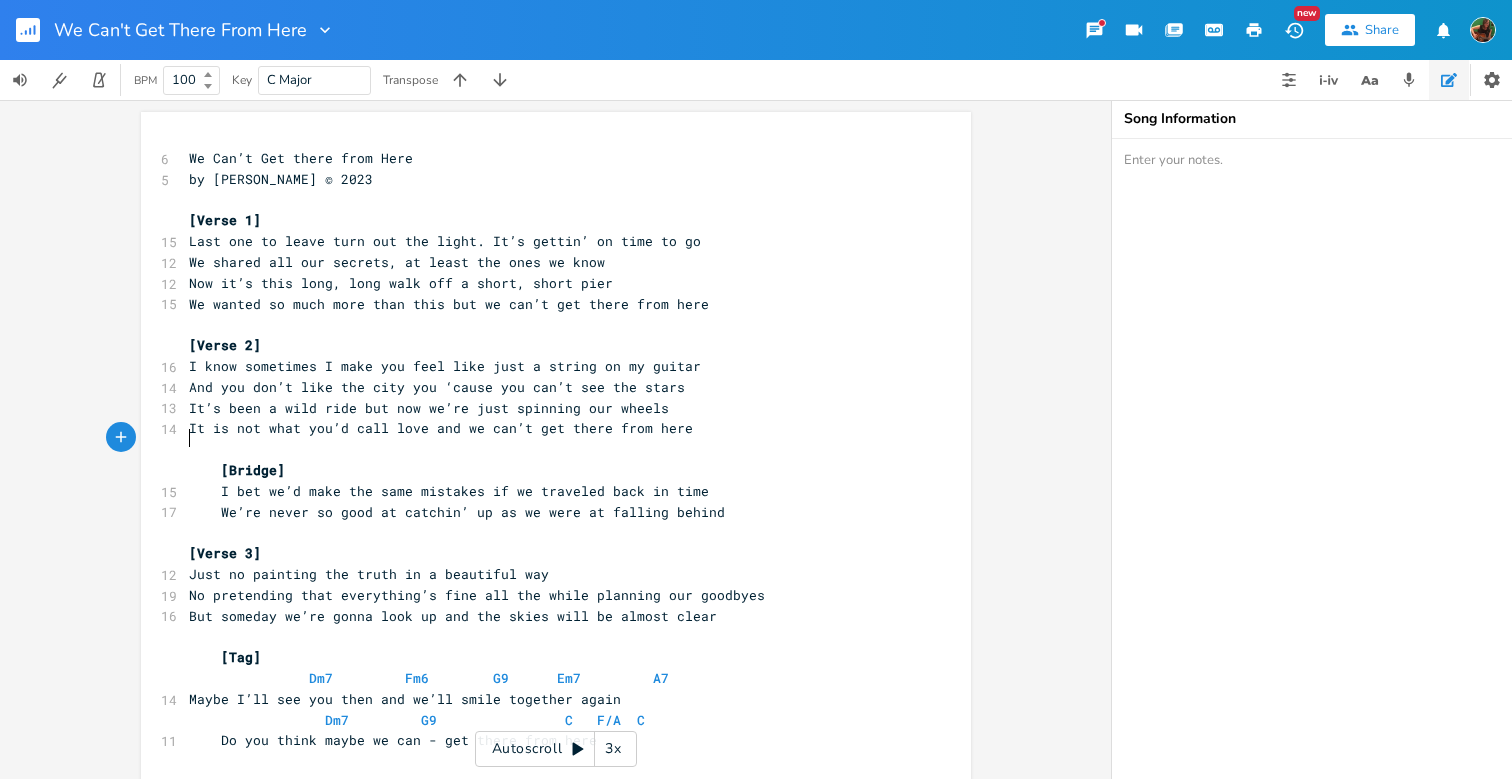 click on "​" at bounding box center [546, 449] 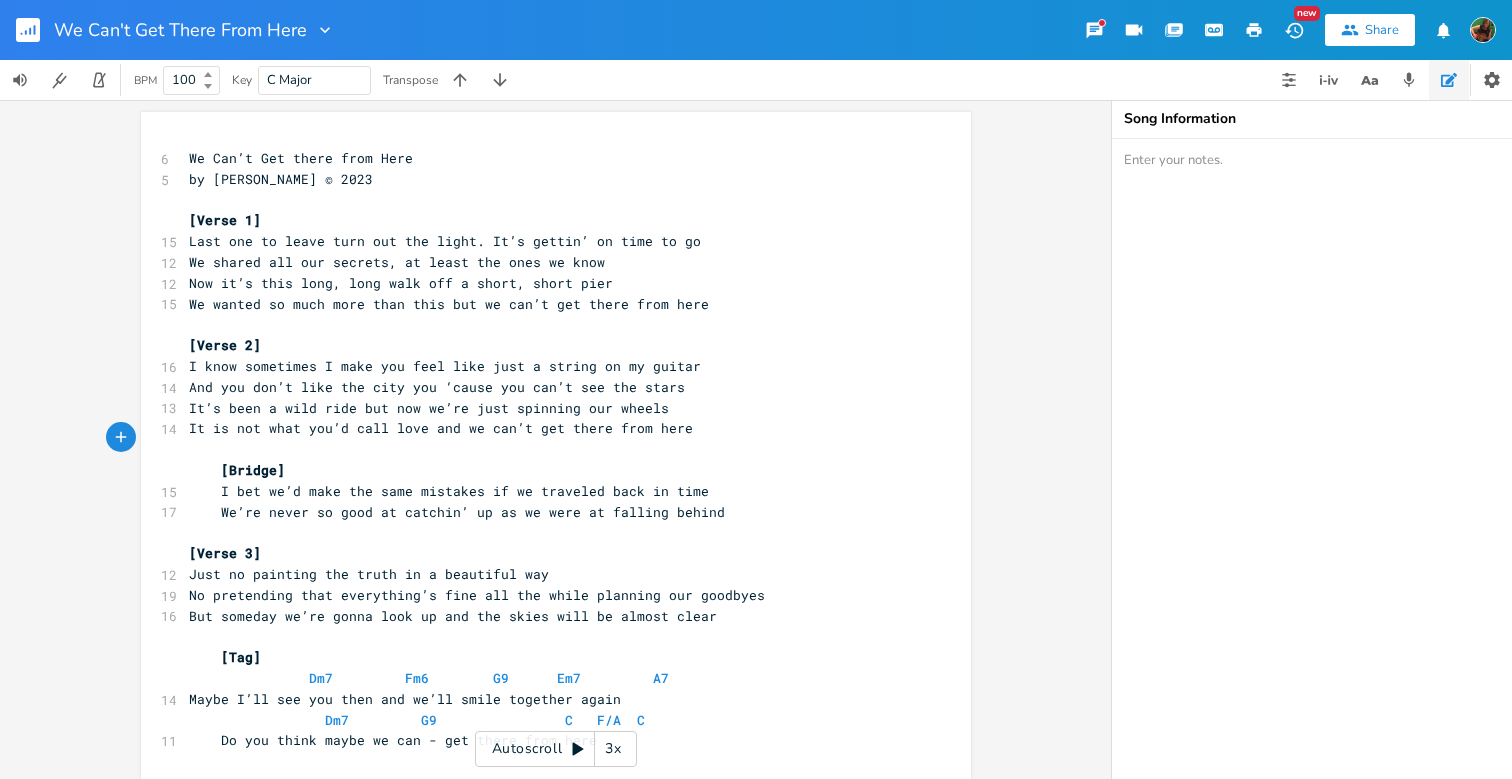 scroll, scrollTop: 0, scrollLeft: 0, axis: both 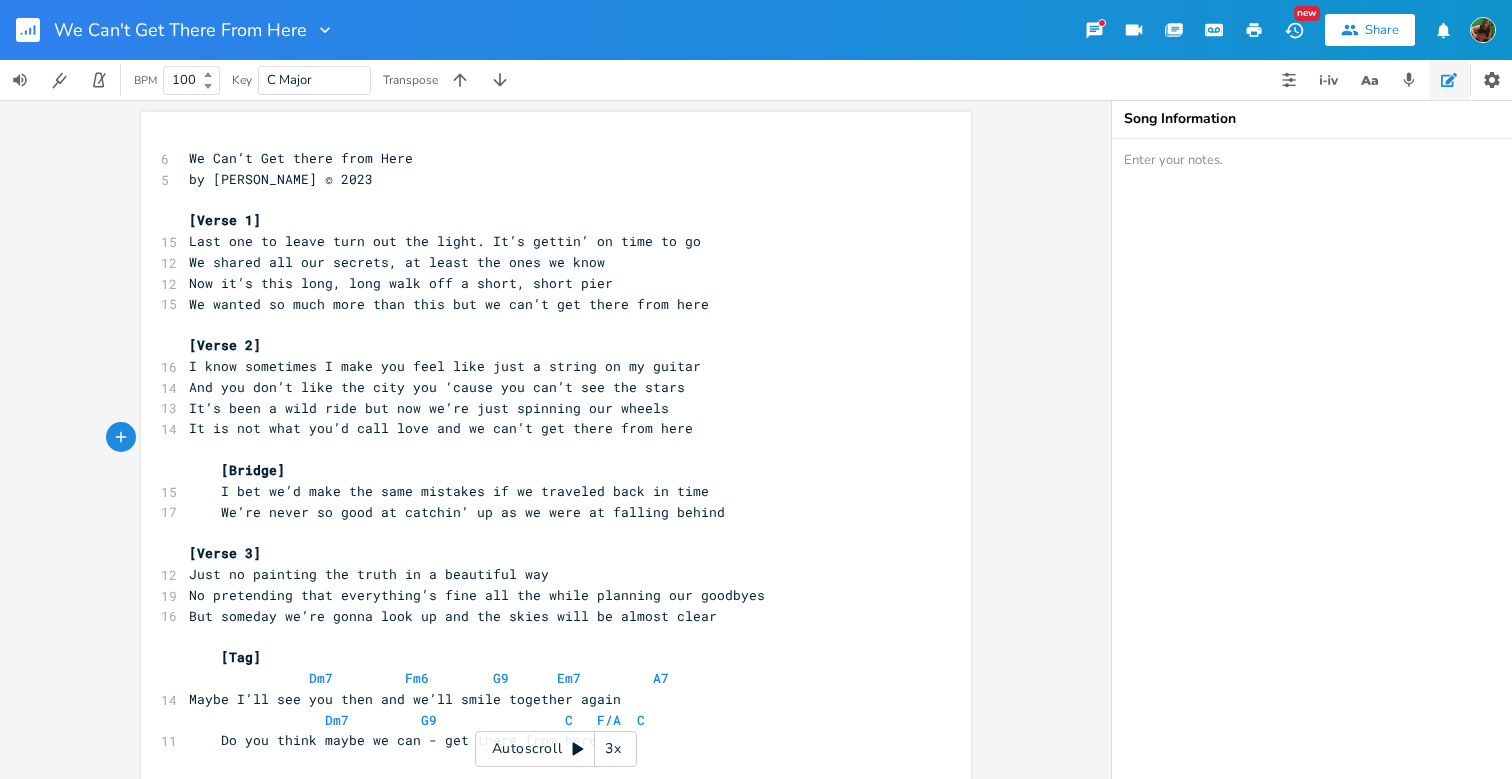 click on "Last one to leave turn out the light. It’s gettin’ on time to go" at bounding box center (445, 241) 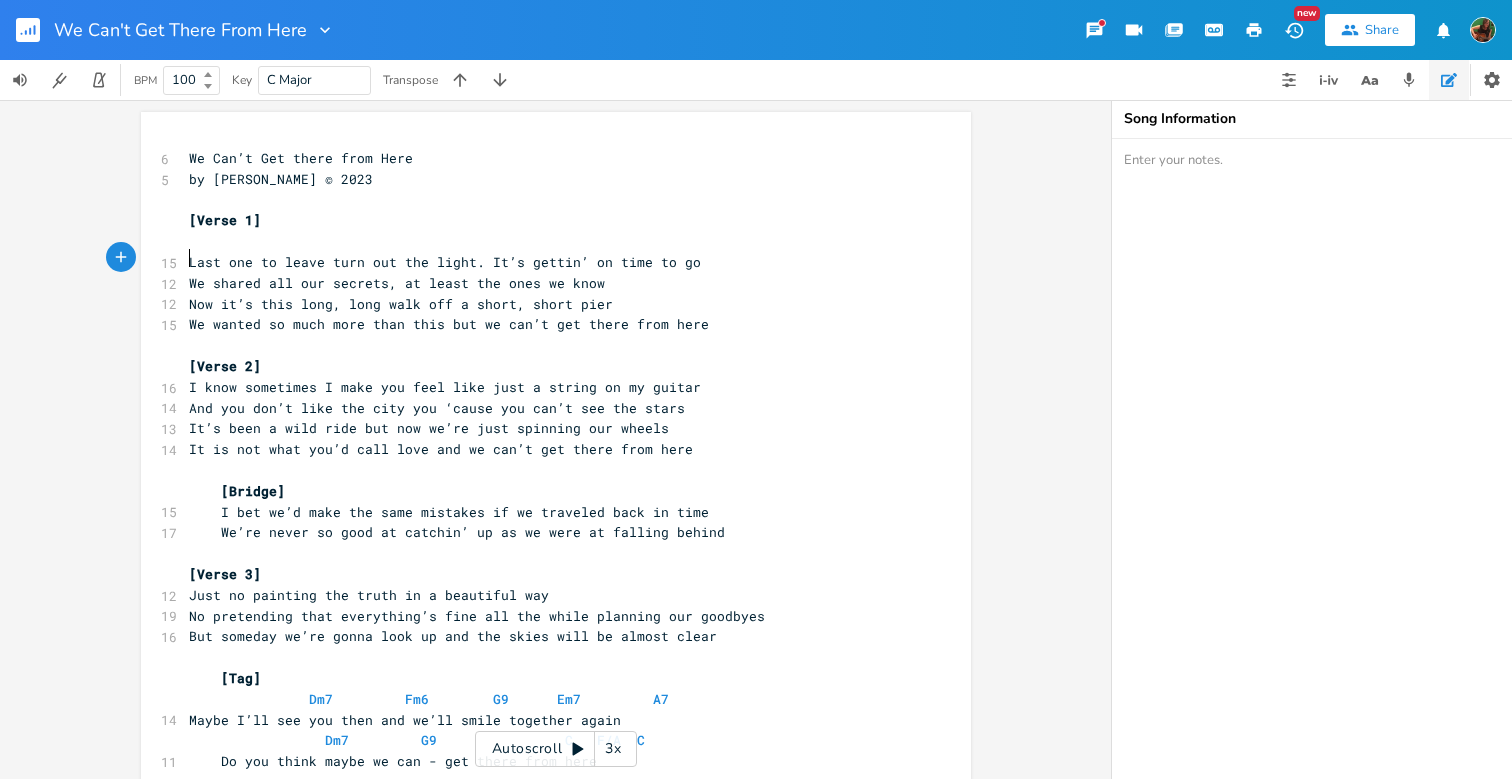 click on "​" at bounding box center [546, 241] 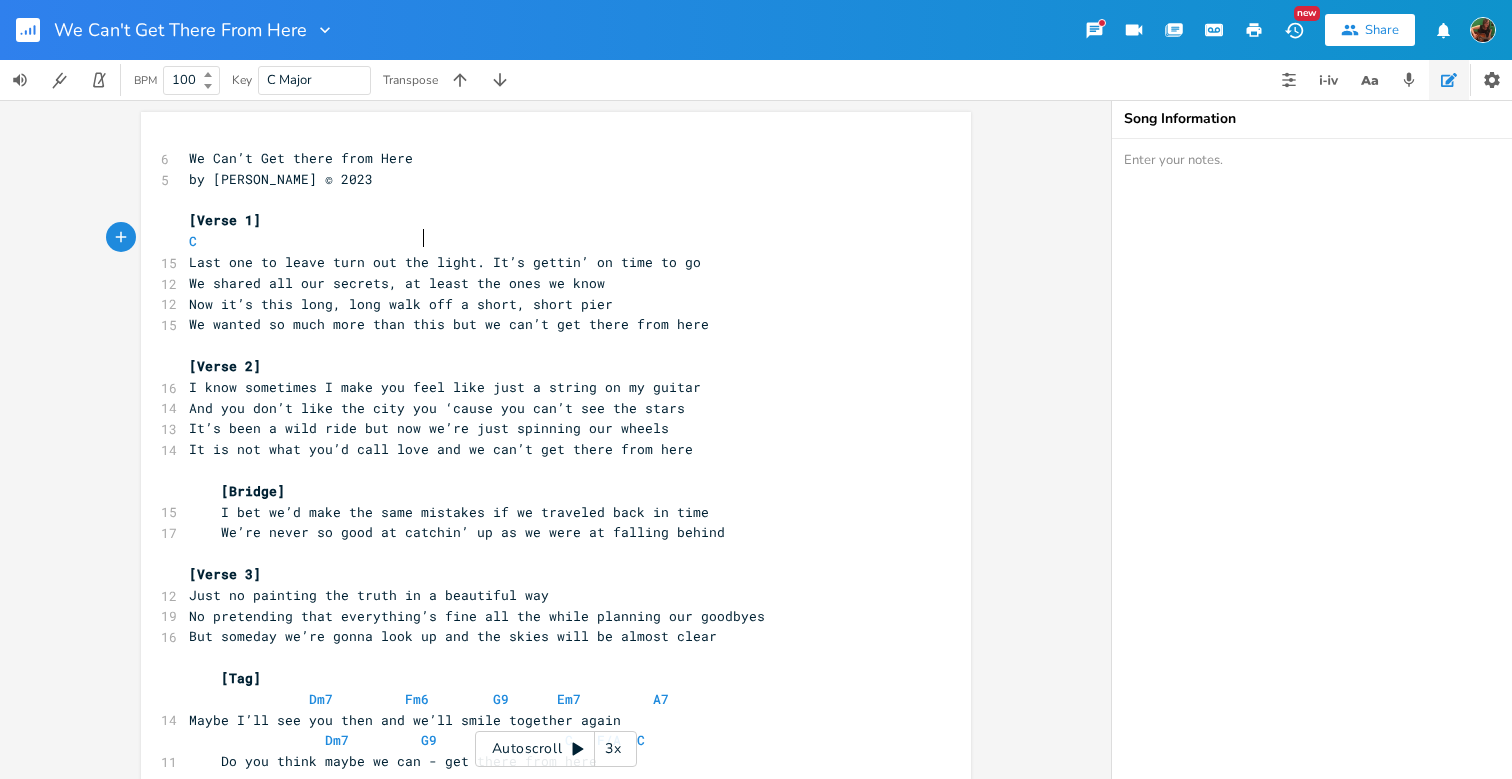 scroll, scrollTop: 0, scrollLeft: 93, axis: horizontal 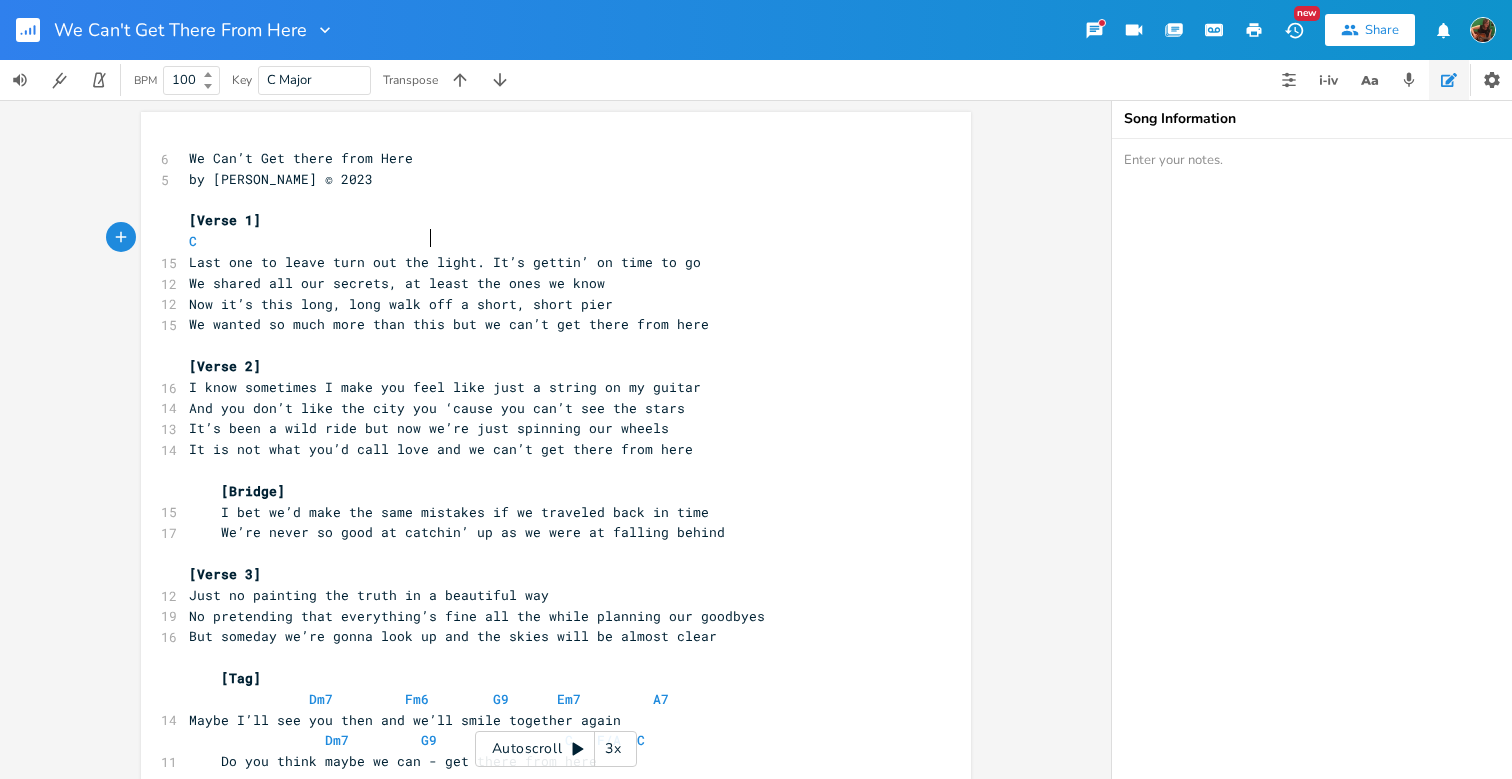 type on "C                              C" 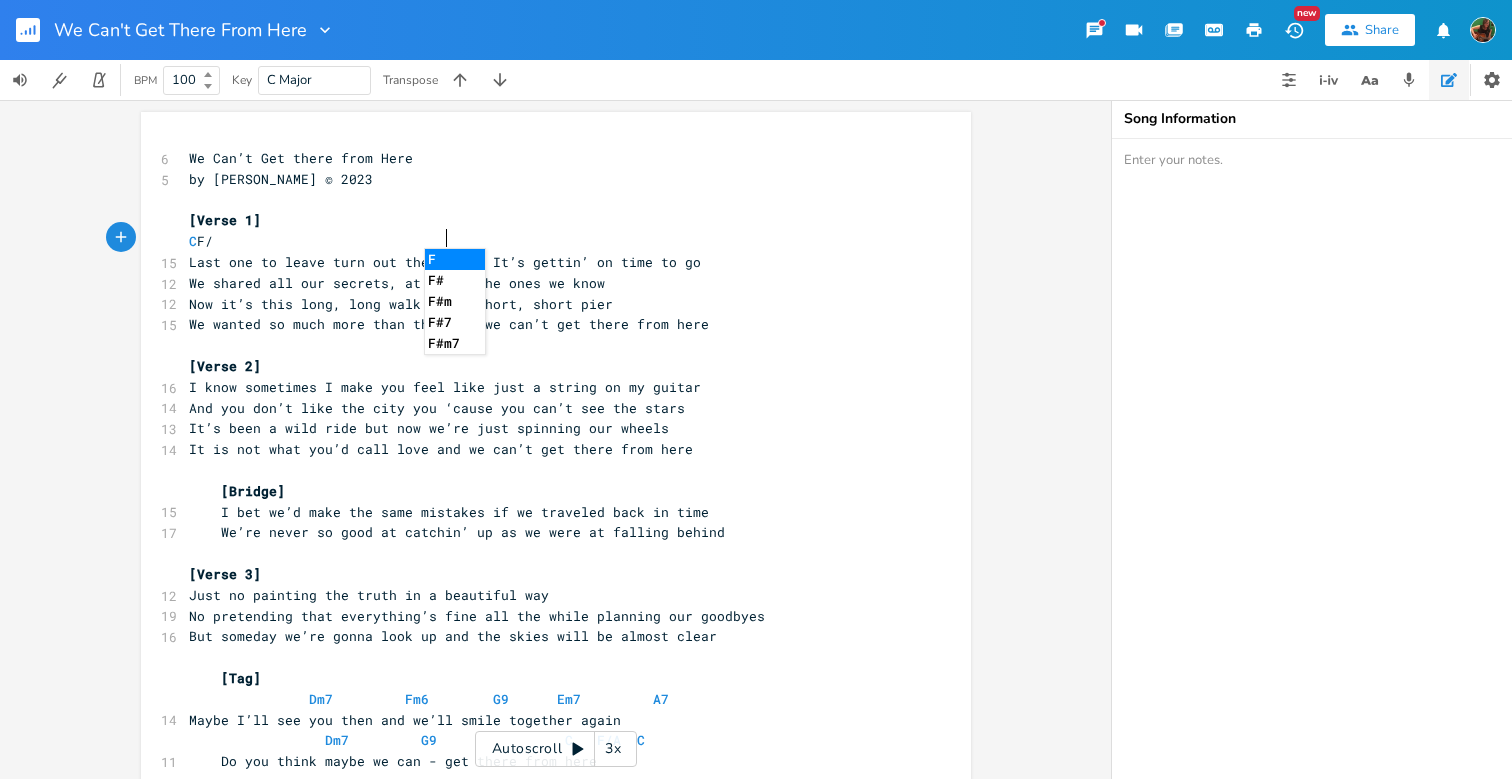 type on "F/a" 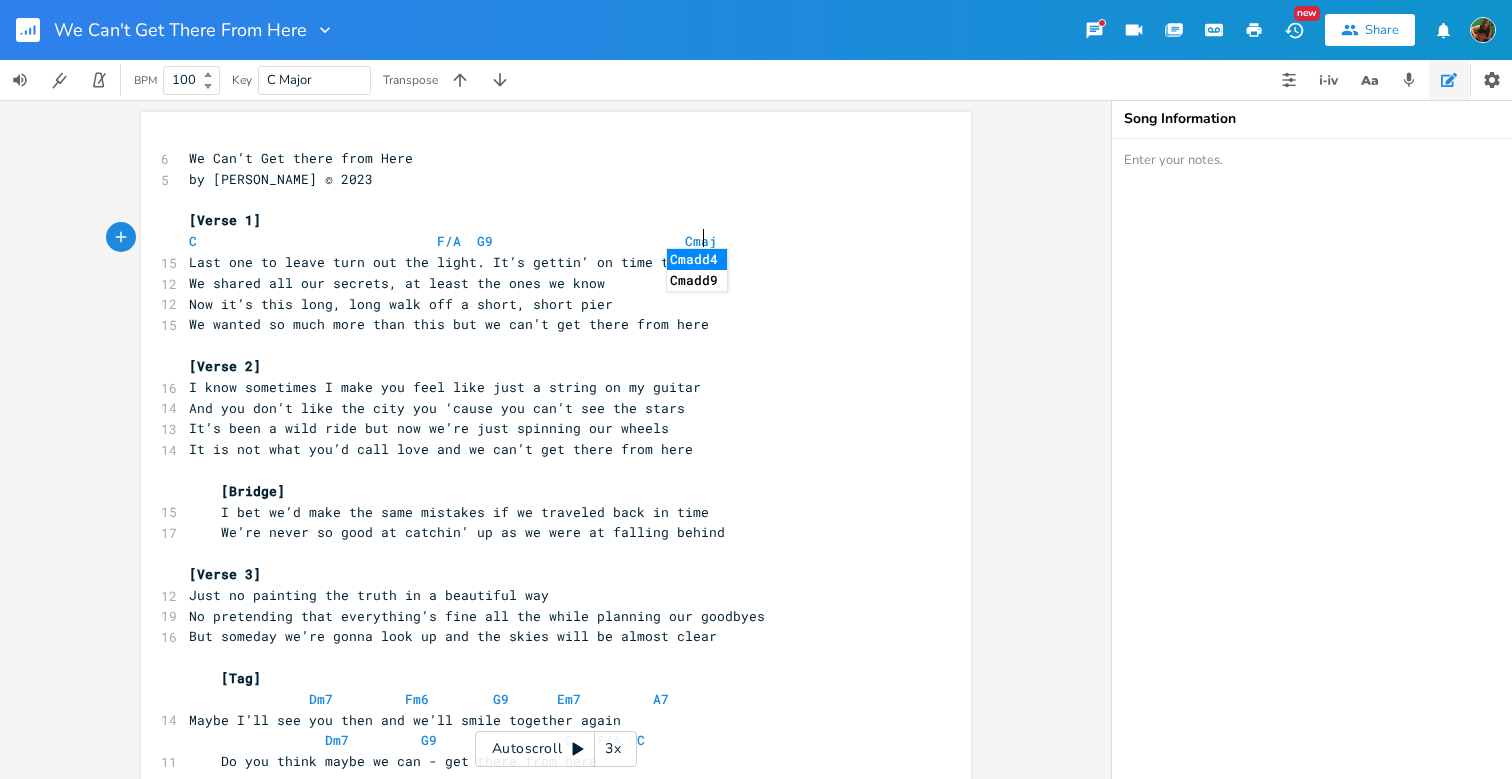 scroll, scrollTop: 0, scrollLeft: 122, axis: horizontal 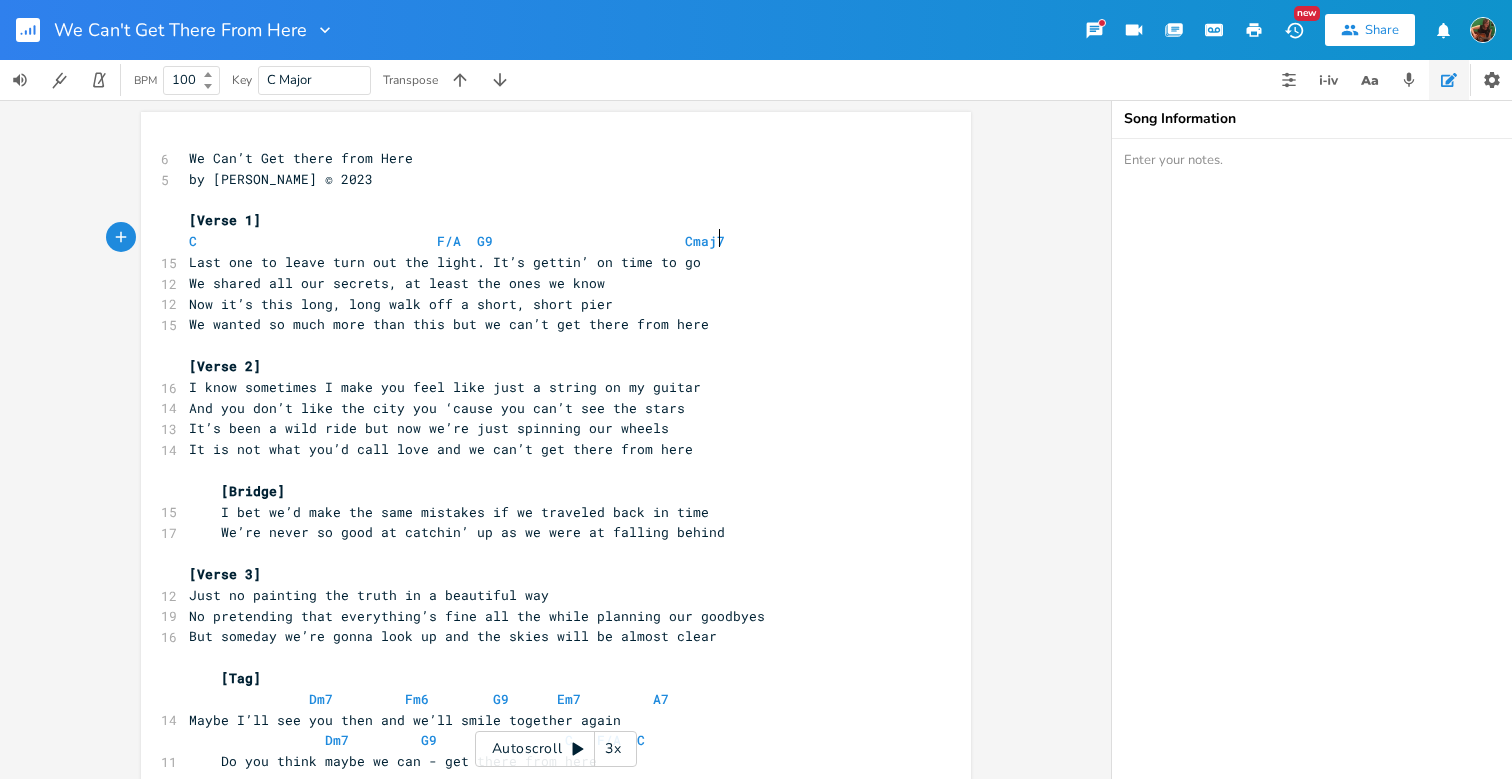 type on "A  G9                        Cmaj7." 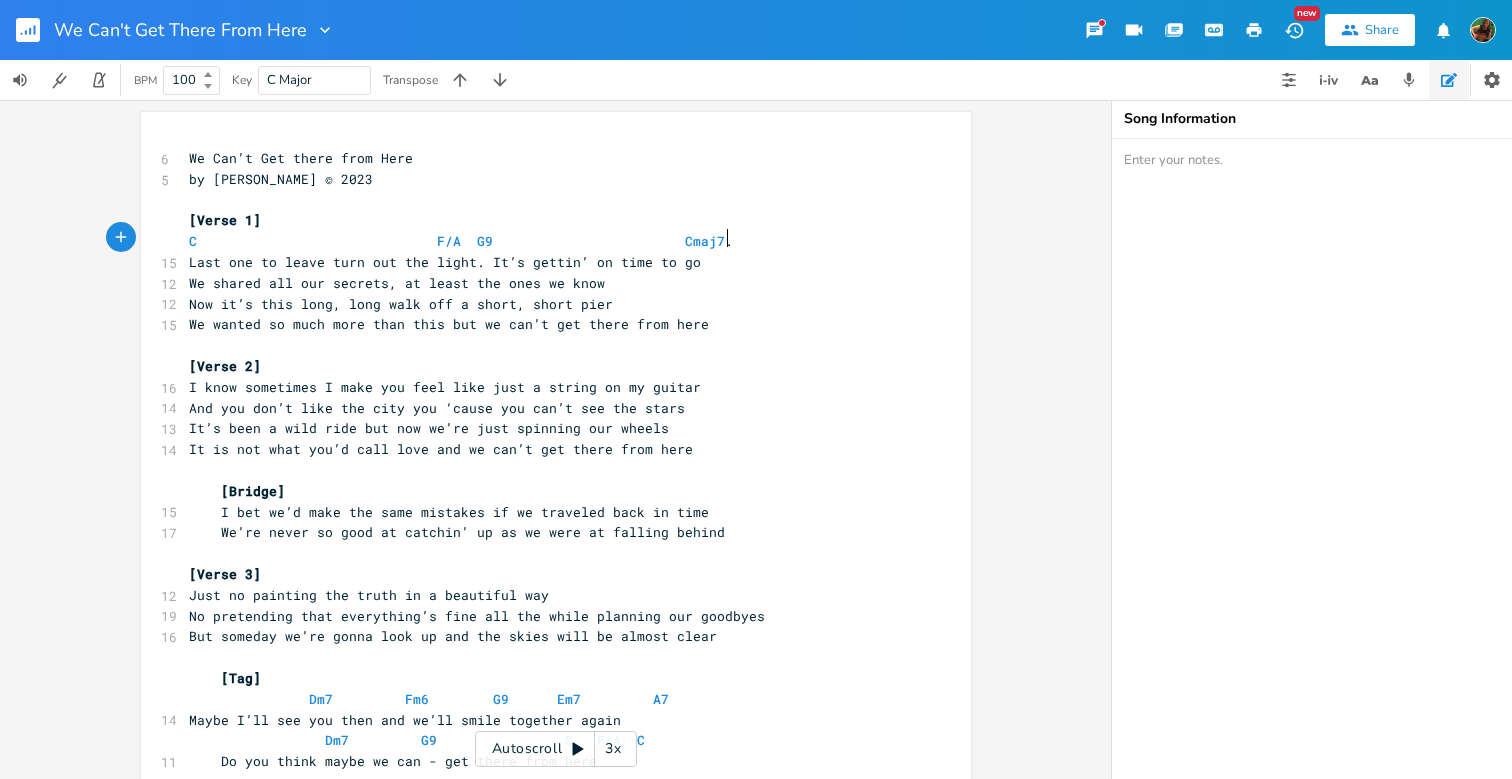 scroll, scrollTop: 0, scrollLeft: 133, axis: horizontal 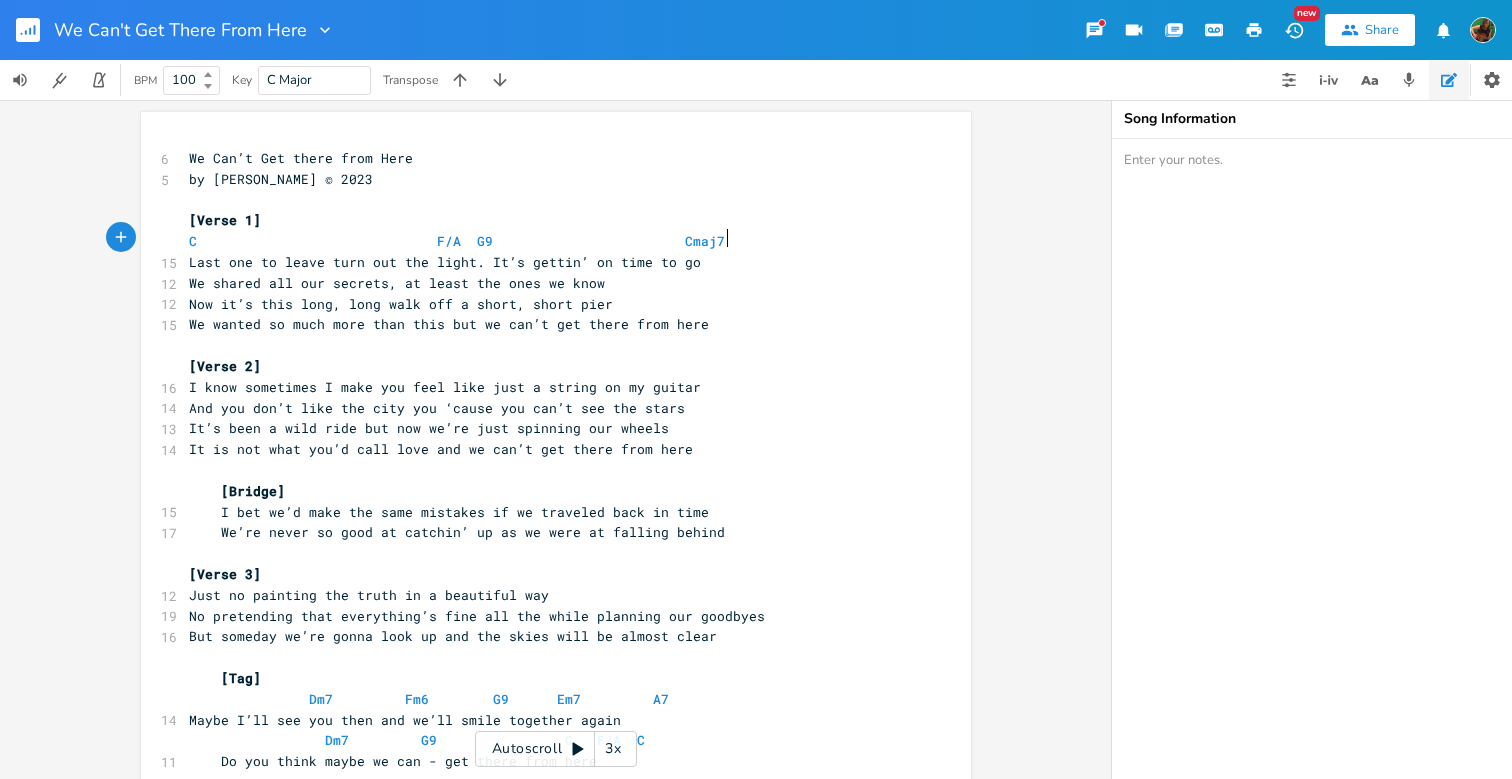 type on "DF" 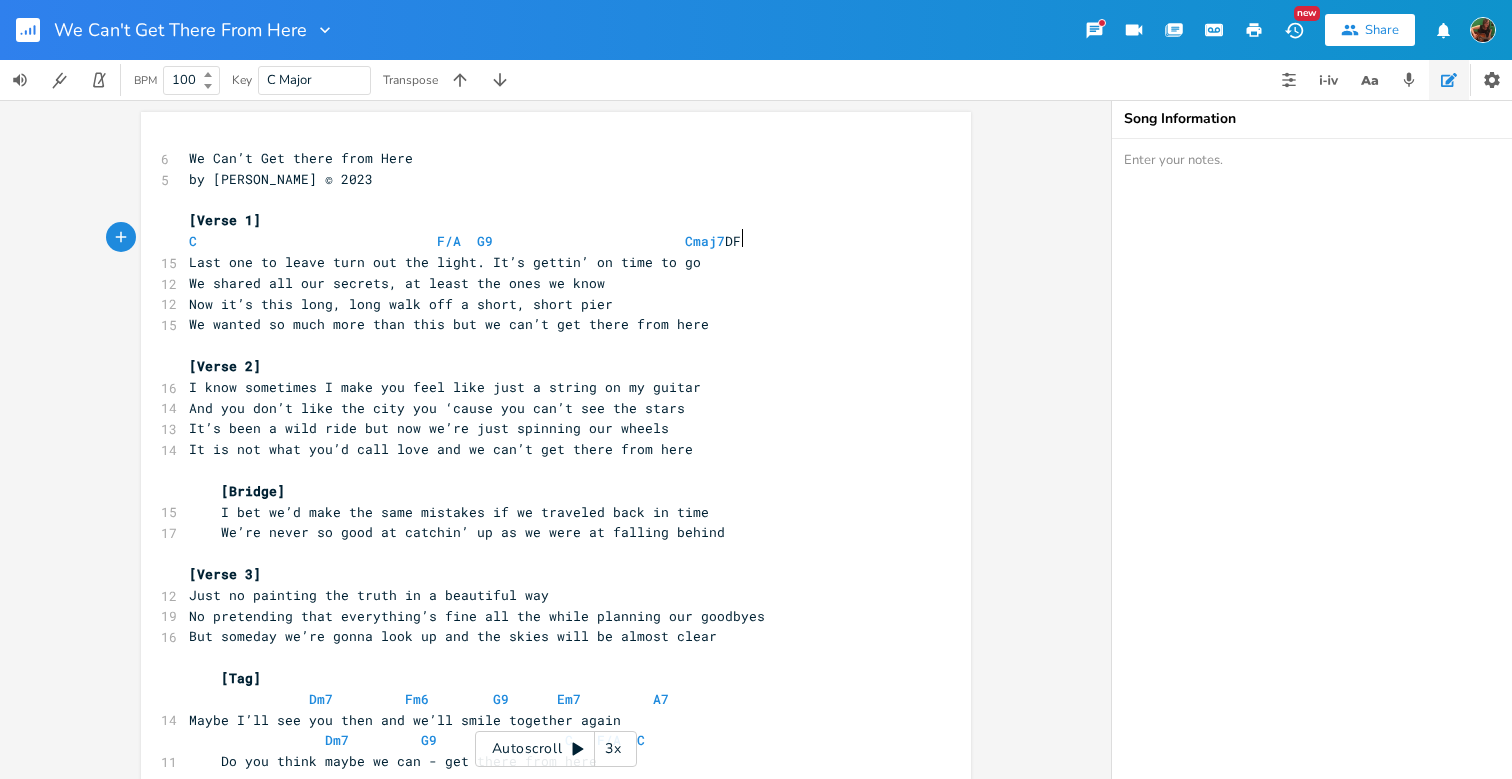 scroll, scrollTop: 0, scrollLeft: 20, axis: horizontal 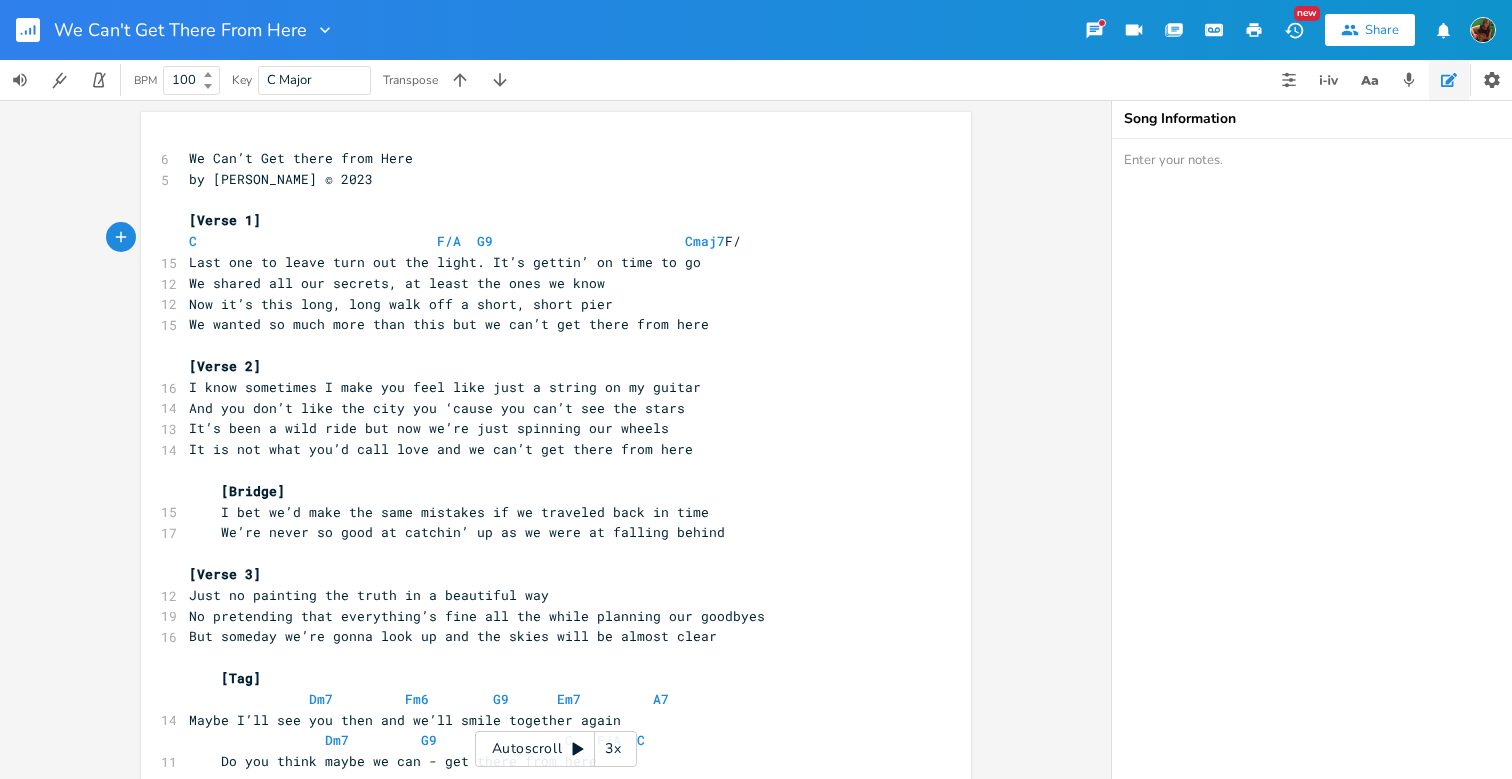 type on "F/A" 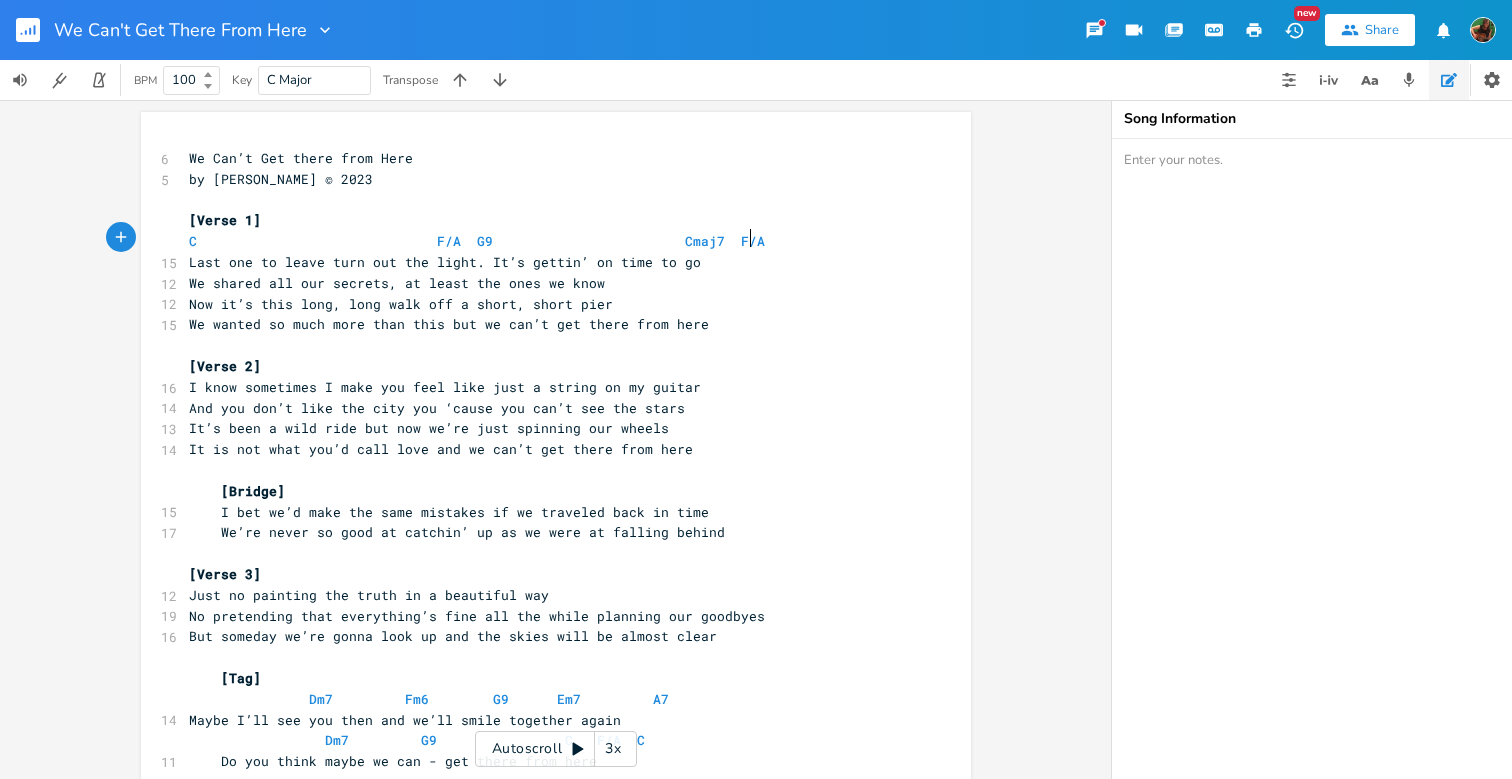 scroll, scrollTop: 0, scrollLeft: 17, axis: horizontal 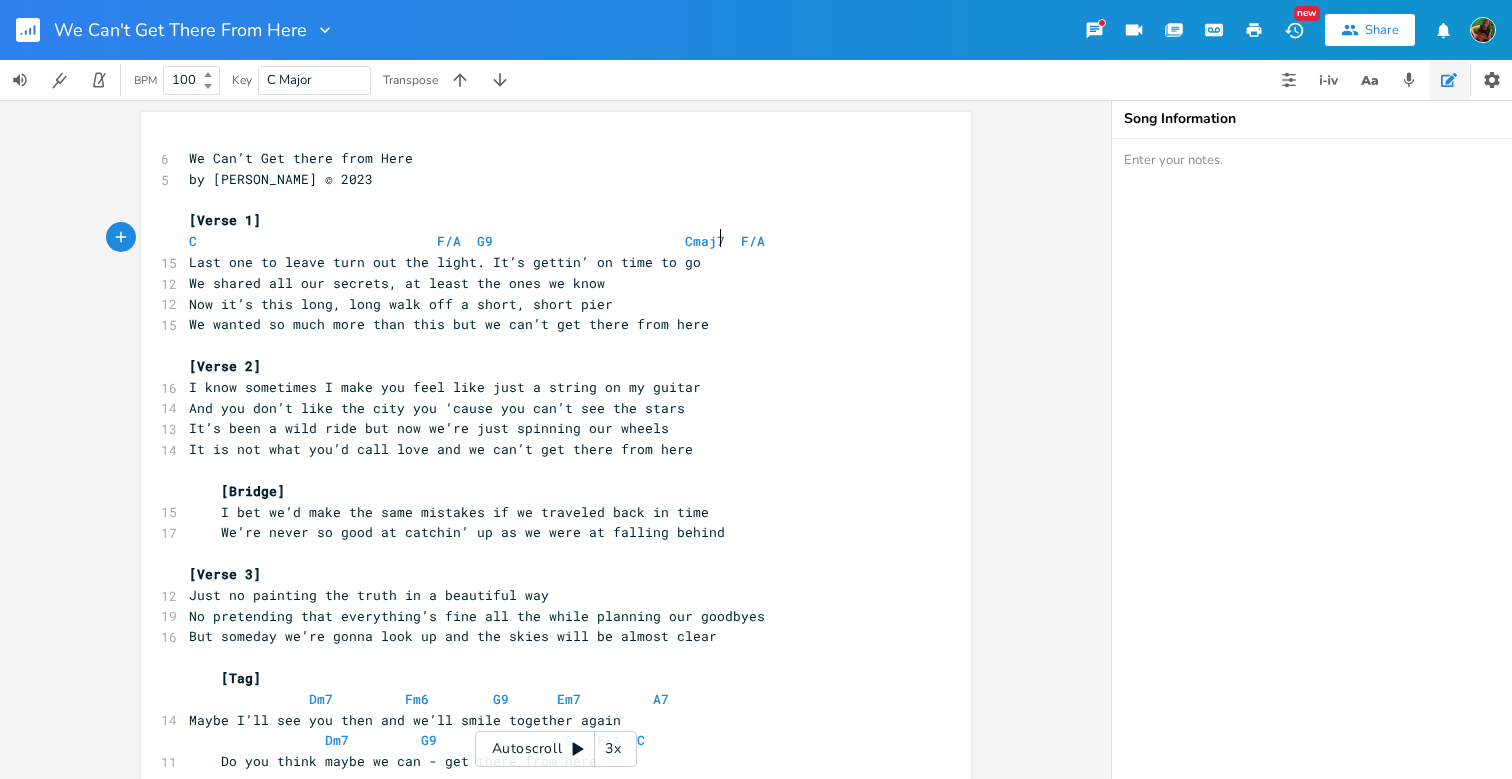 click on "C                                F/A    G9                          Cmaj7    F/A" at bounding box center (477, 241) 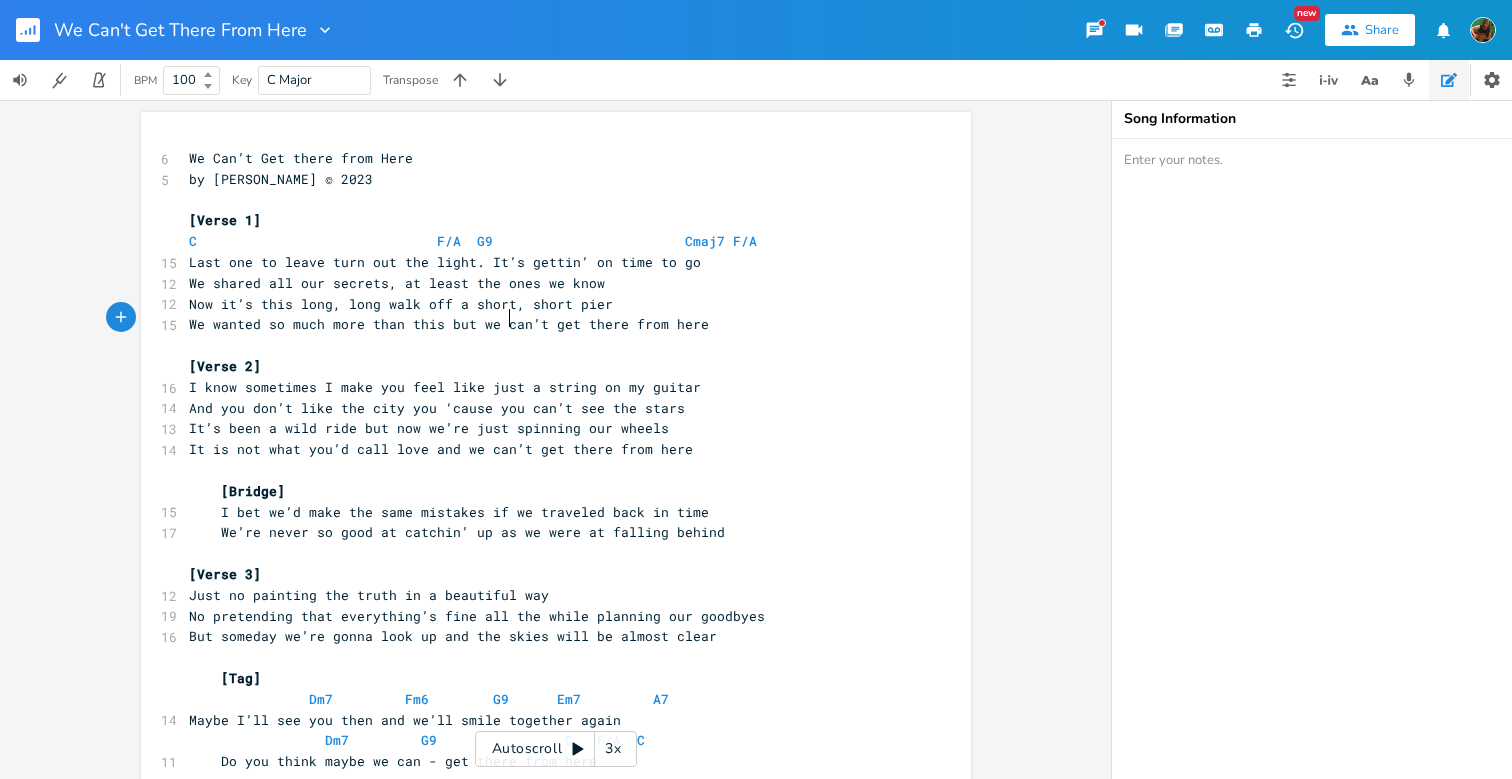 click on "We wanted so much more than this but we can’t get there from here" at bounding box center (449, 324) 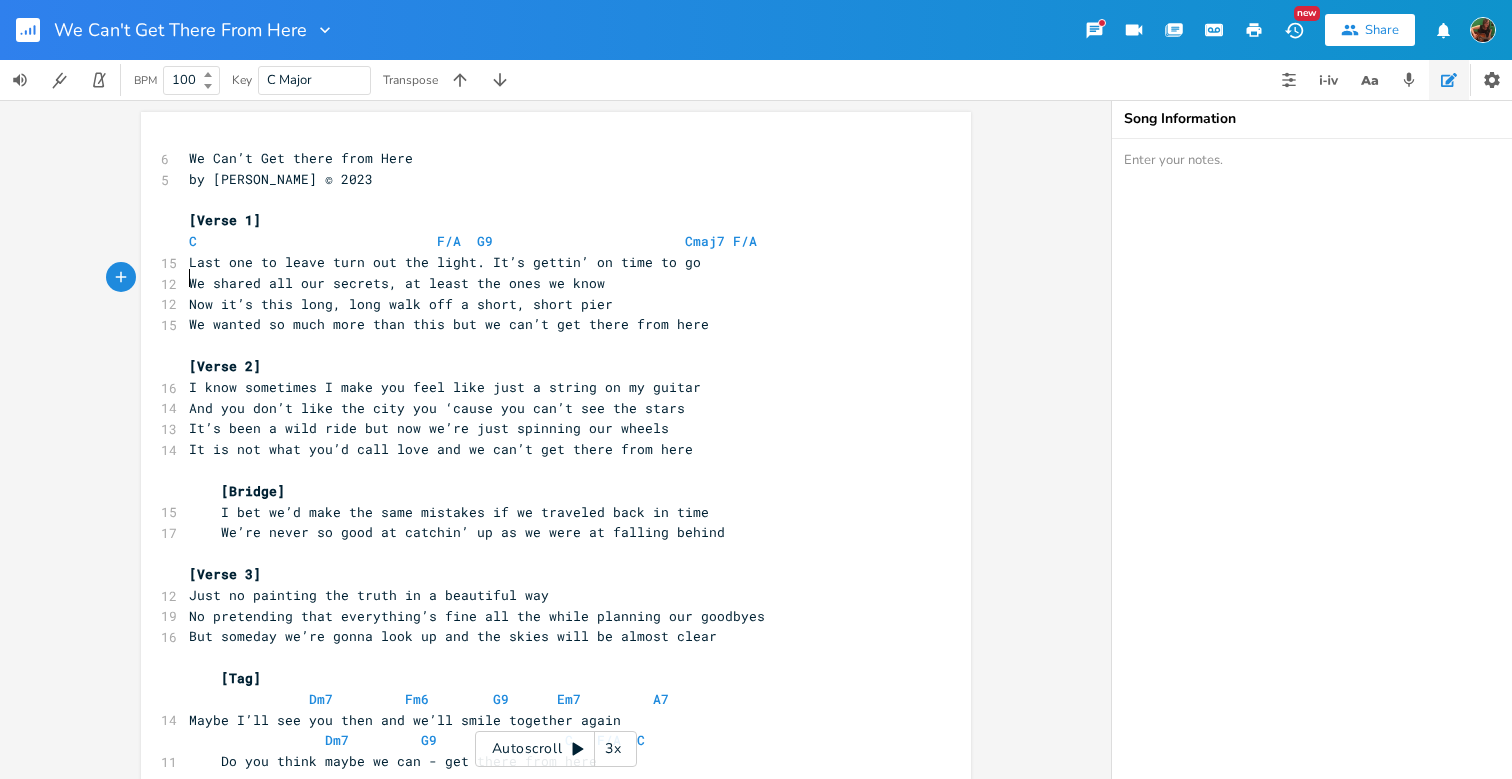 click on "We shared all our secrets, at least the ones we know" at bounding box center [397, 283] 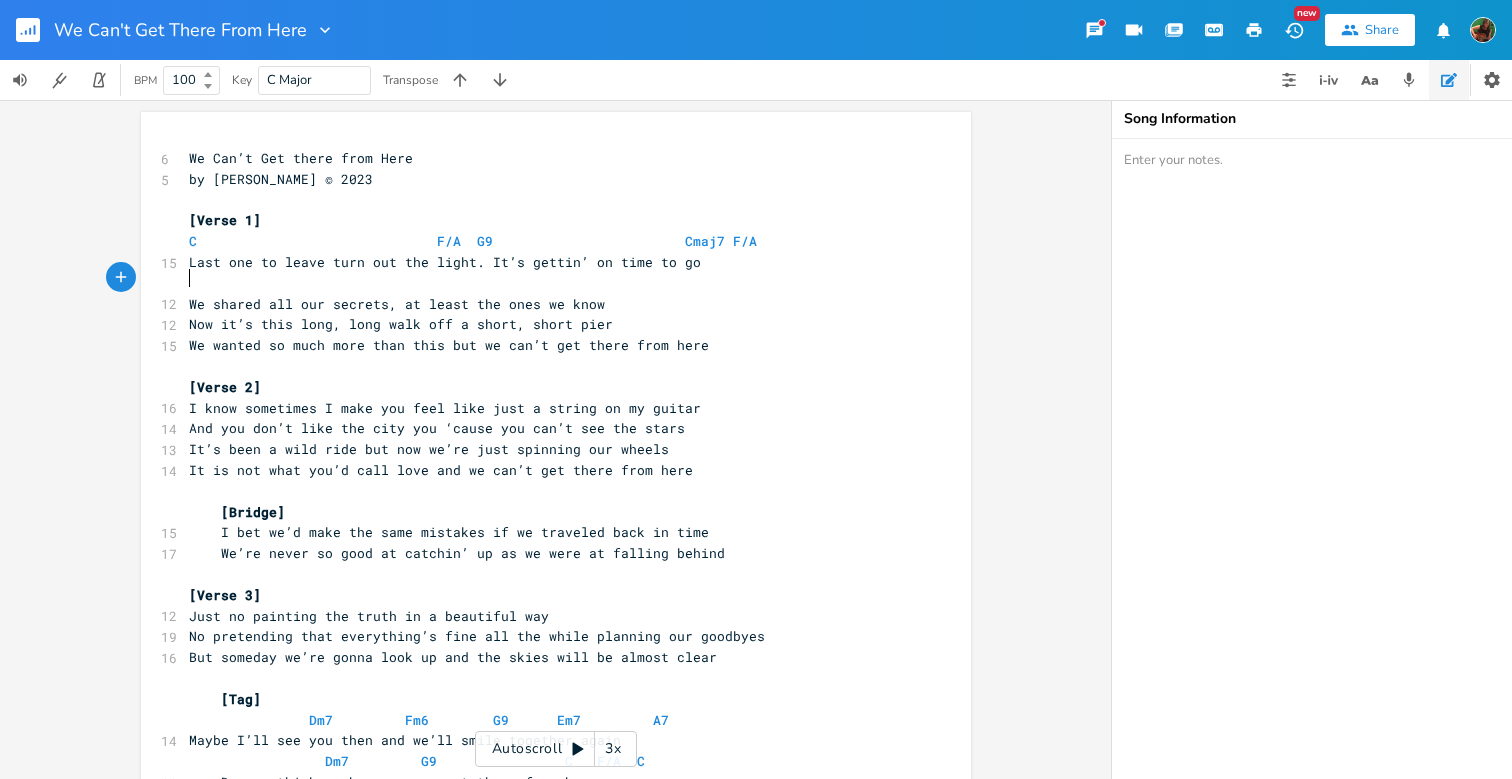 click on "​" at bounding box center (546, 283) 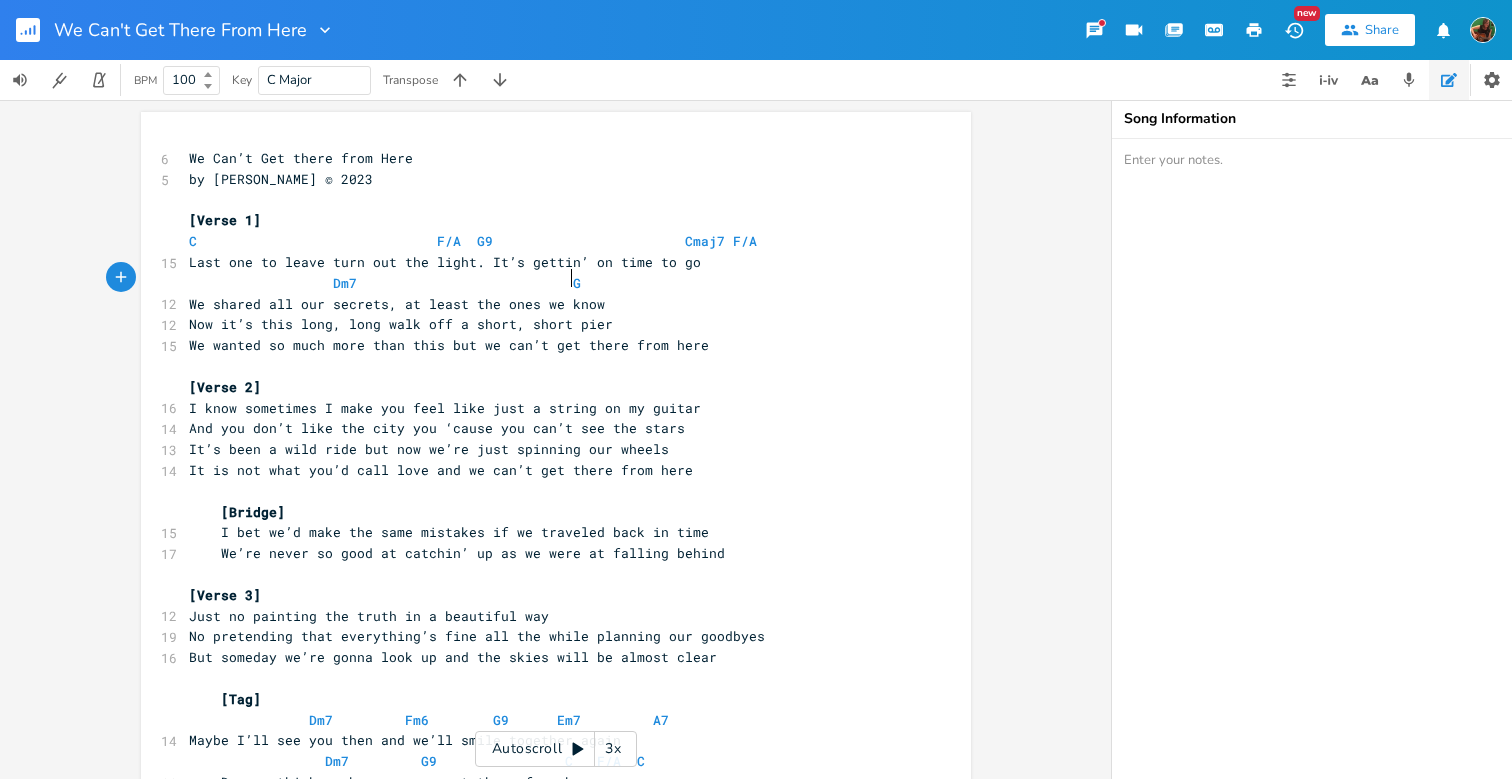 scroll, scrollTop: 0, scrollLeft: 159, axis: horizontal 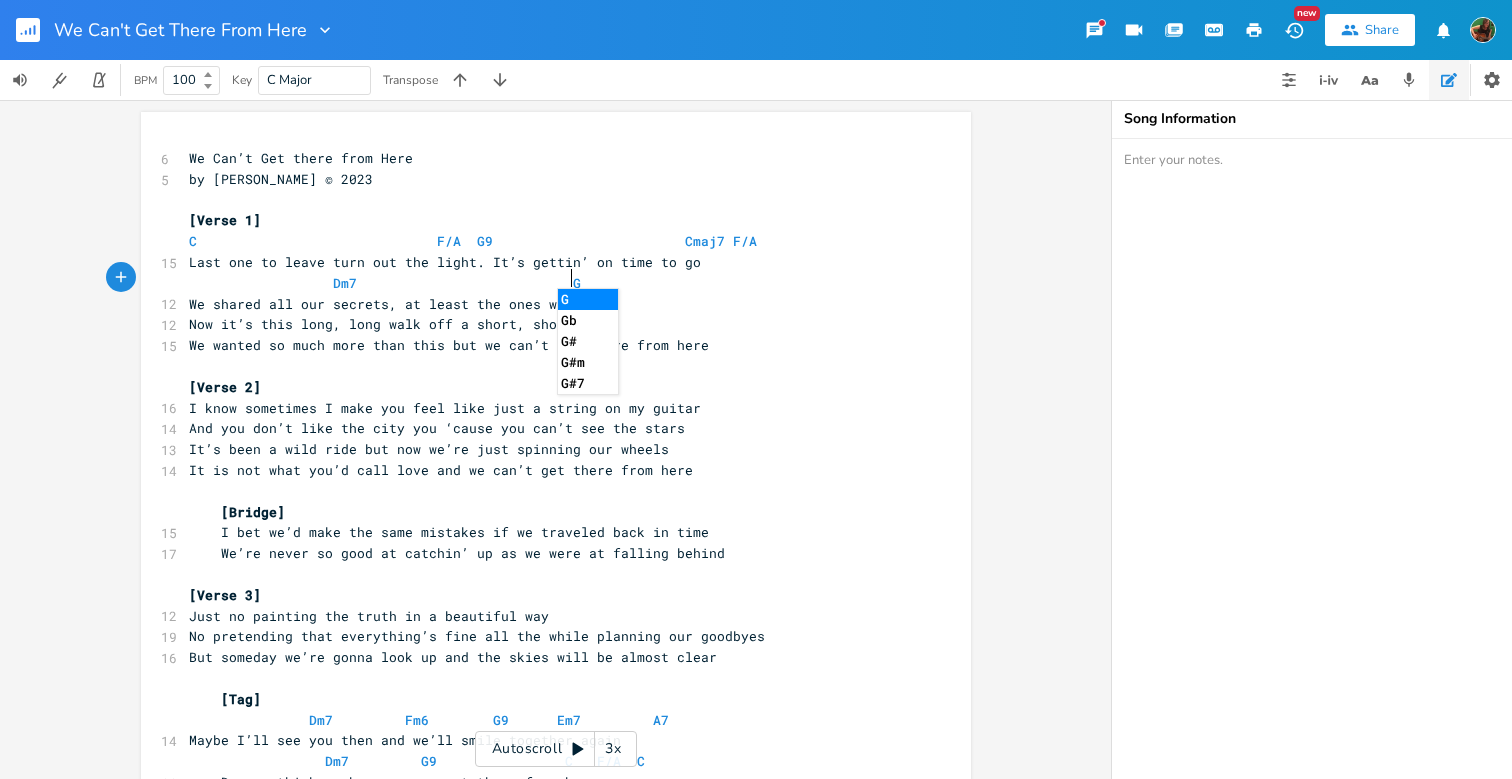 type on "Dm7                           G7" 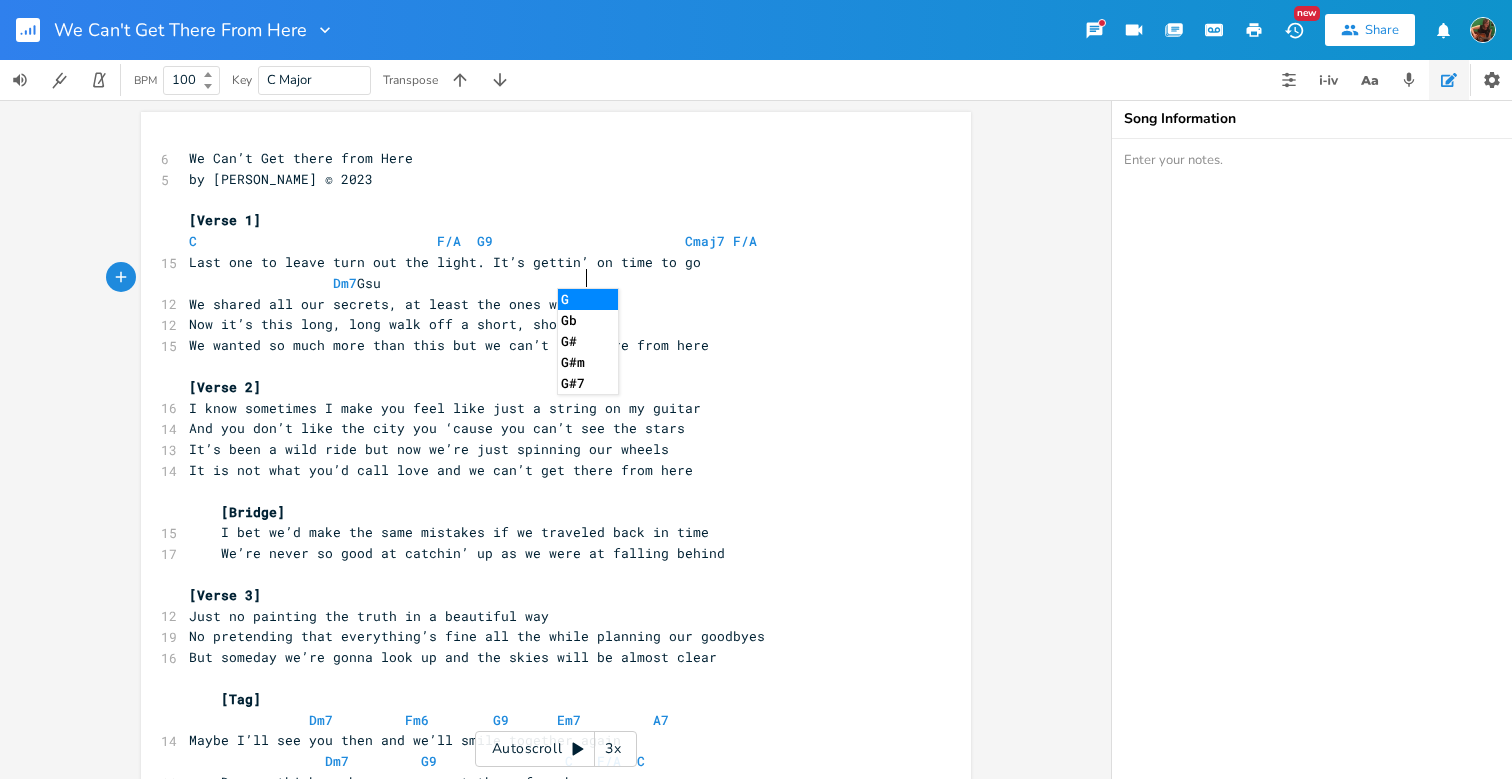 scroll, scrollTop: 0, scrollLeft: 17, axis: horizontal 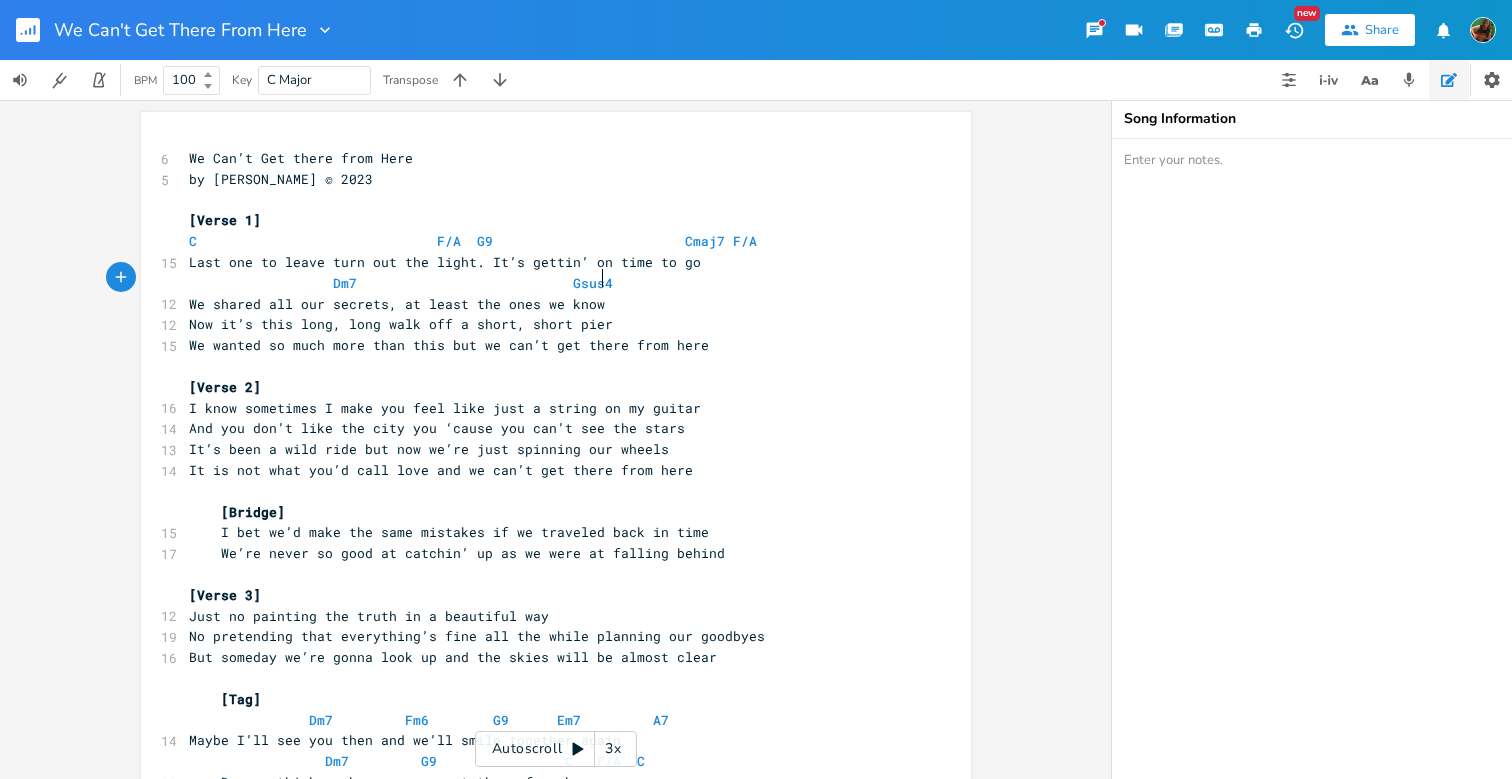 type on "sus4." 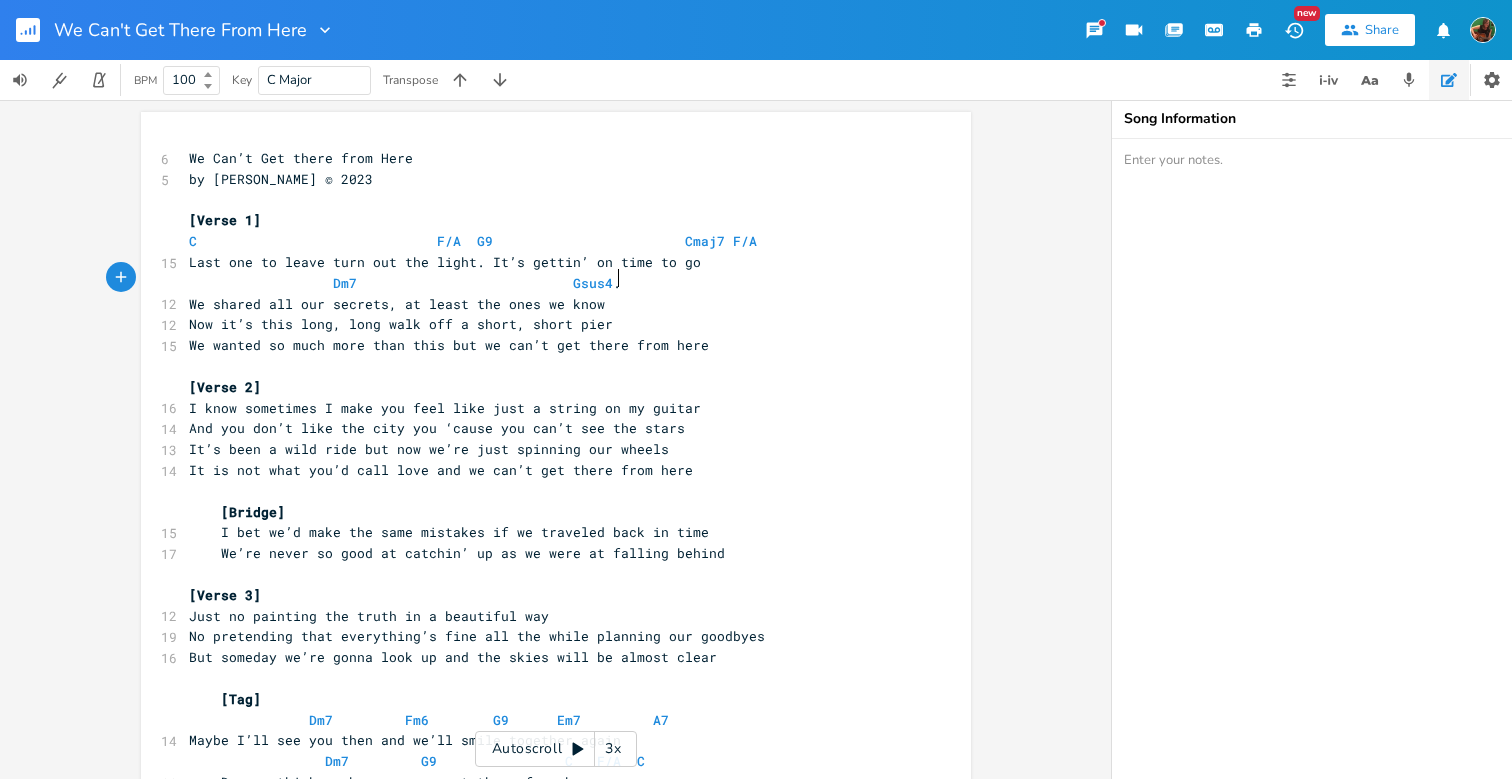 scroll, scrollTop: 0, scrollLeft: 28, axis: horizontal 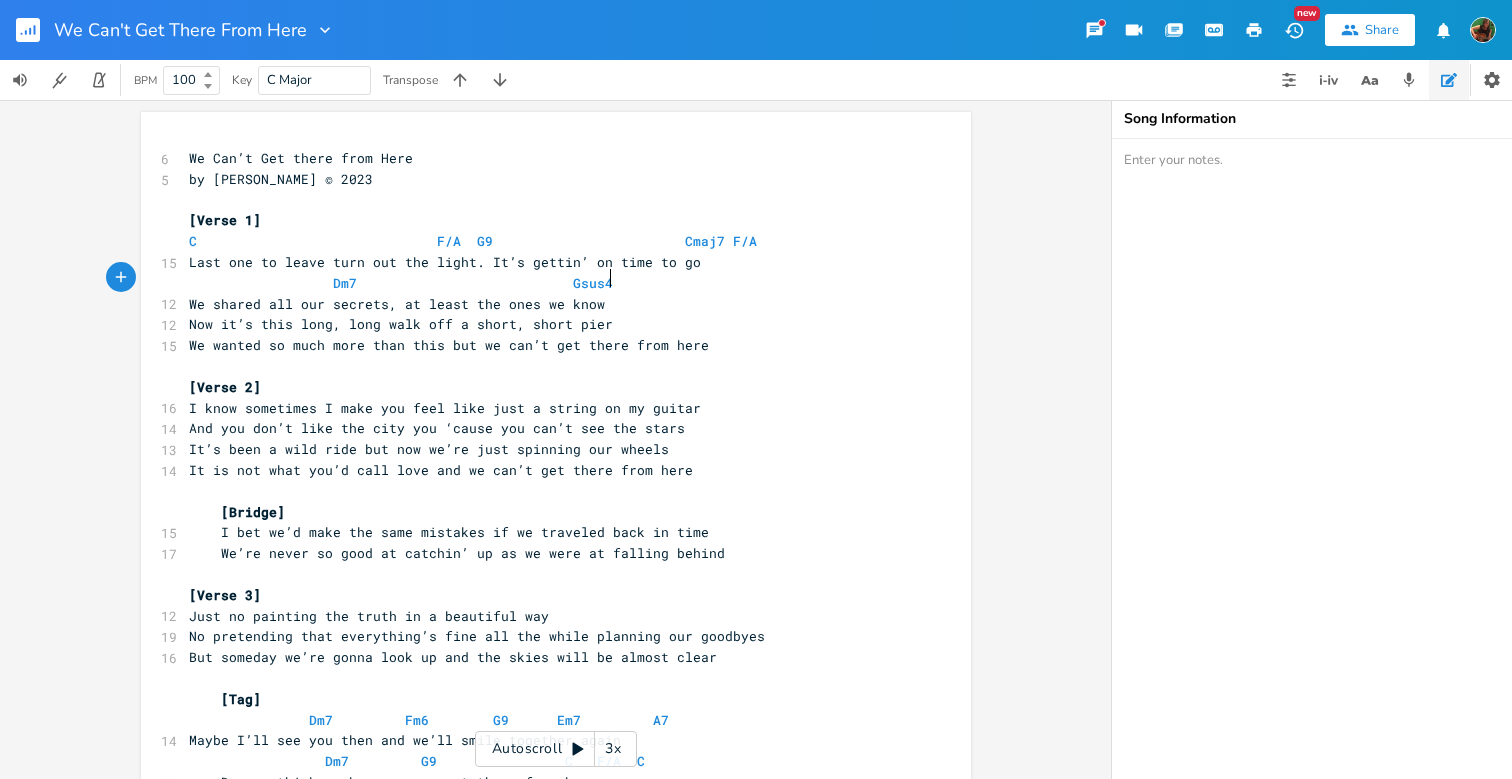 type on "G" 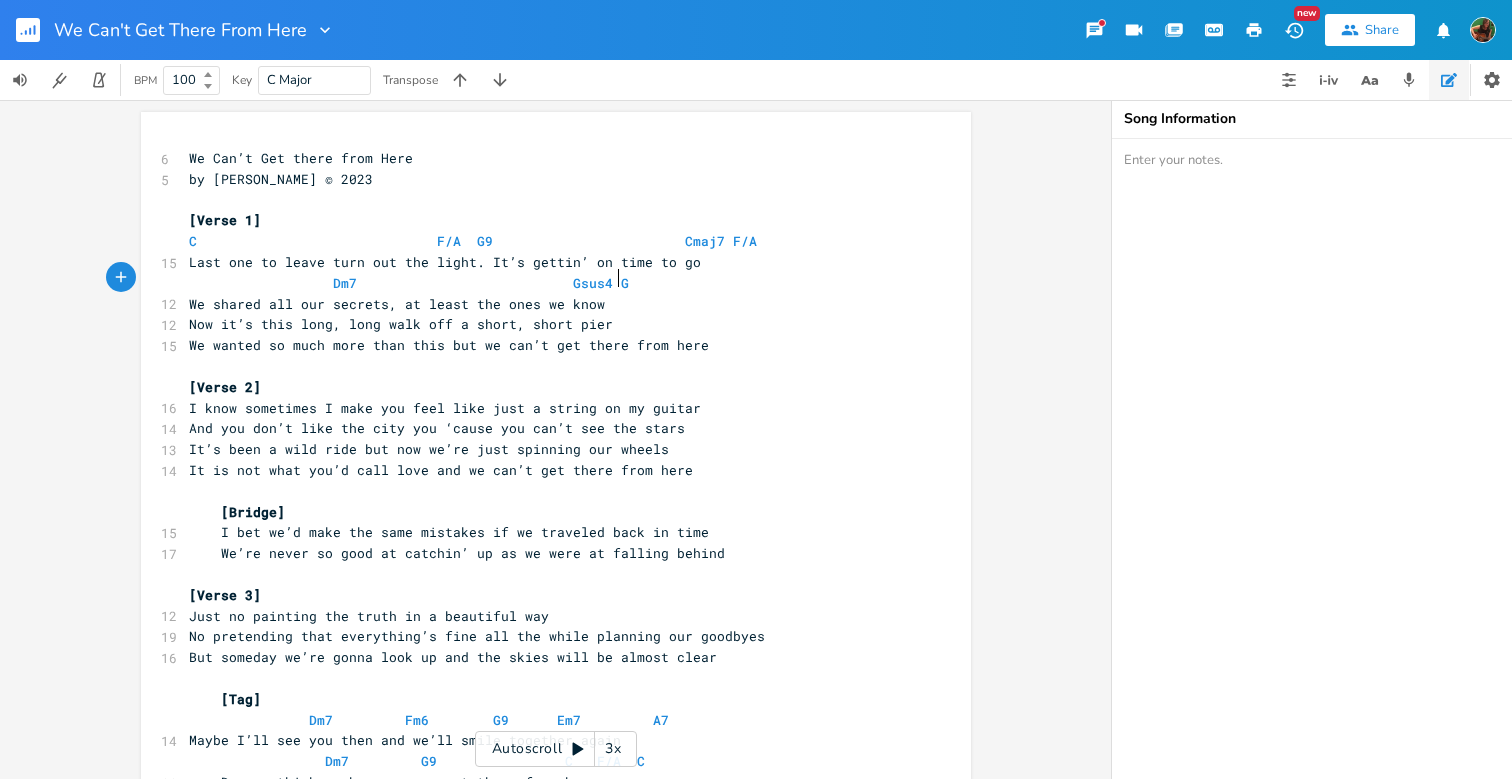 scroll, scrollTop: 0, scrollLeft: 10, axis: horizontal 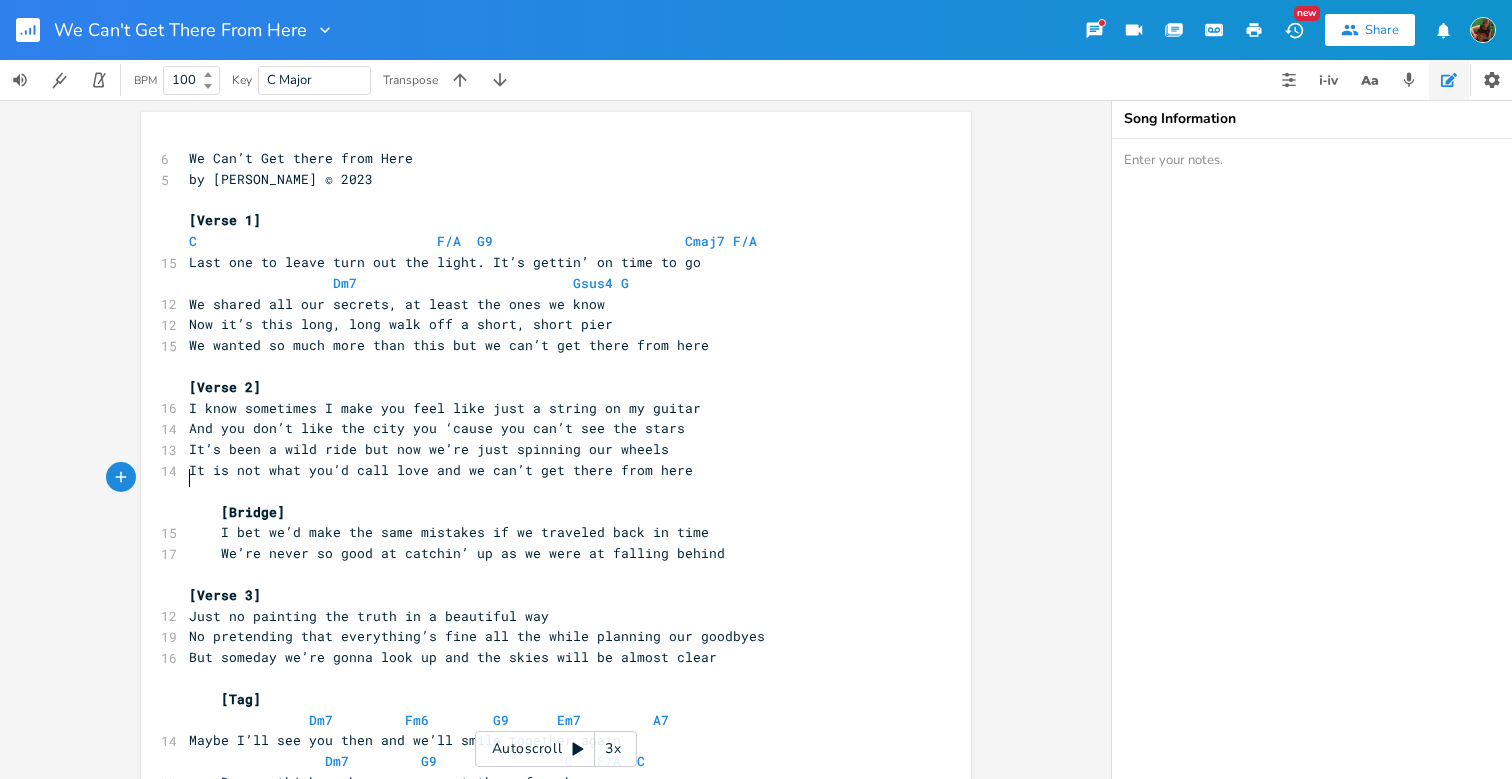 click on "​" at bounding box center [546, 491] 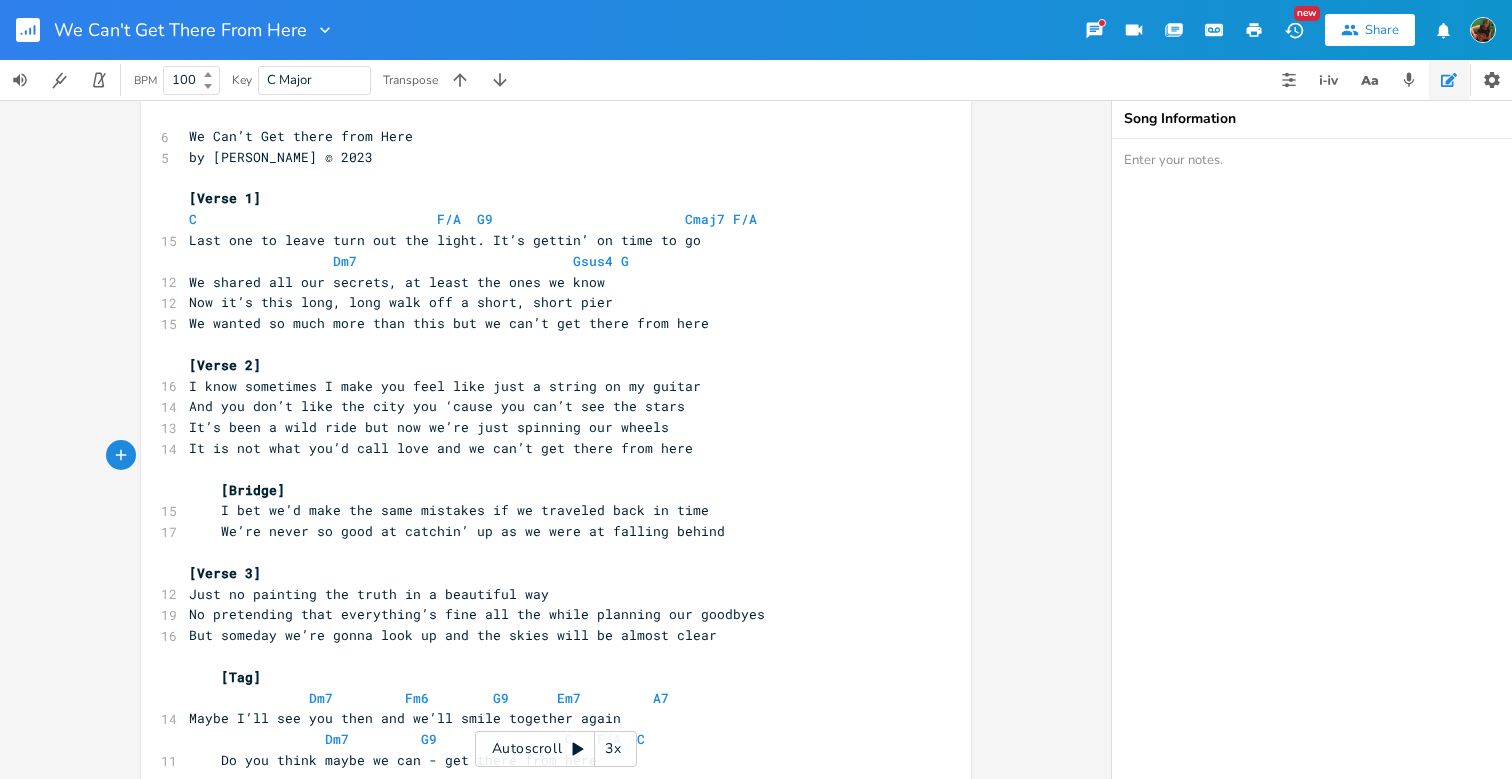 scroll, scrollTop: 24, scrollLeft: 0, axis: vertical 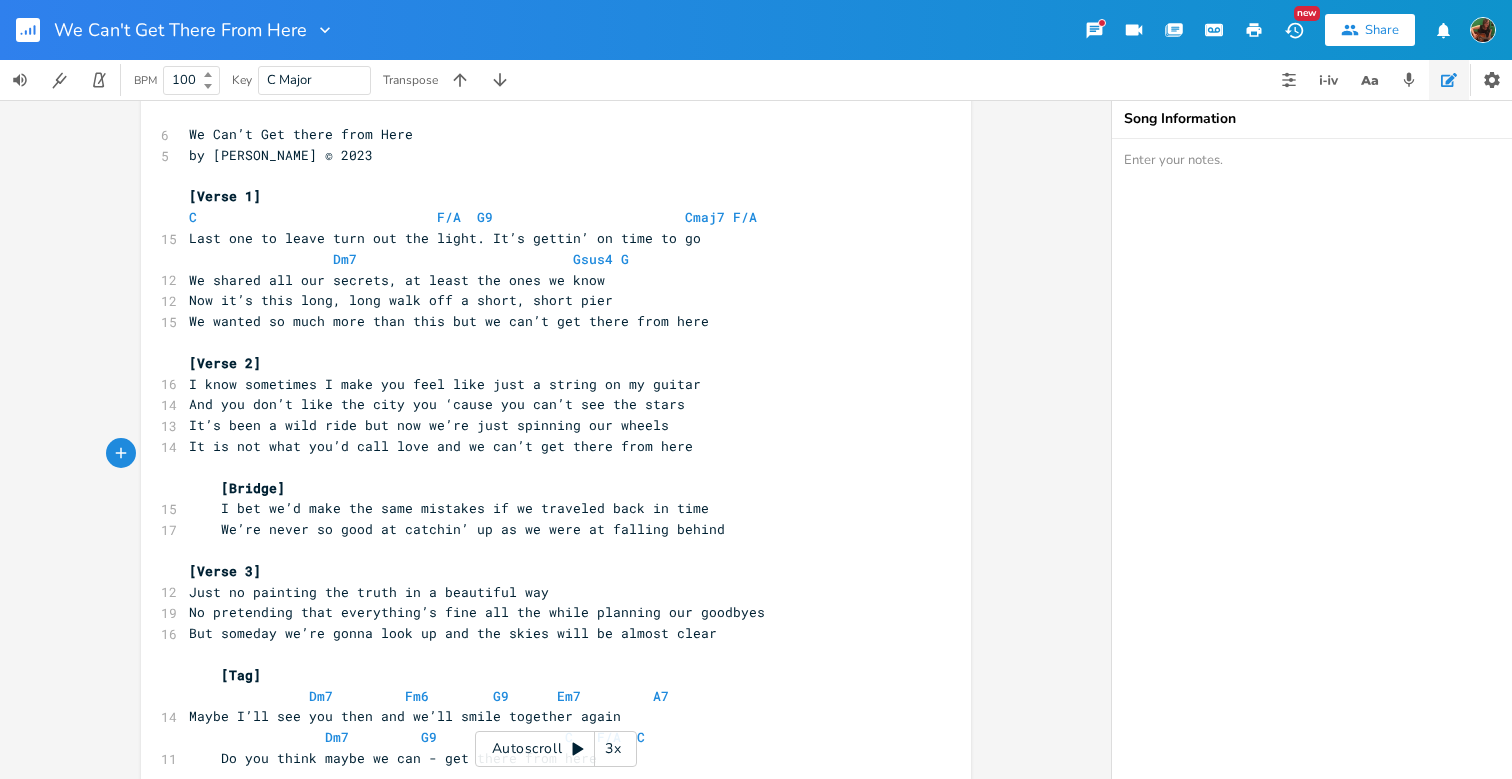 click on "I bet we’d make the same mistakes if we traveled back in time" at bounding box center (449, 508) 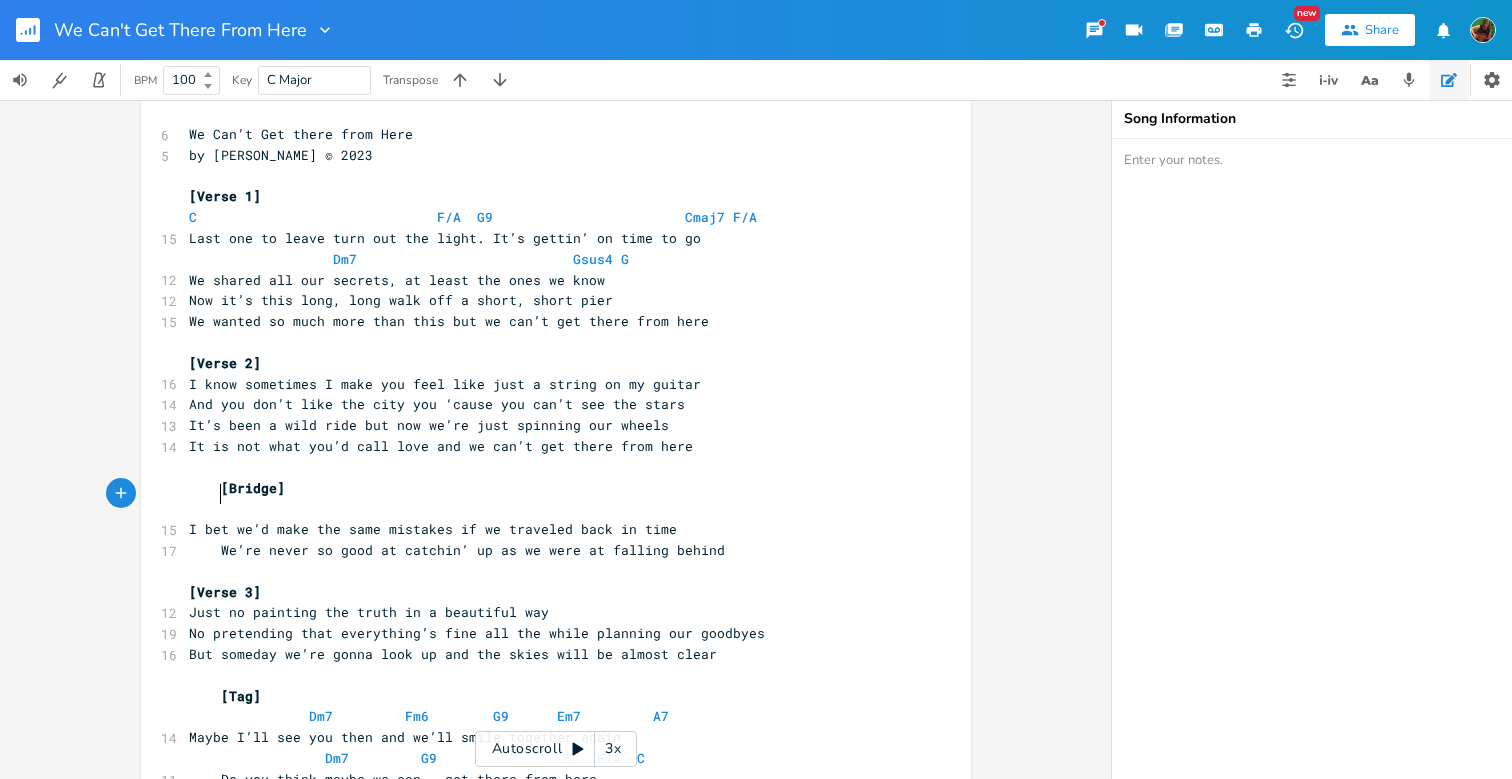 click at bounding box center (546, 508) 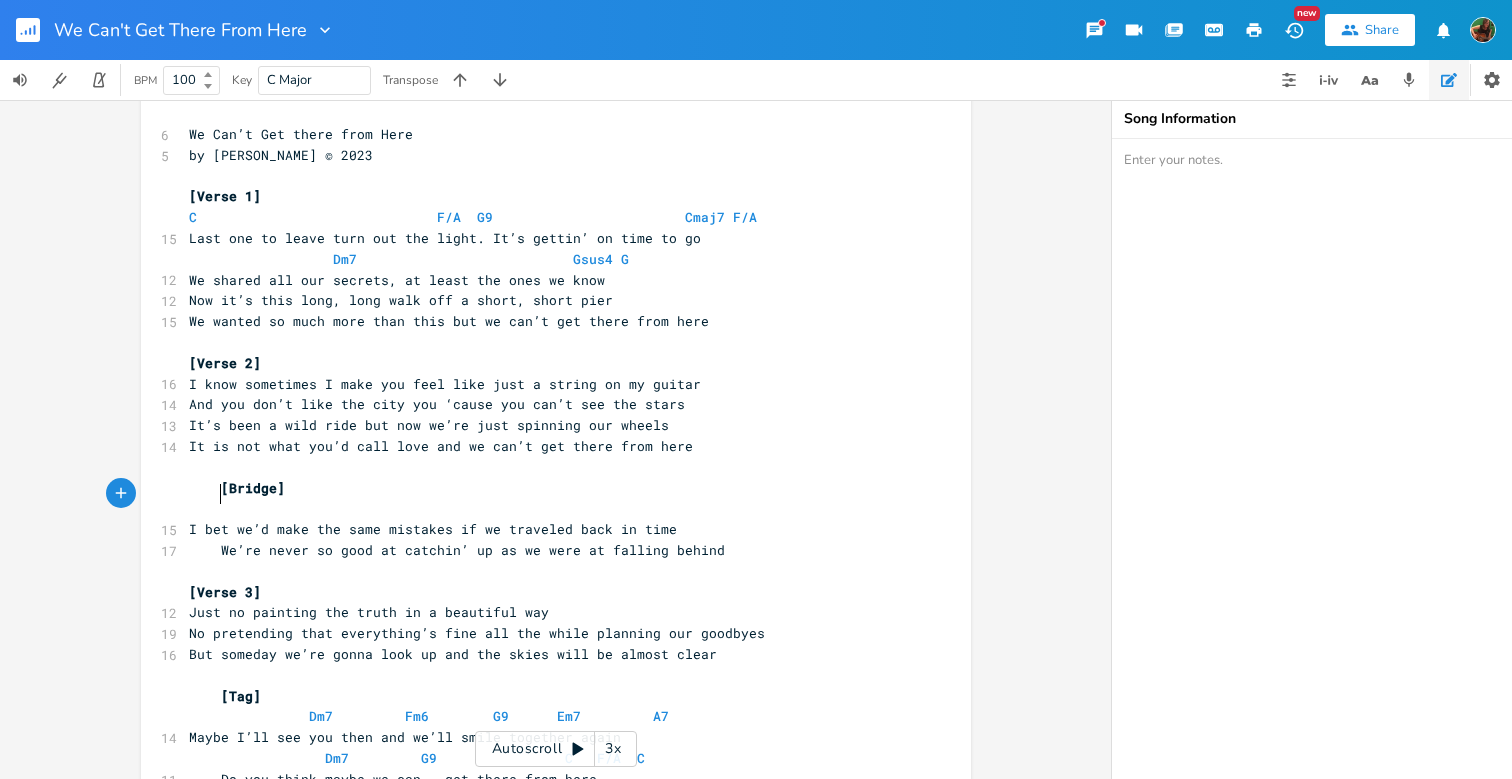 type on "C" 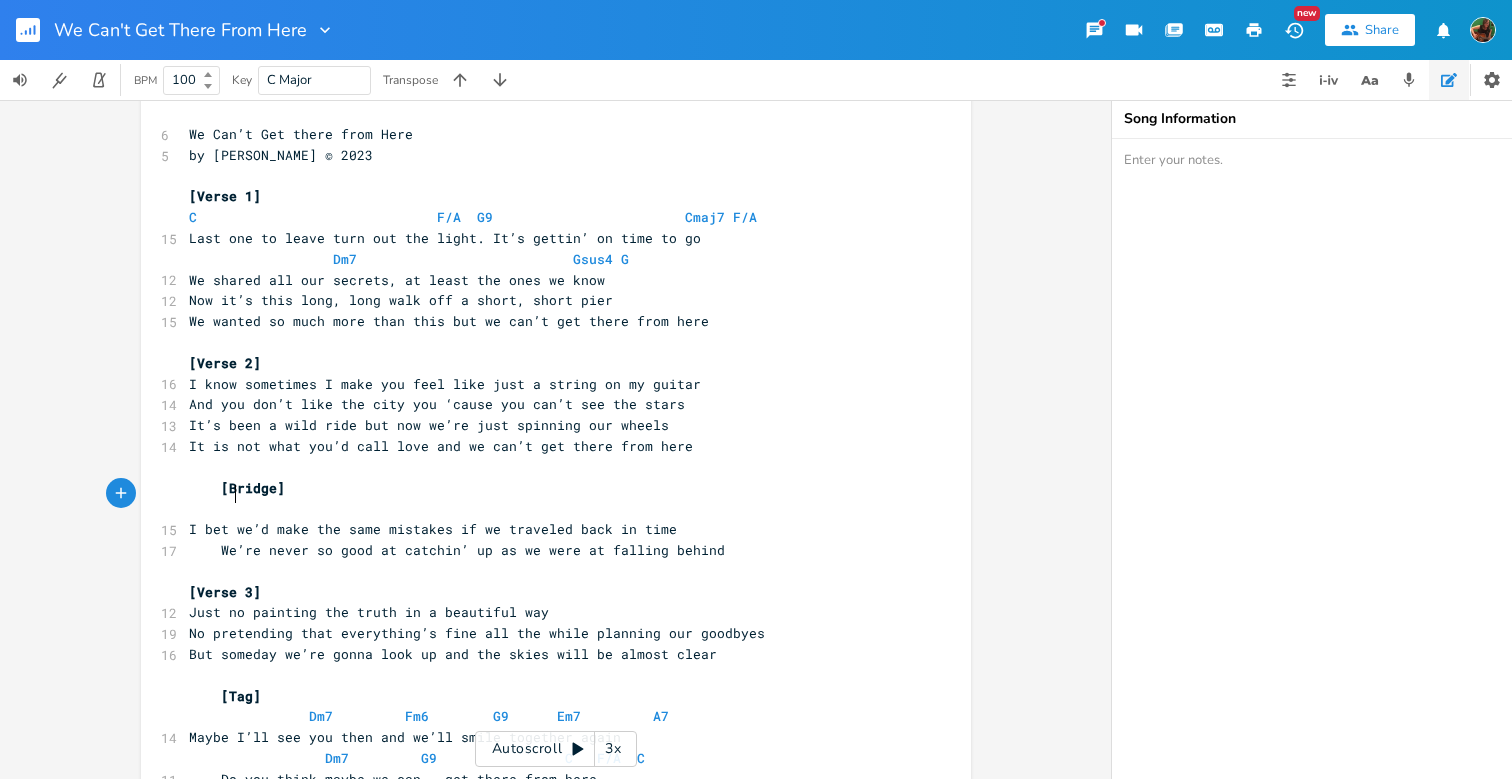 scroll, scrollTop: 0, scrollLeft: 8, axis: horizontal 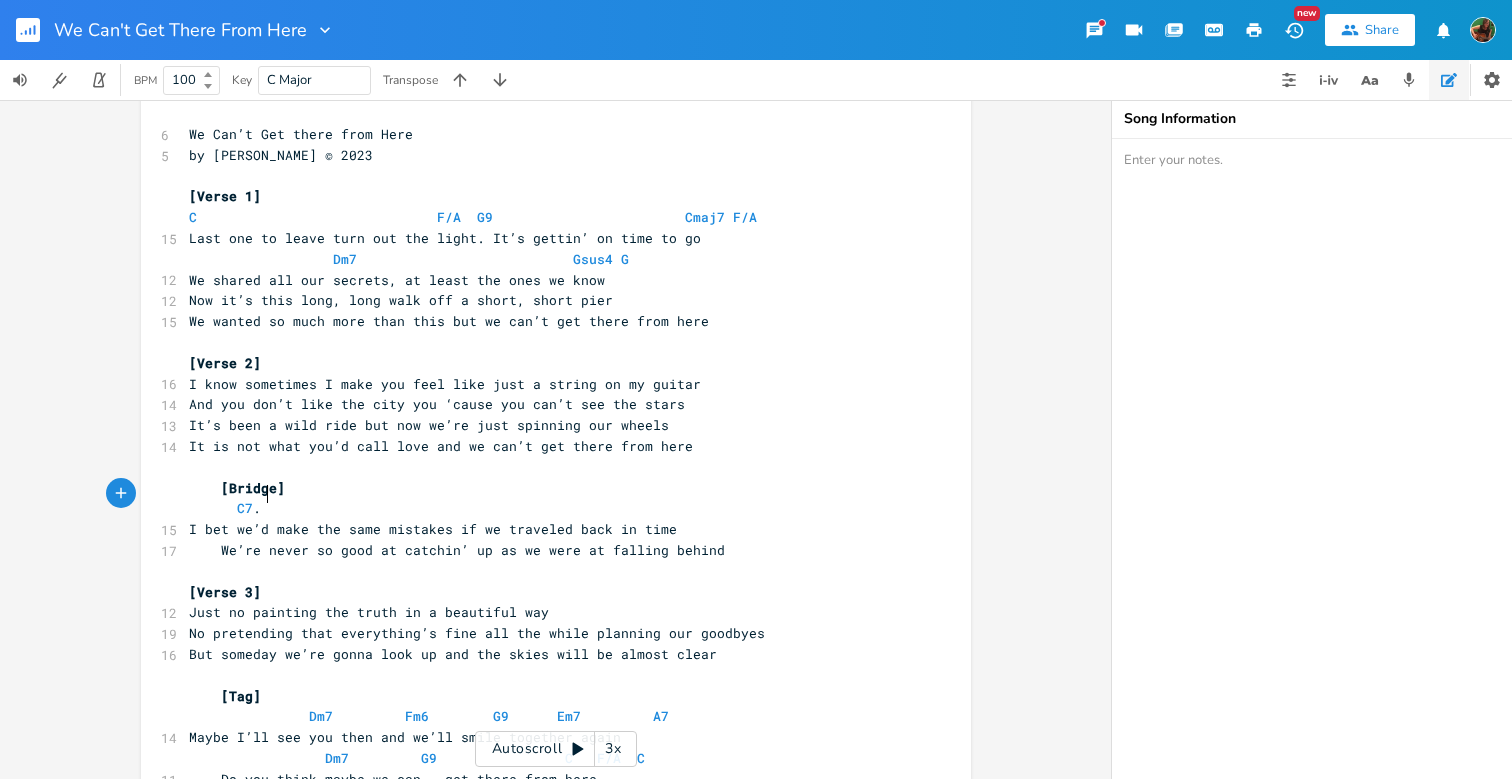 type on "C7." 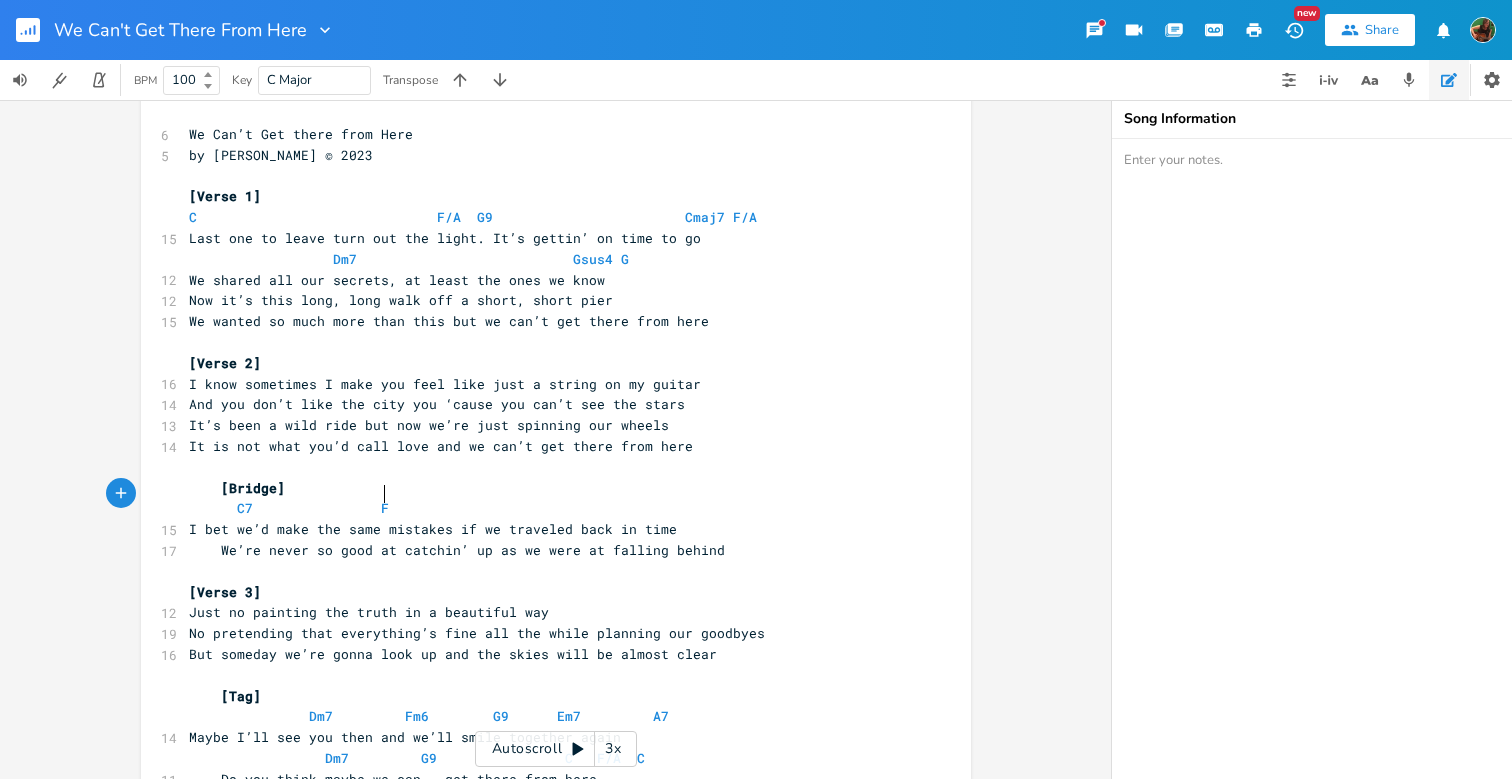scroll, scrollTop: 0, scrollLeft: 9, axis: horizontal 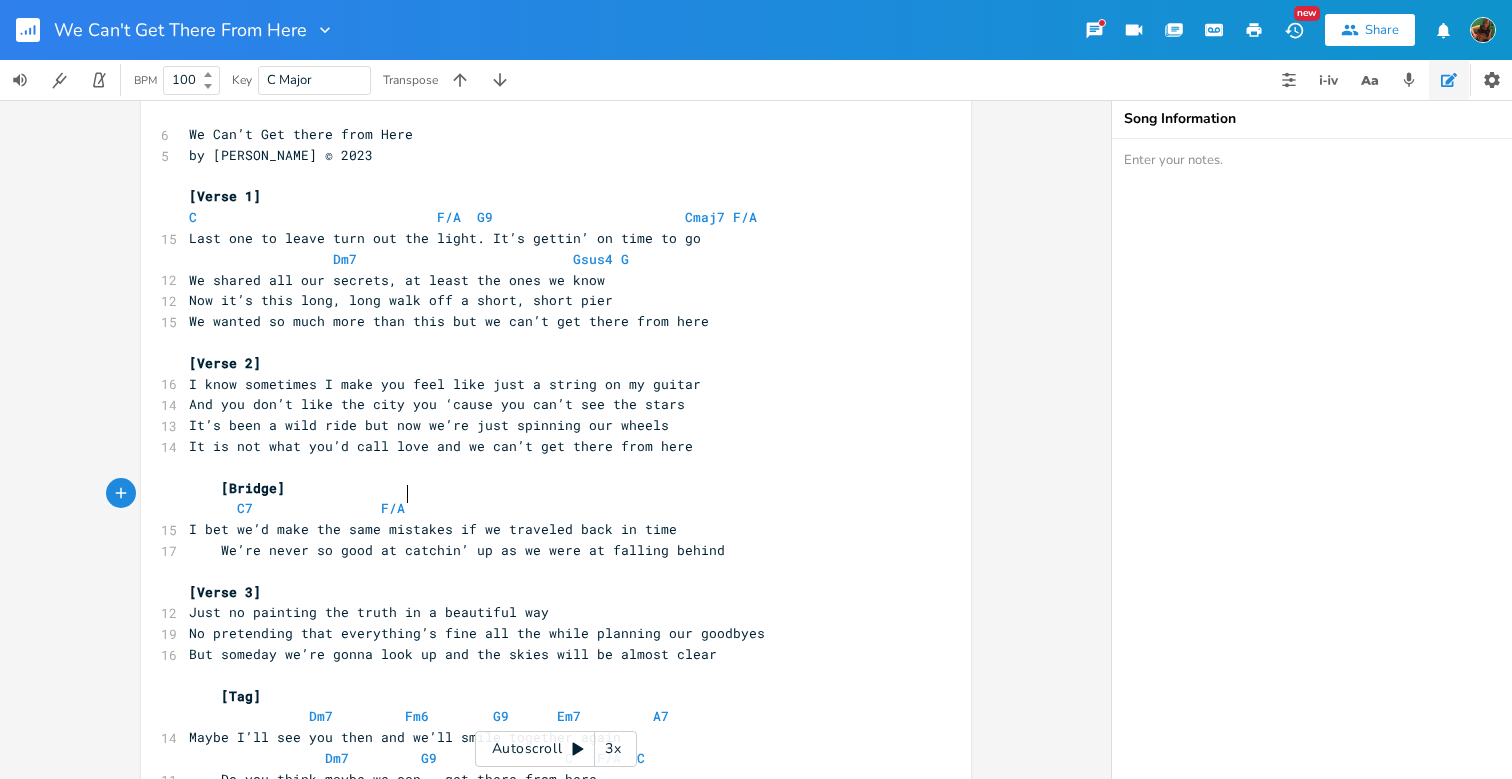 type on "F/A" 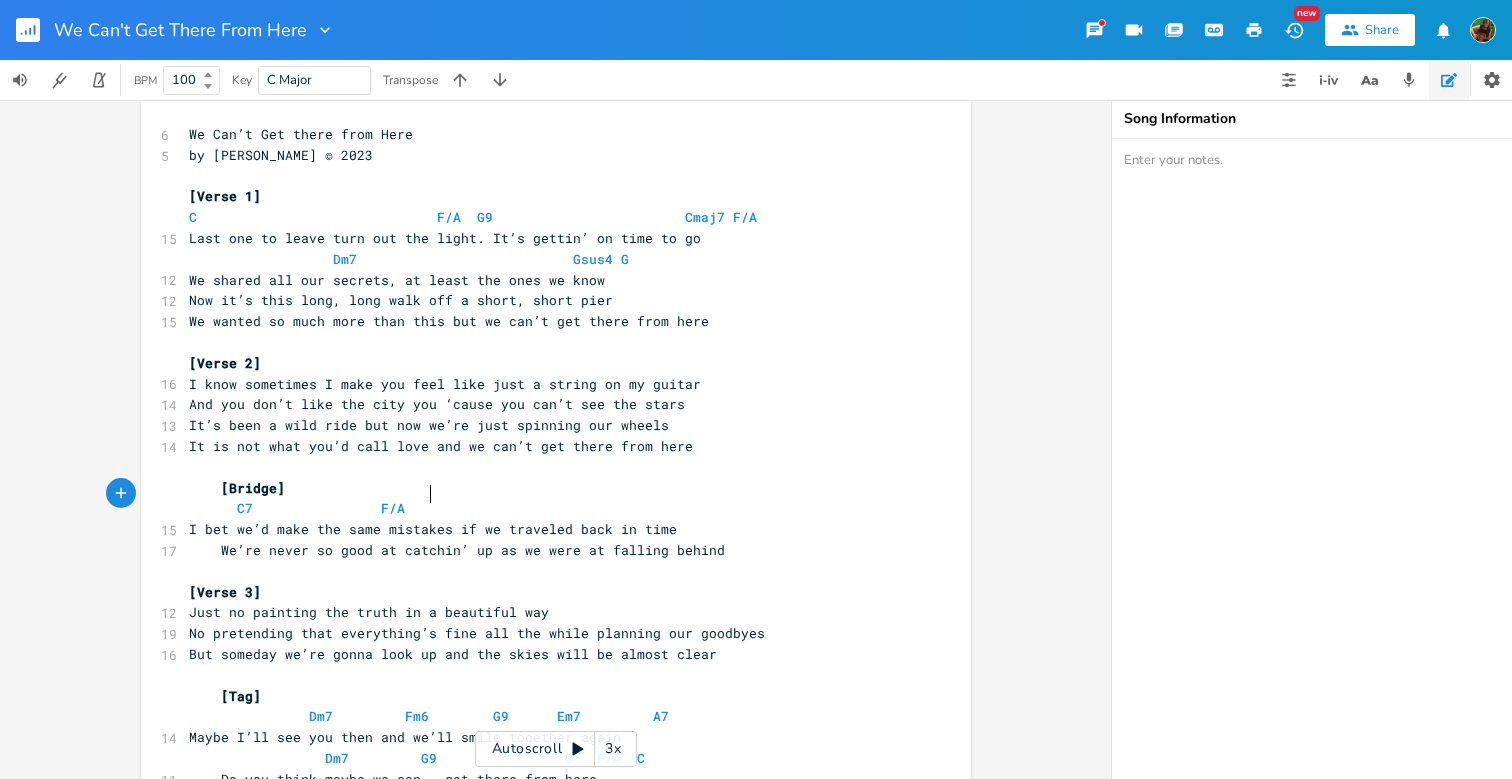 scroll, scrollTop: 0, scrollLeft: 28, axis: horizontal 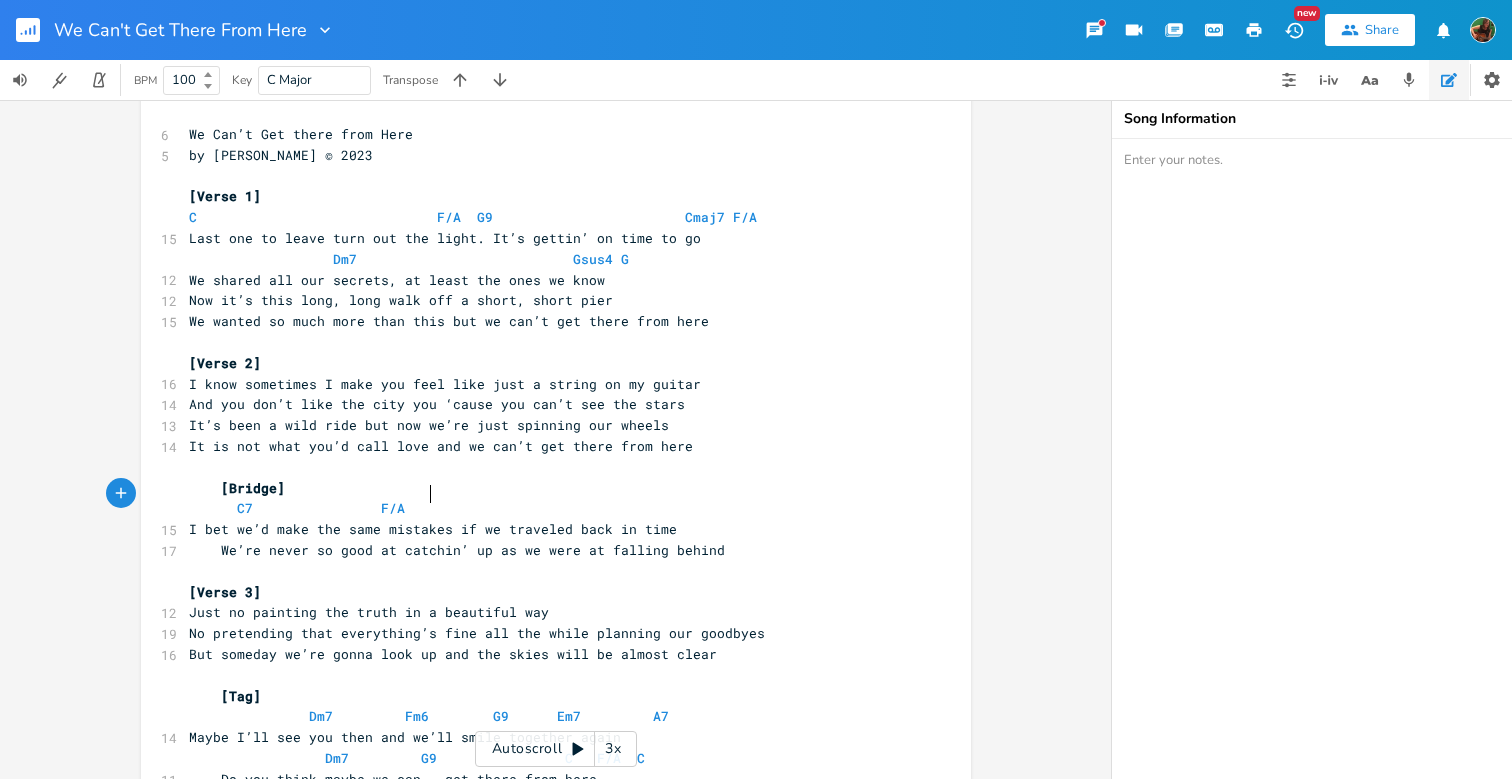 click on "C7                  F/A" at bounding box center (546, 508) 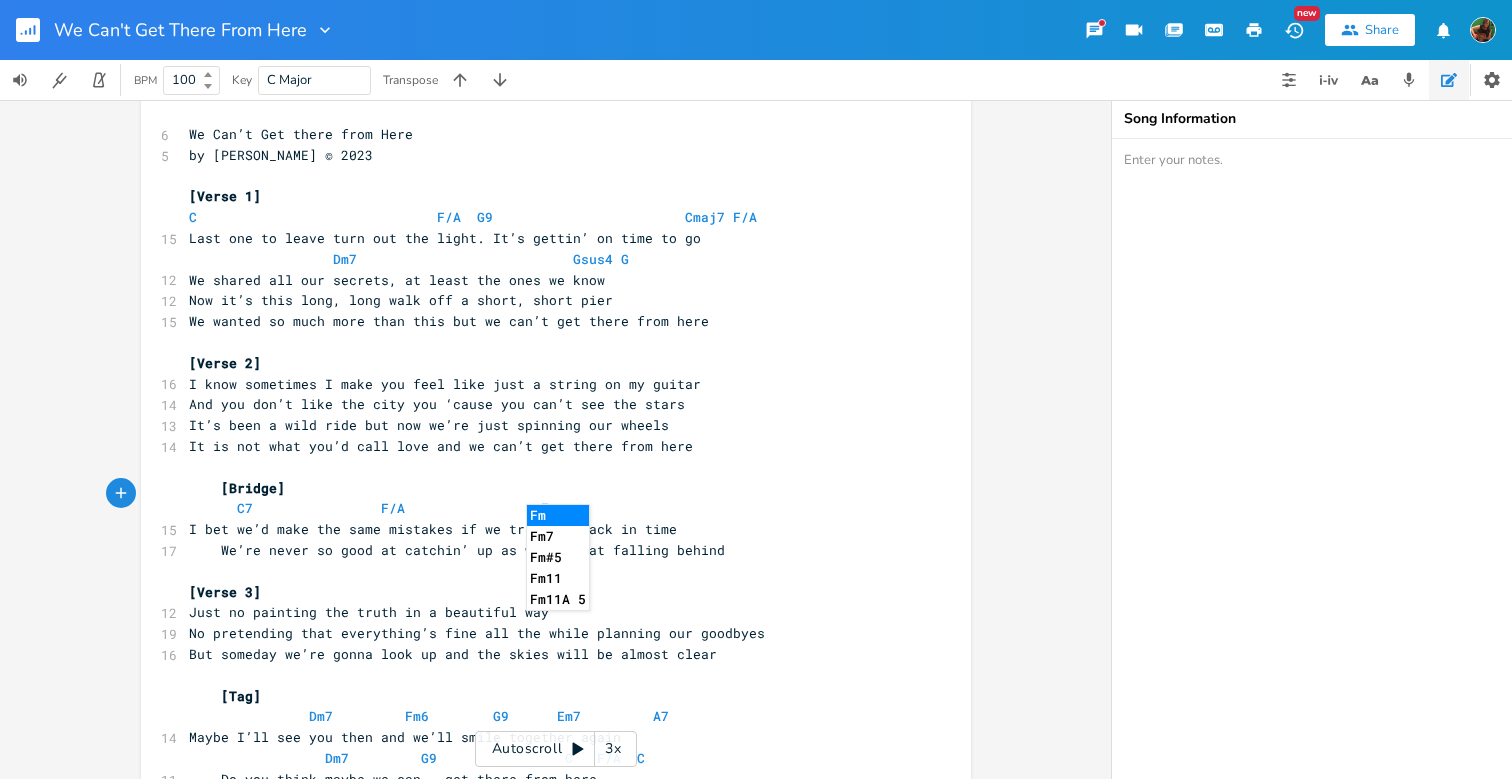 scroll, scrollTop: 0, scrollLeft: 59, axis: horizontal 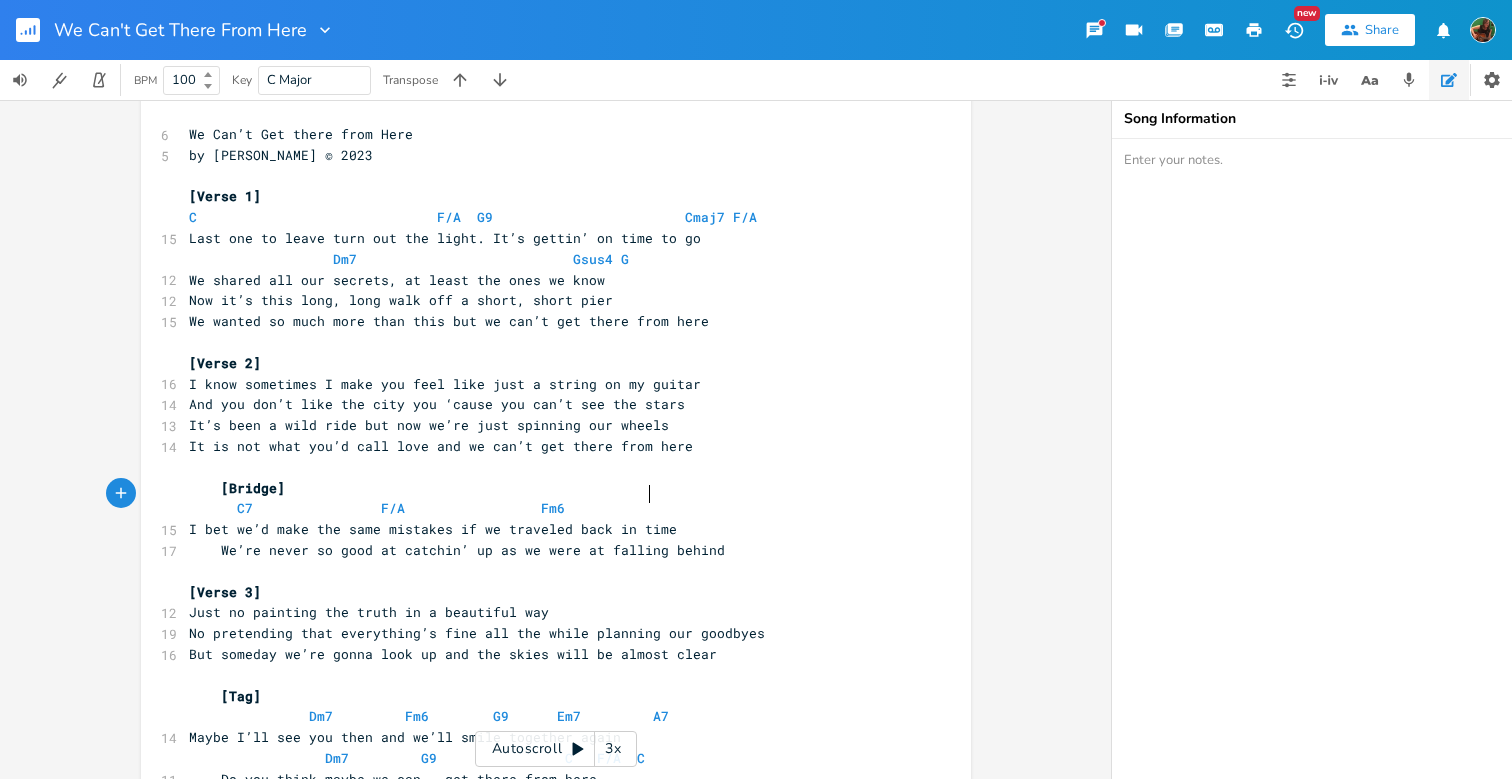 type on "Fm6" 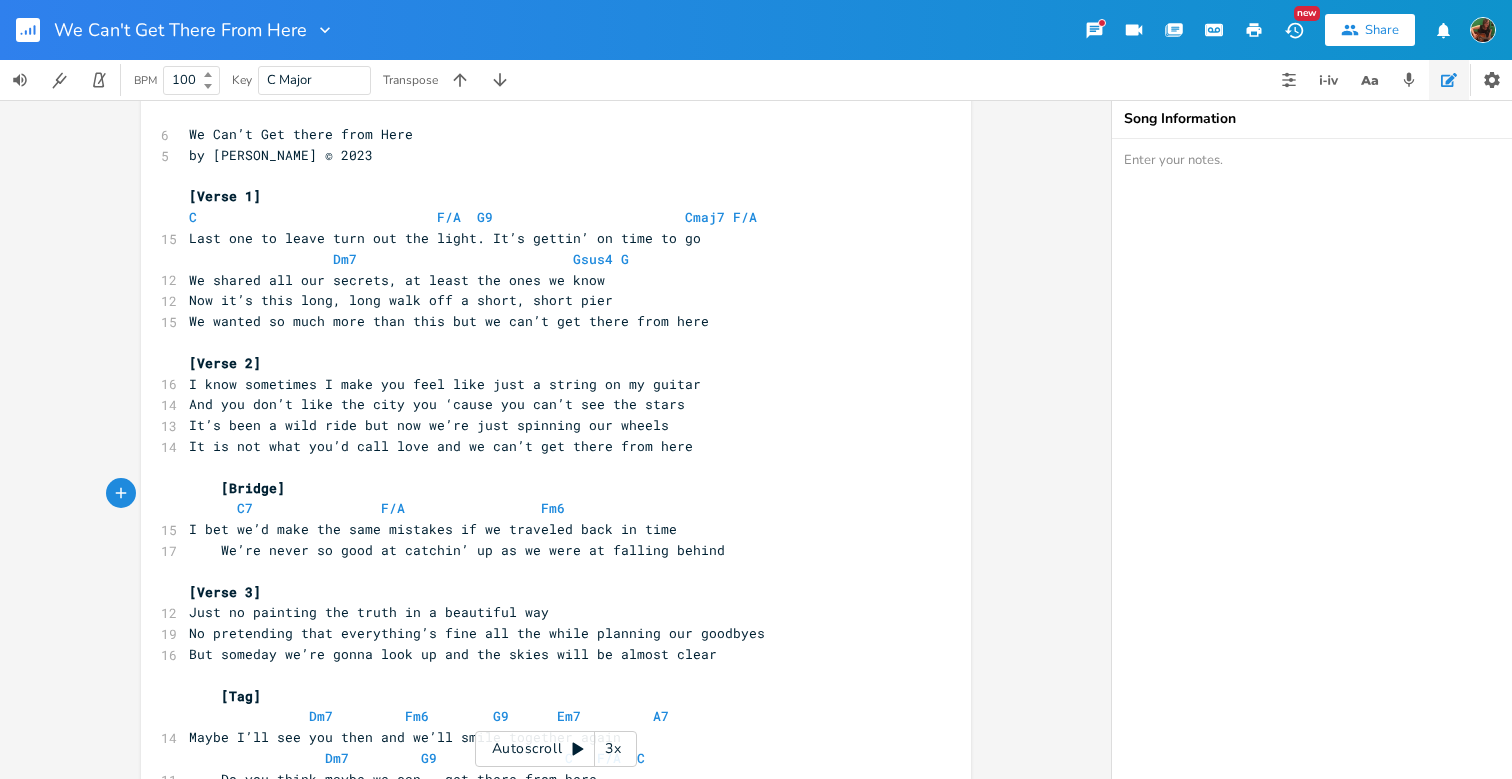 click on "We’re never so good at catchin’ up as we were at falling behind" at bounding box center (457, 550) 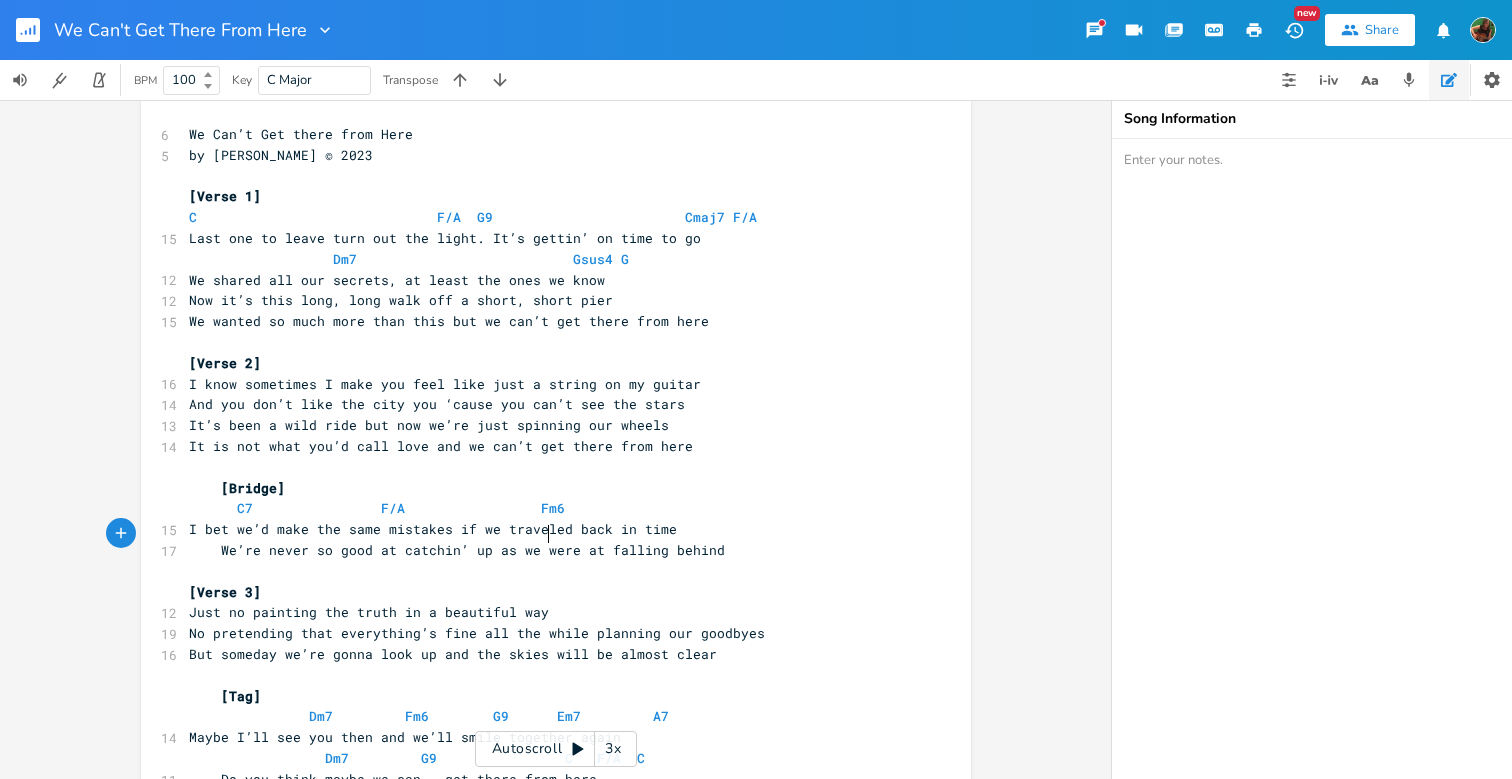 type on "C" 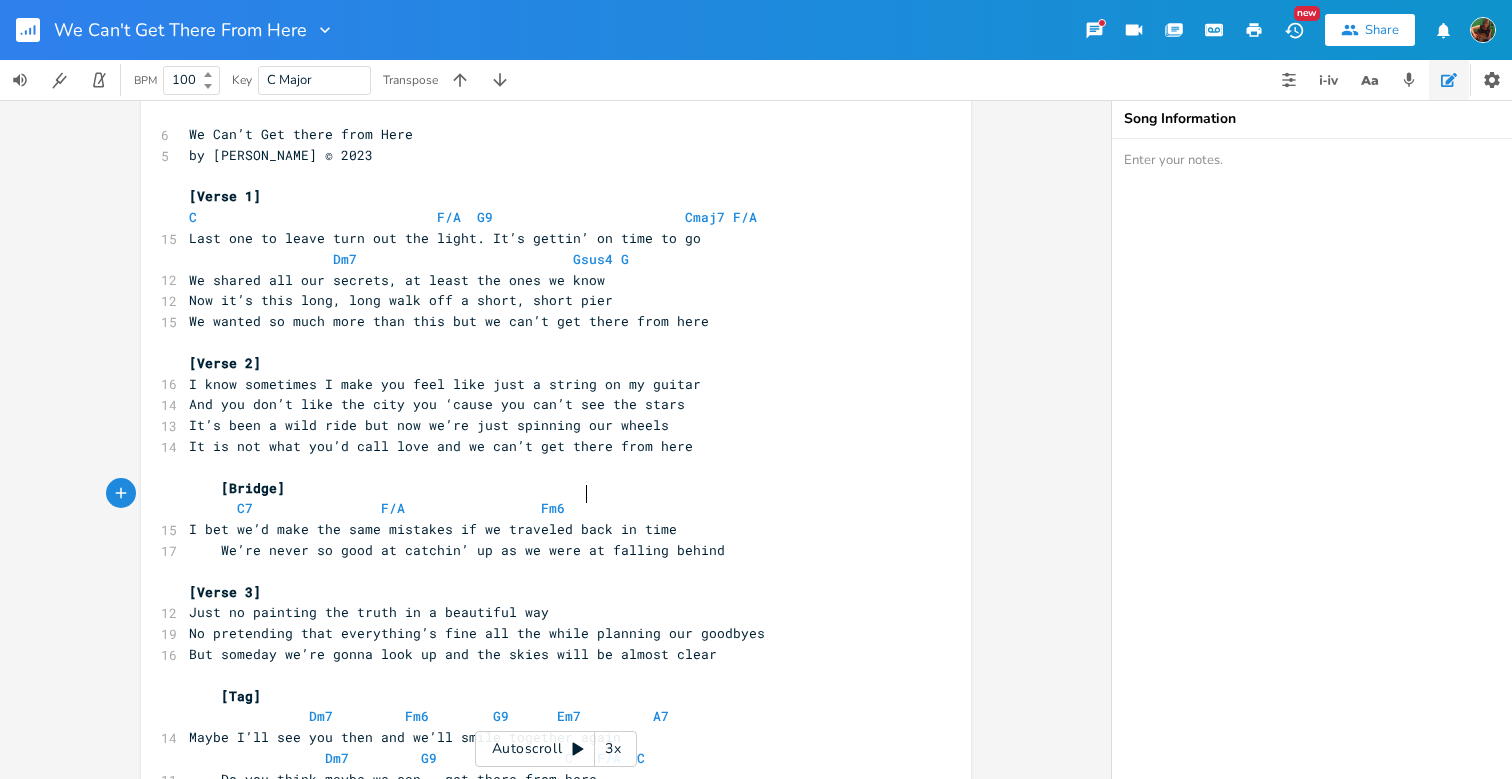 click on "C7                  F/A                   Fm6" at bounding box center [437, 508] 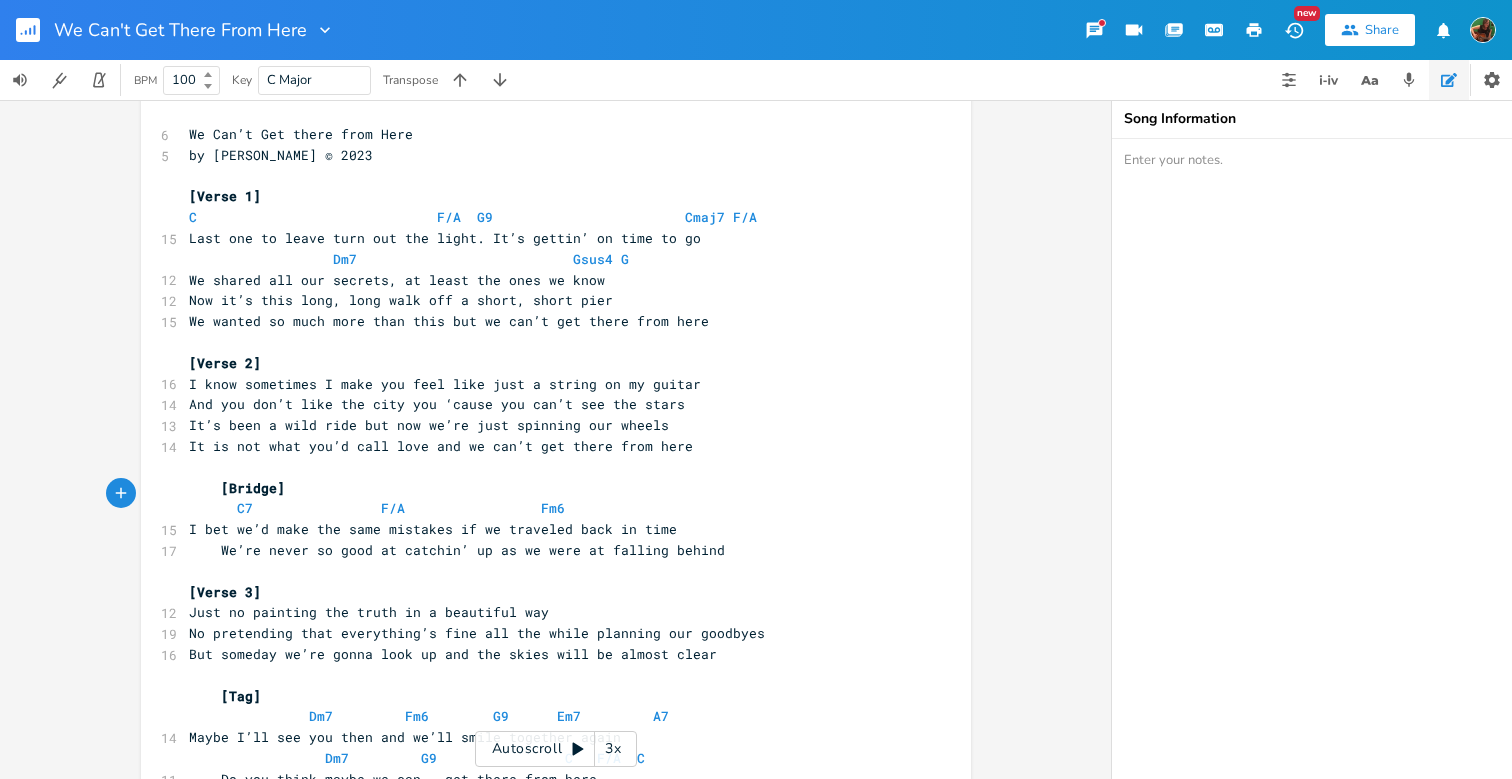 click on "C7                  F/A                   Fm6" at bounding box center (437, 508) 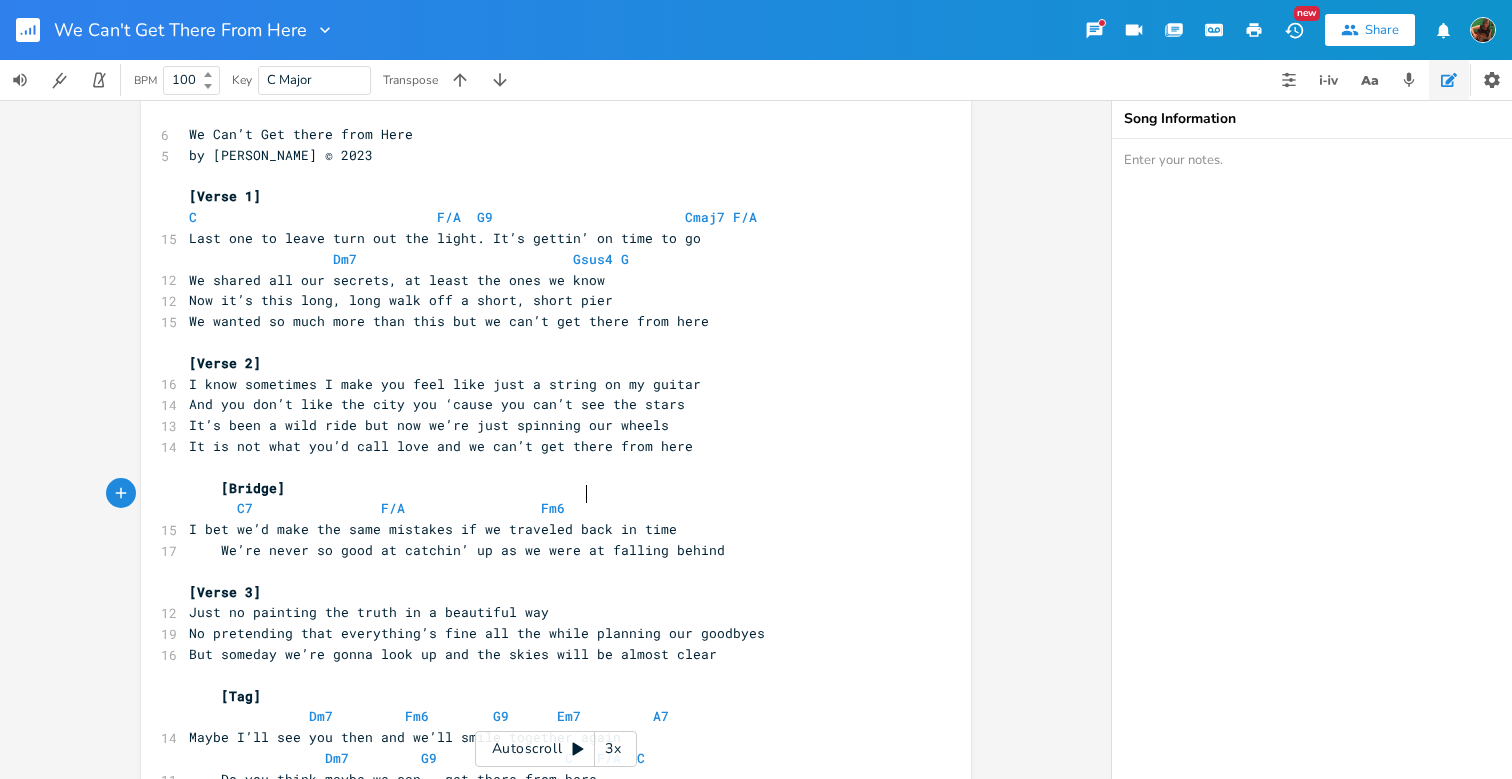 click on "C7                  F/A                   Fm6" at bounding box center [437, 508] 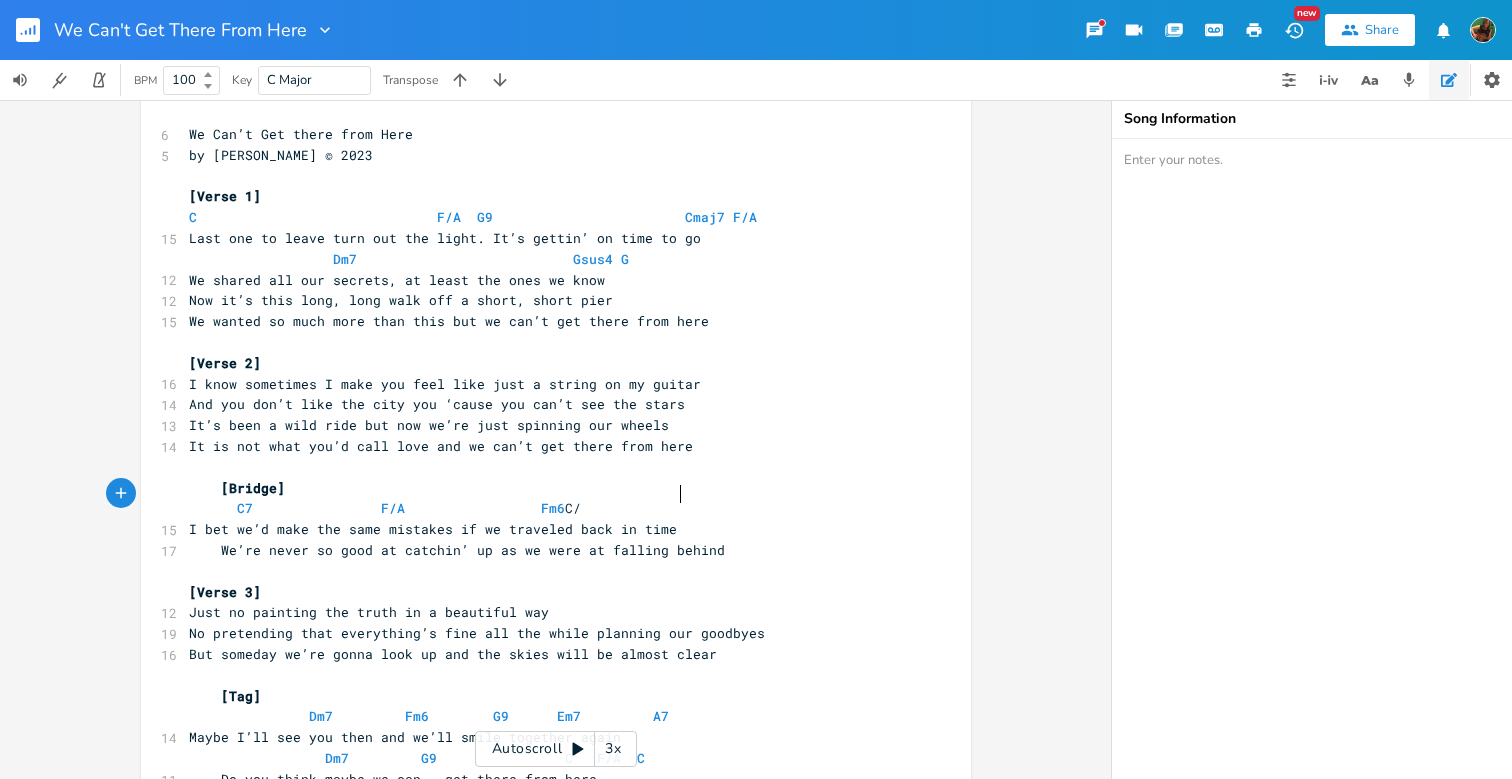 type on "C/G" 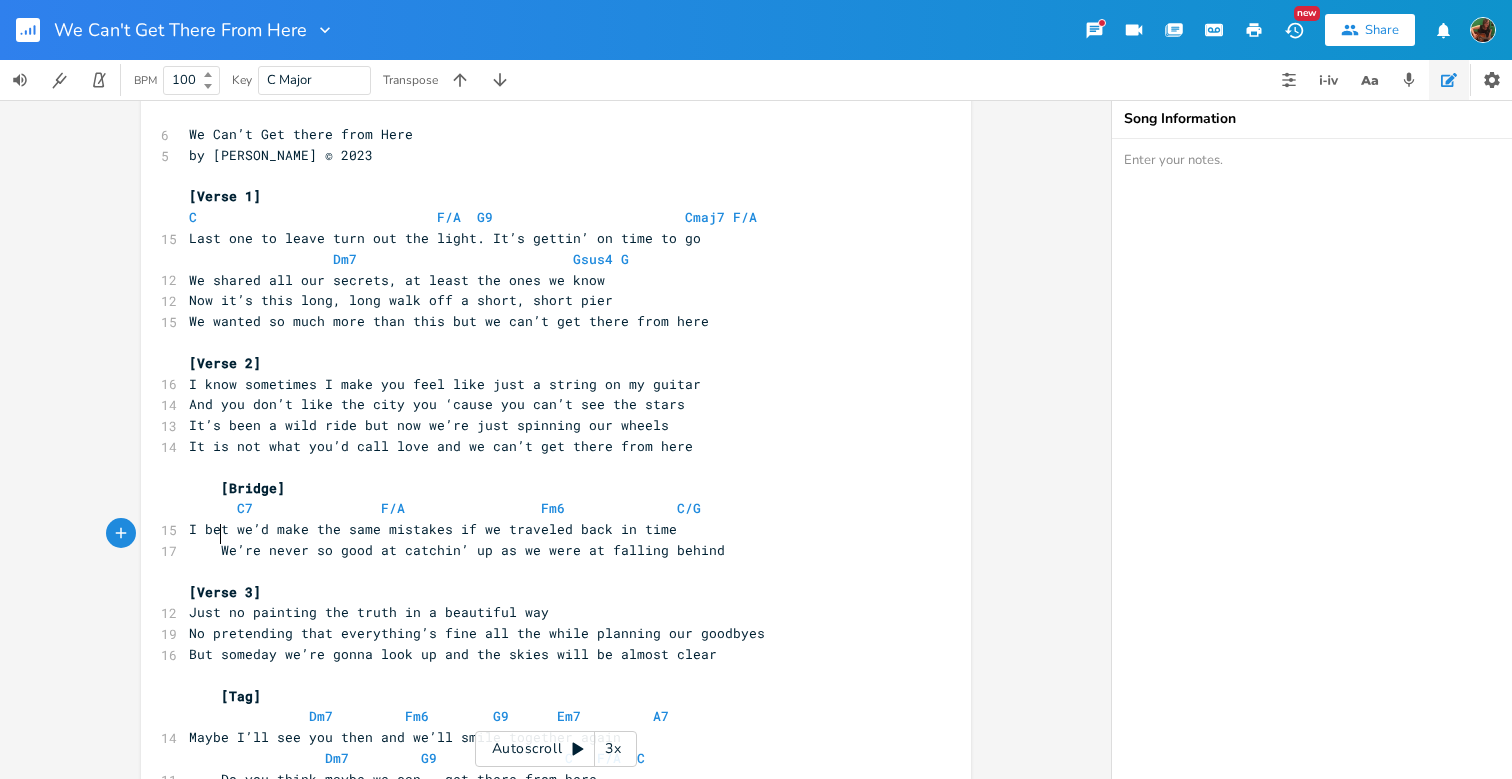 click on "We’re never so good at catchin’ up as we were at falling behind" at bounding box center (457, 550) 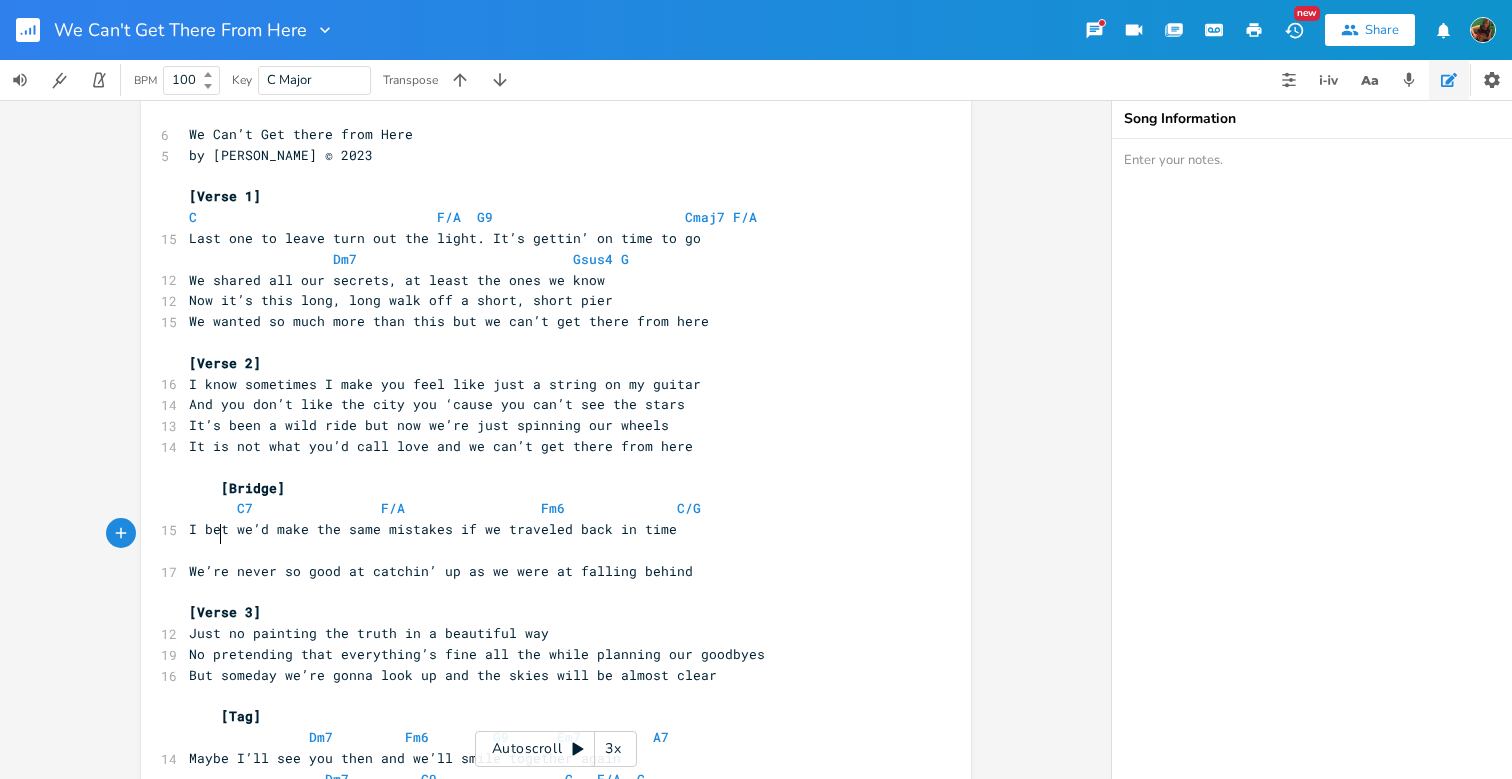 click at bounding box center (546, 550) 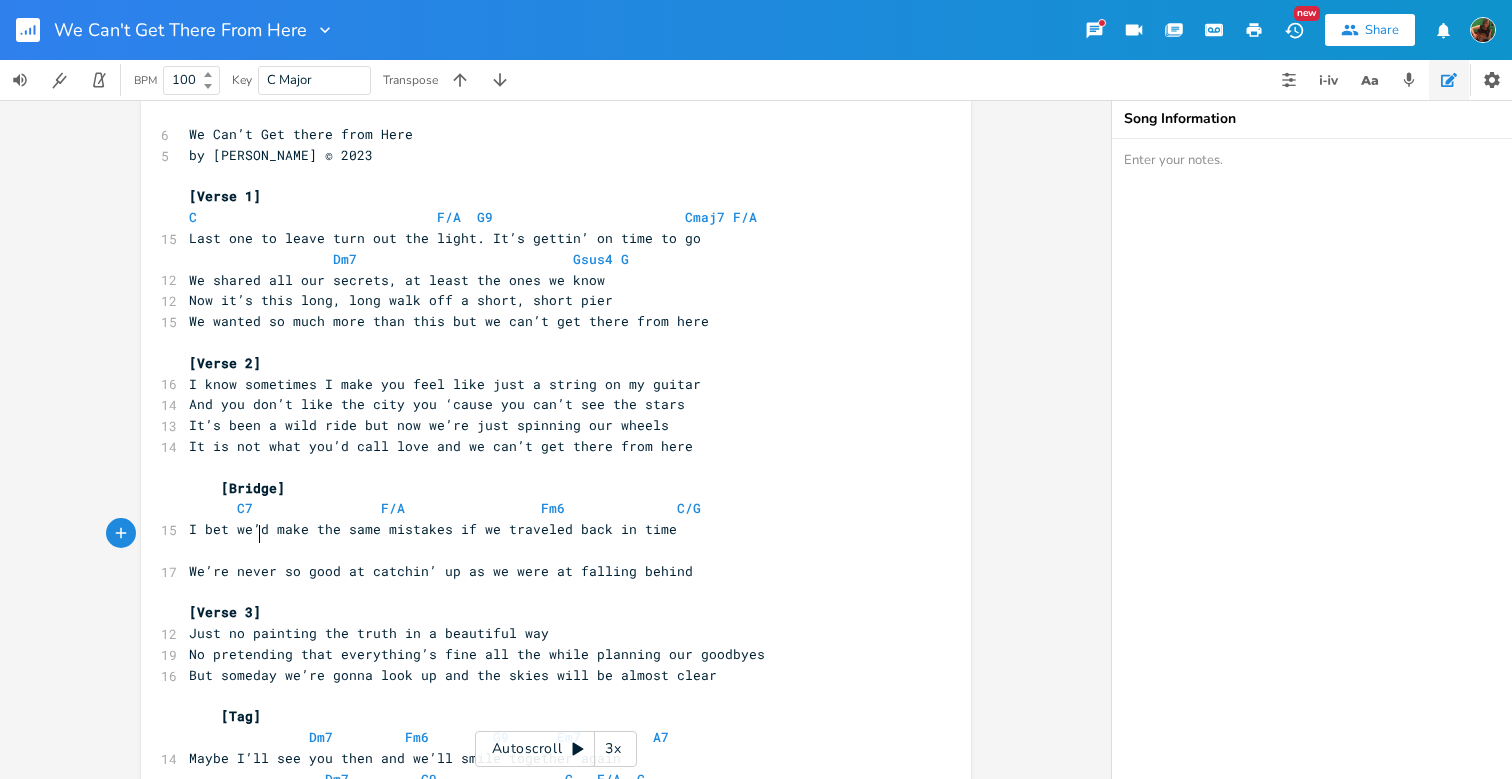 scroll, scrollTop: 0, scrollLeft: 20, axis: horizontal 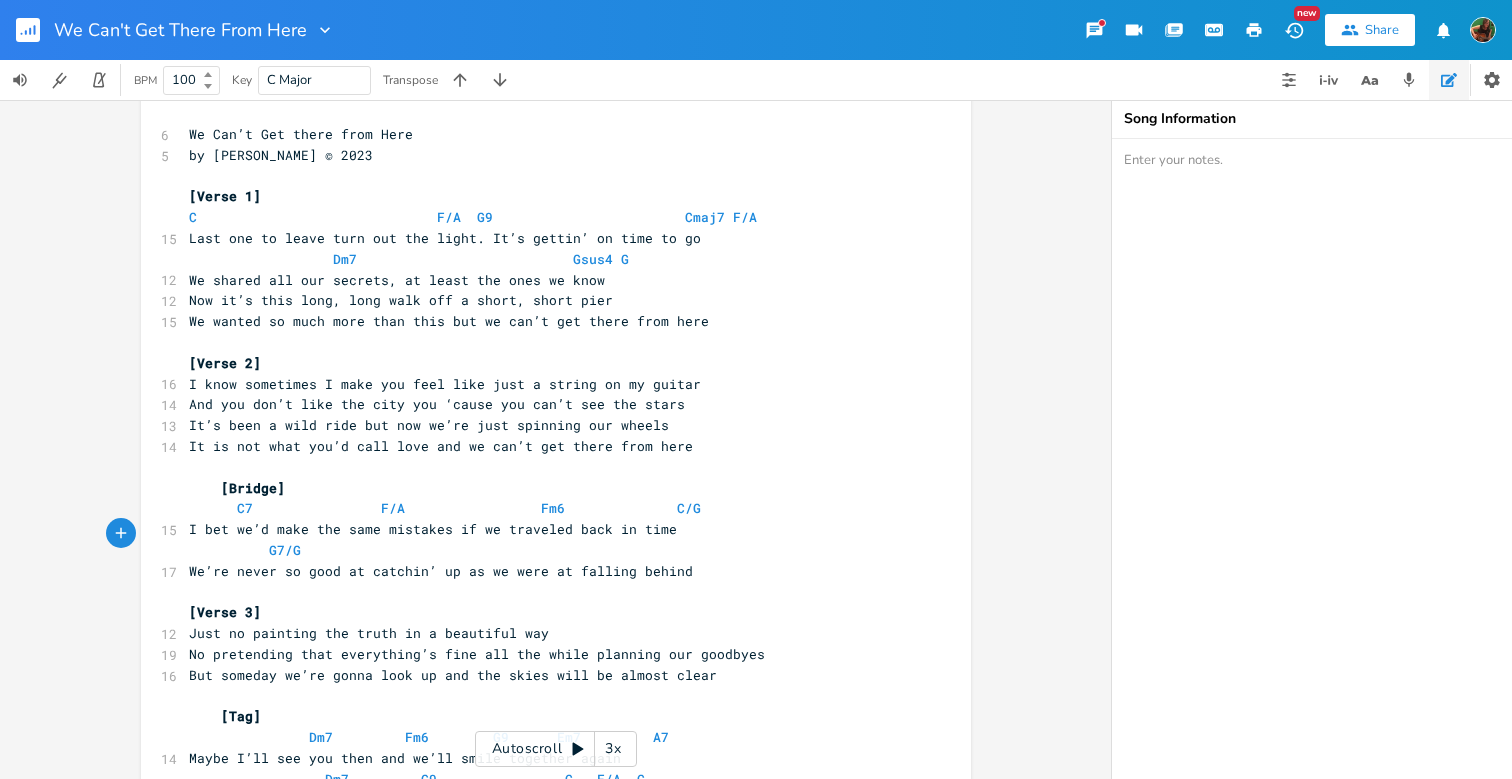 type on "G7/G3" 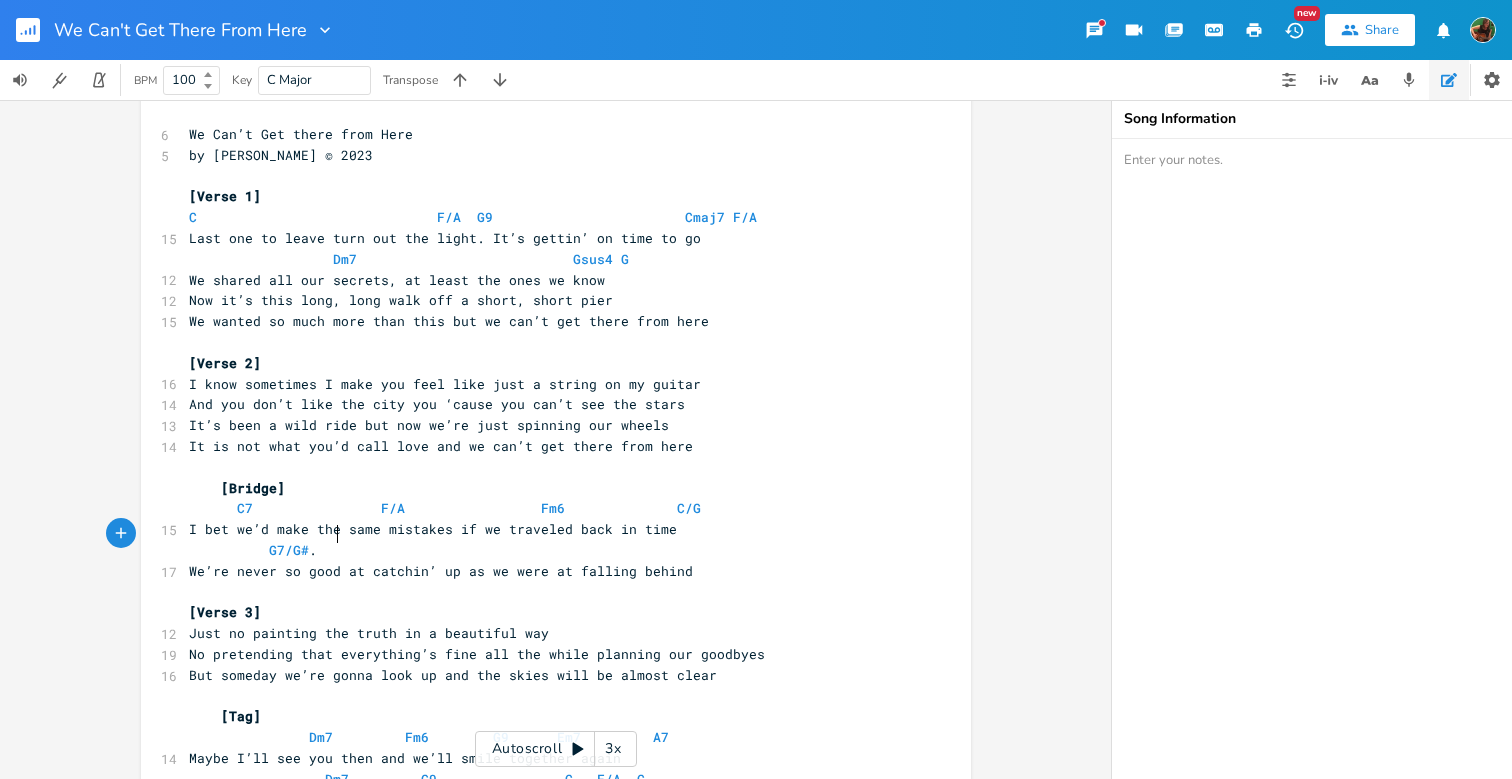 type on "#." 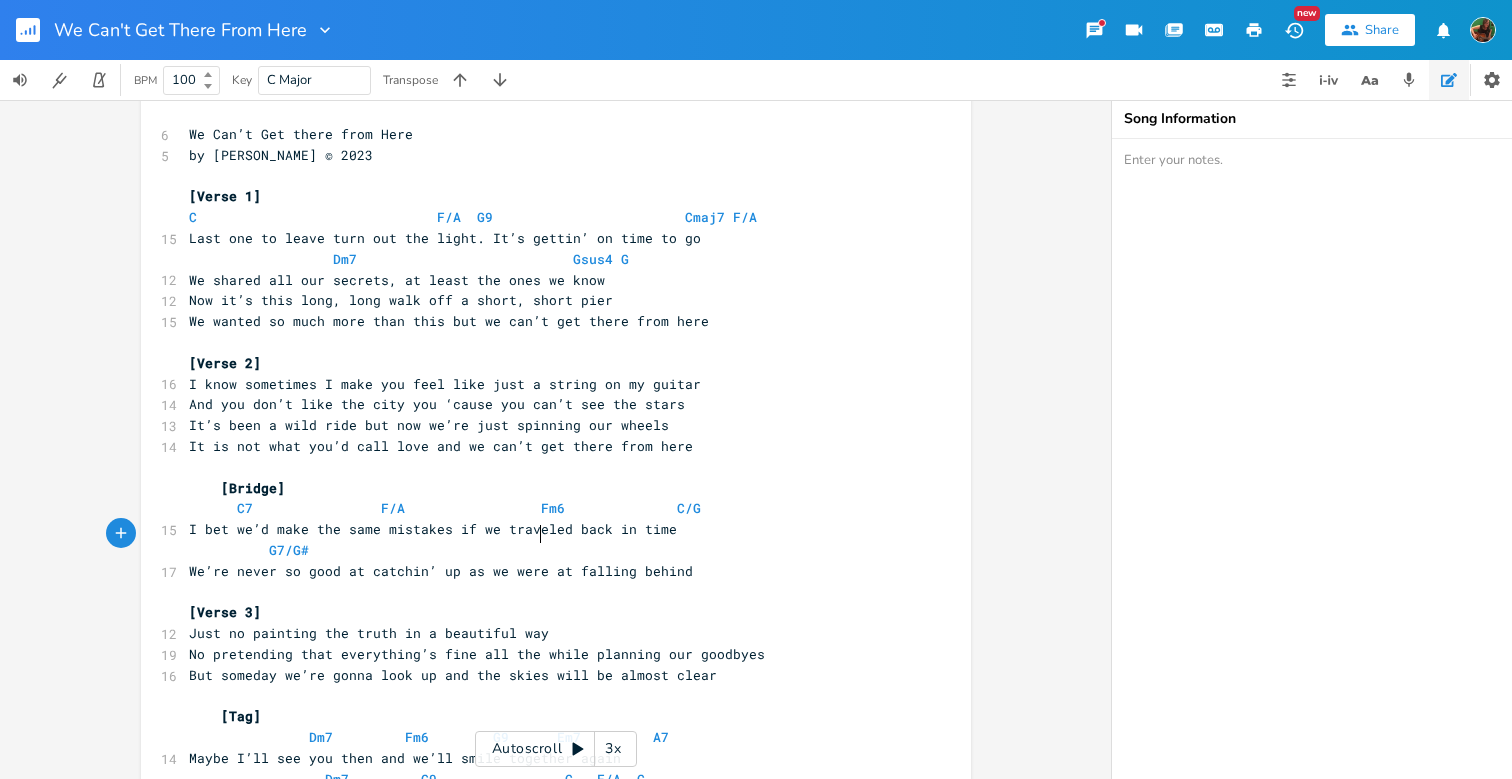 scroll, scrollTop: 0, scrollLeft: 93, axis: horizontal 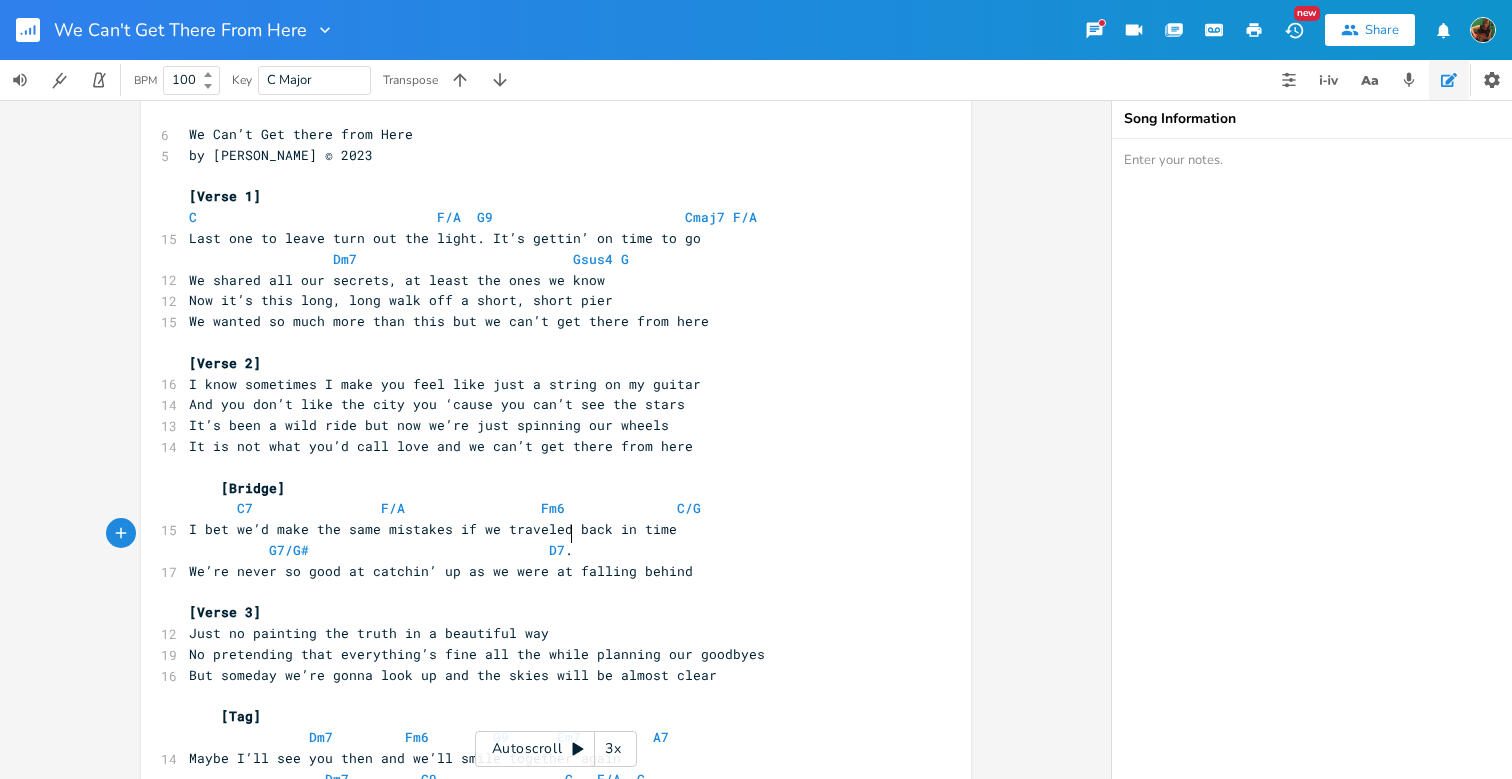 type on "D7." 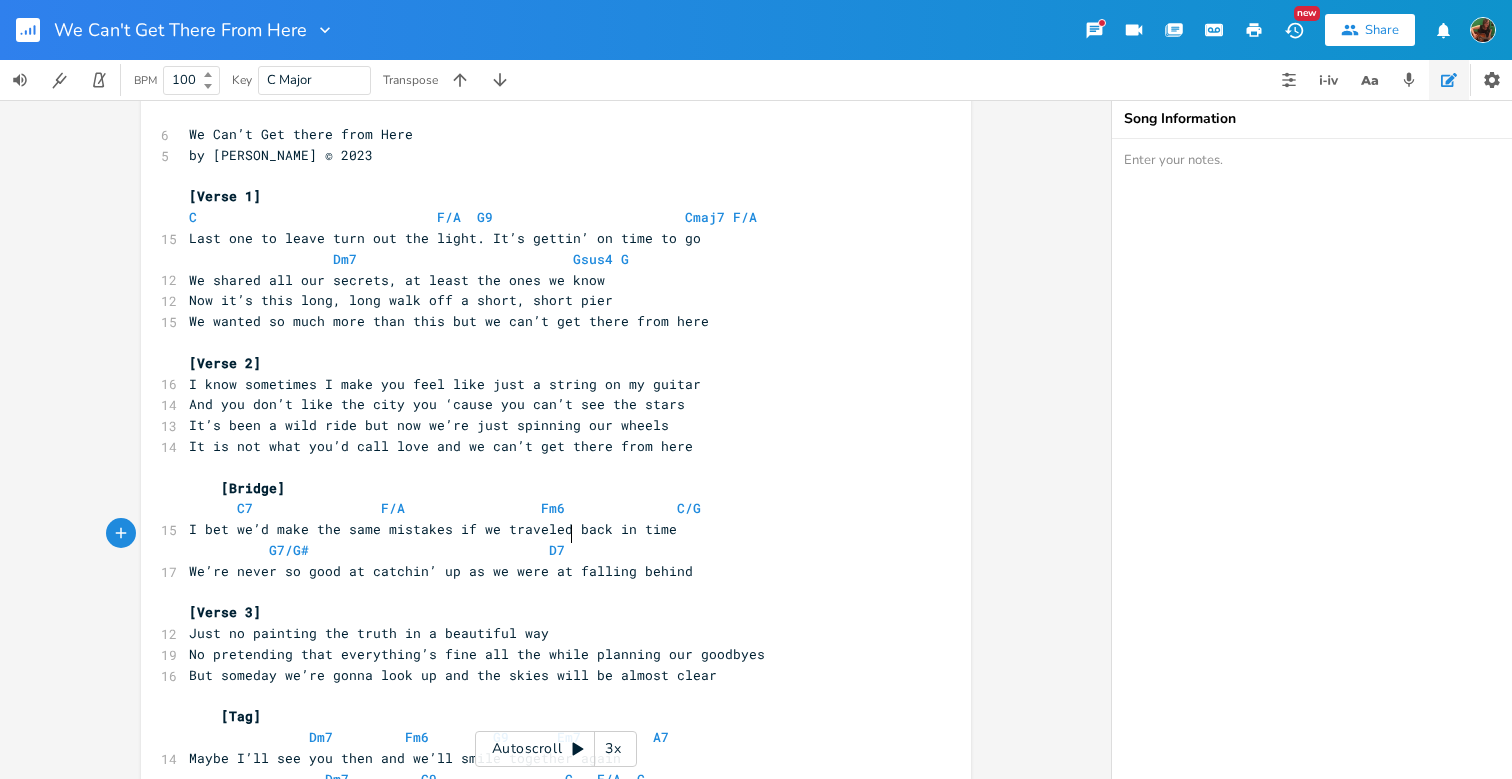 scroll, scrollTop: 0, scrollLeft: 5, axis: horizontal 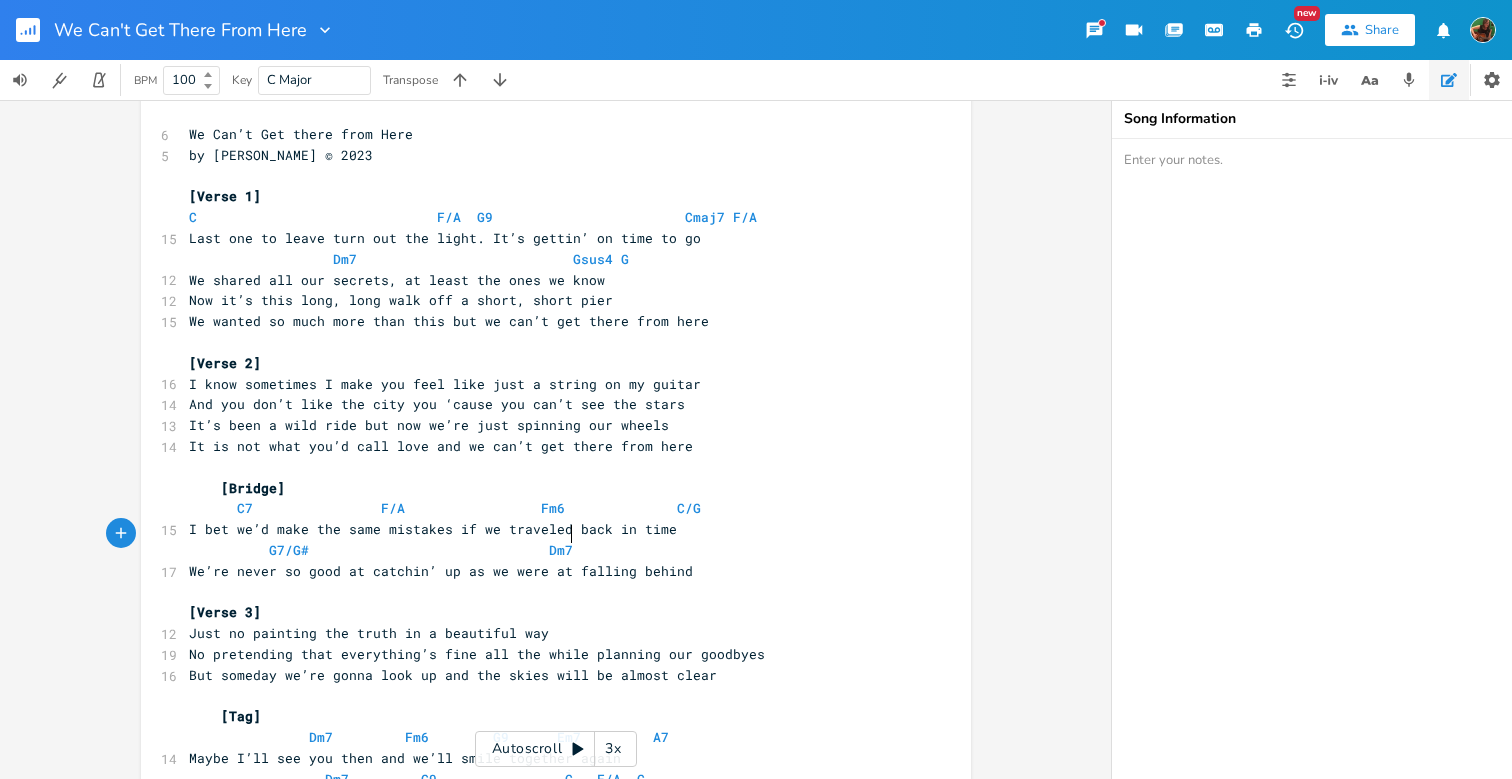 type on "m7." 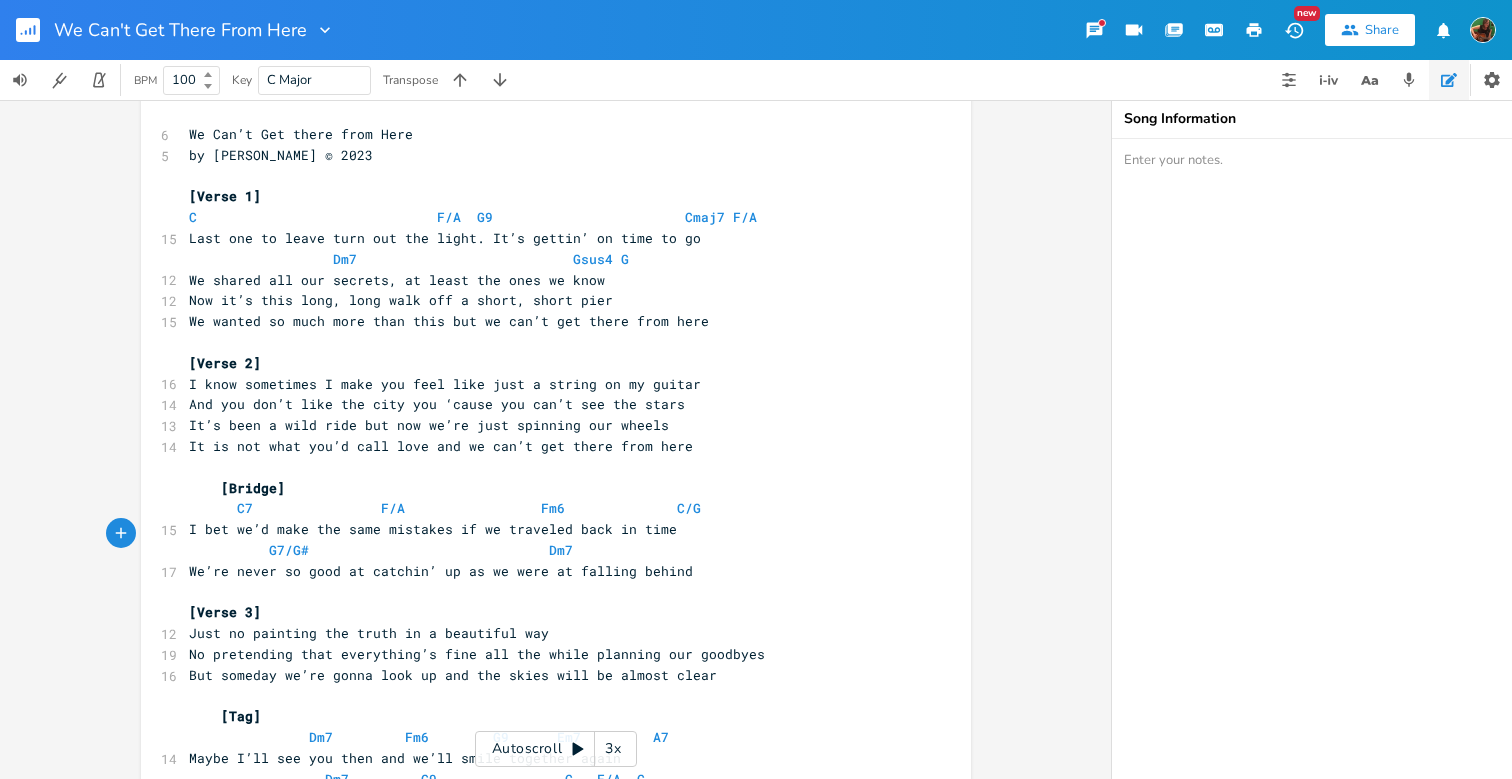 click on "G7/G#                                Dm7" at bounding box center [389, 550] 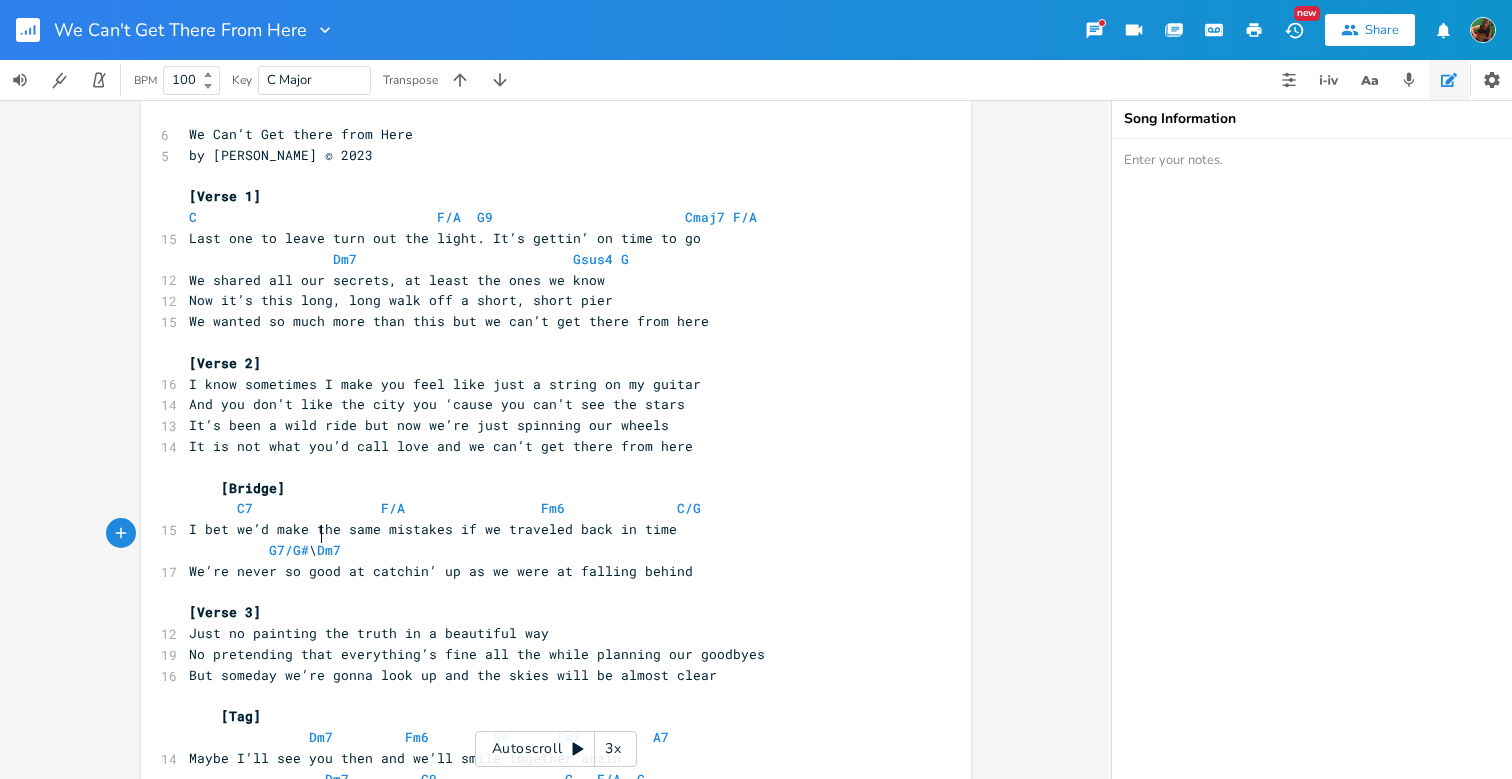 type on "\\" 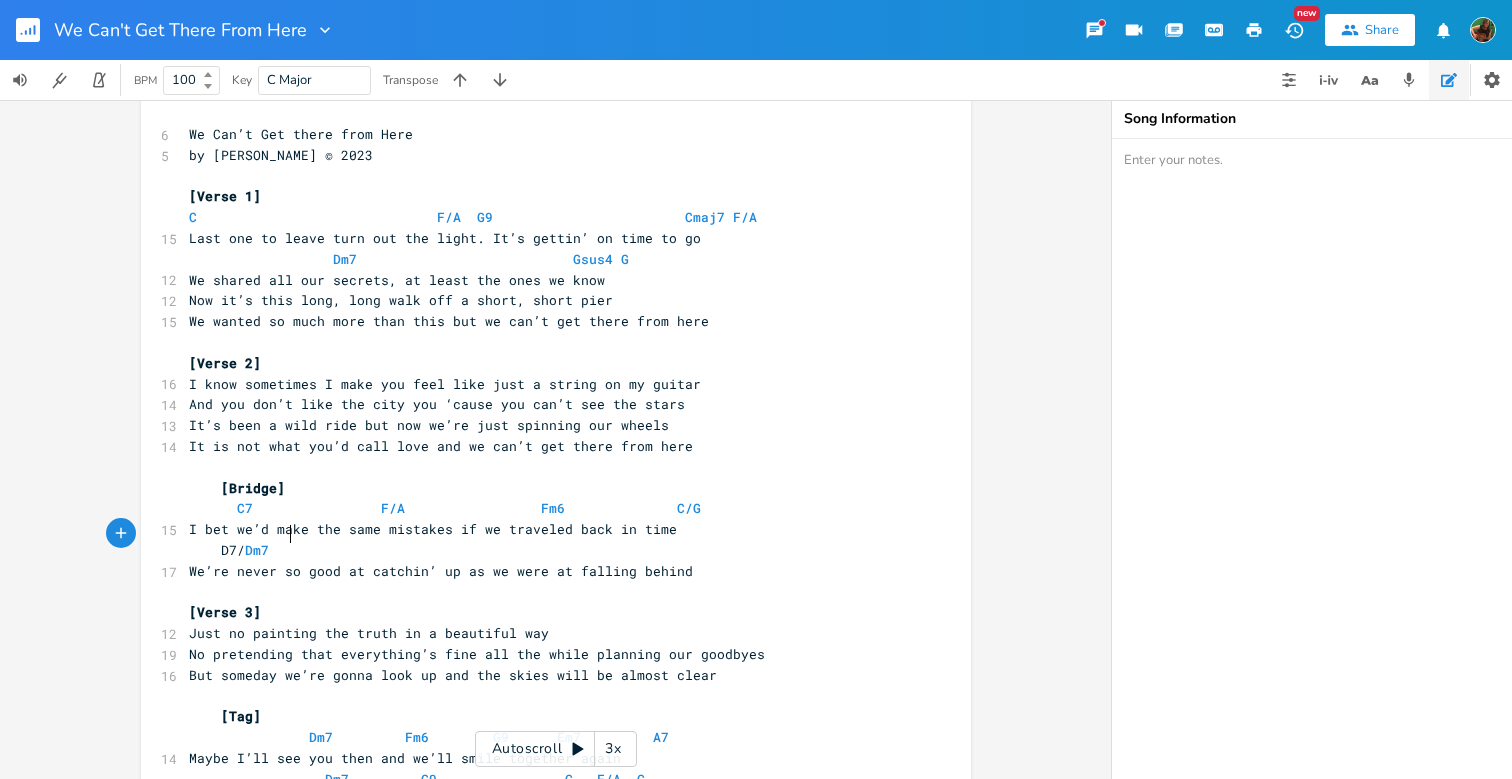 scroll, scrollTop: 0, scrollLeft: 26, axis: horizontal 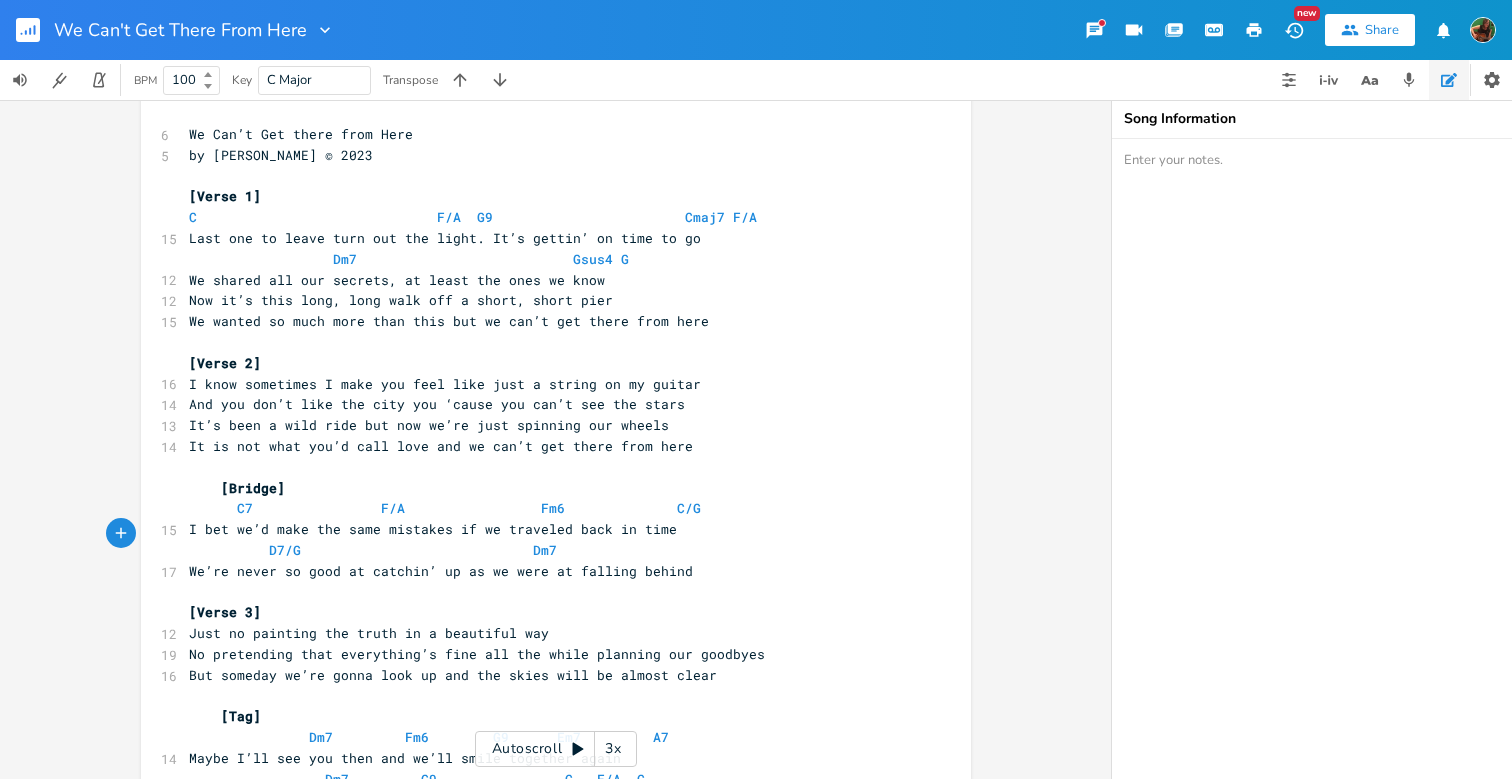 type on "D7/G#" 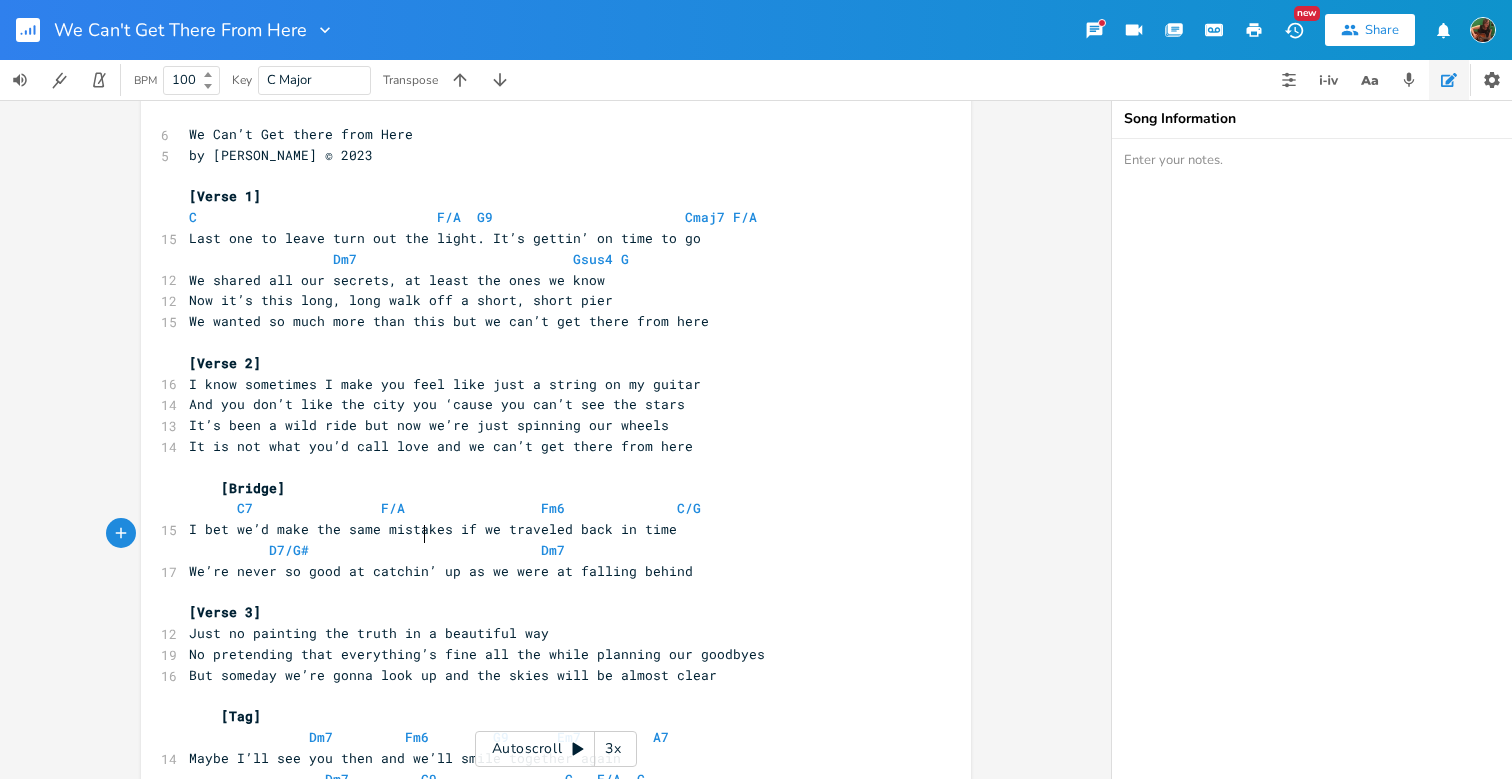 click on "D7/G#                               Dm7" at bounding box center (385, 550) 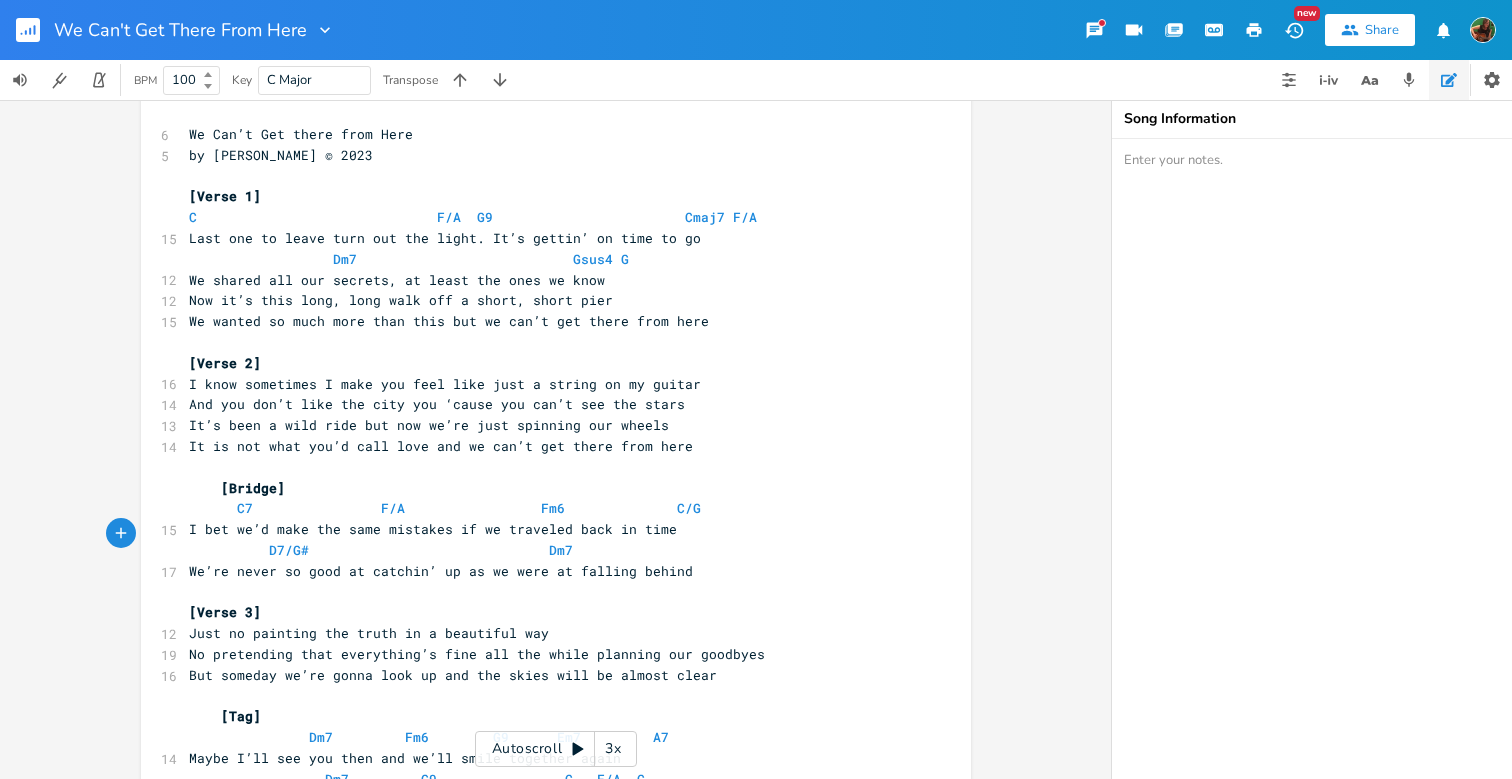 click on "D7/G#                                Dm7" at bounding box center (546, 550) 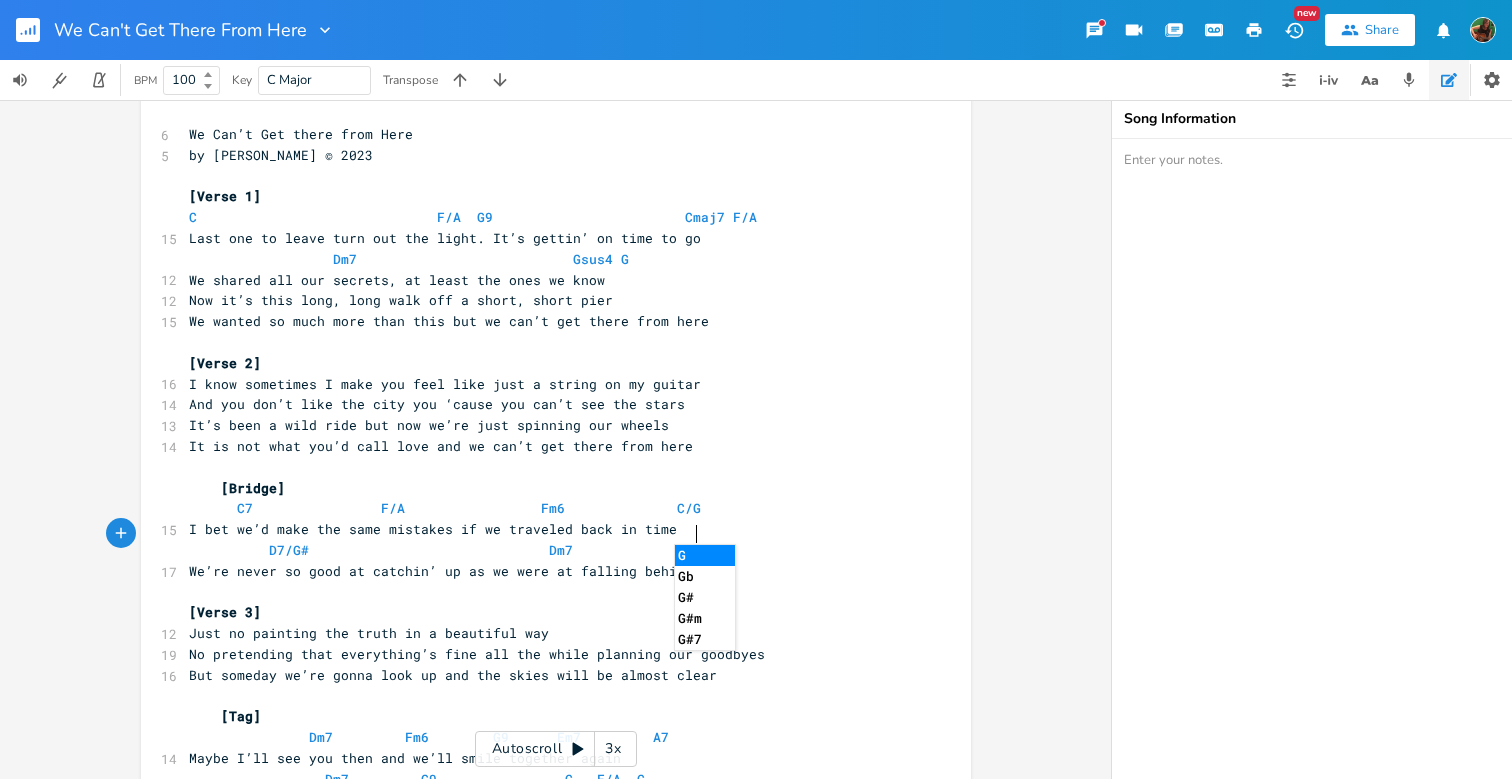 scroll, scrollTop: 0, scrollLeft: 51, axis: horizontal 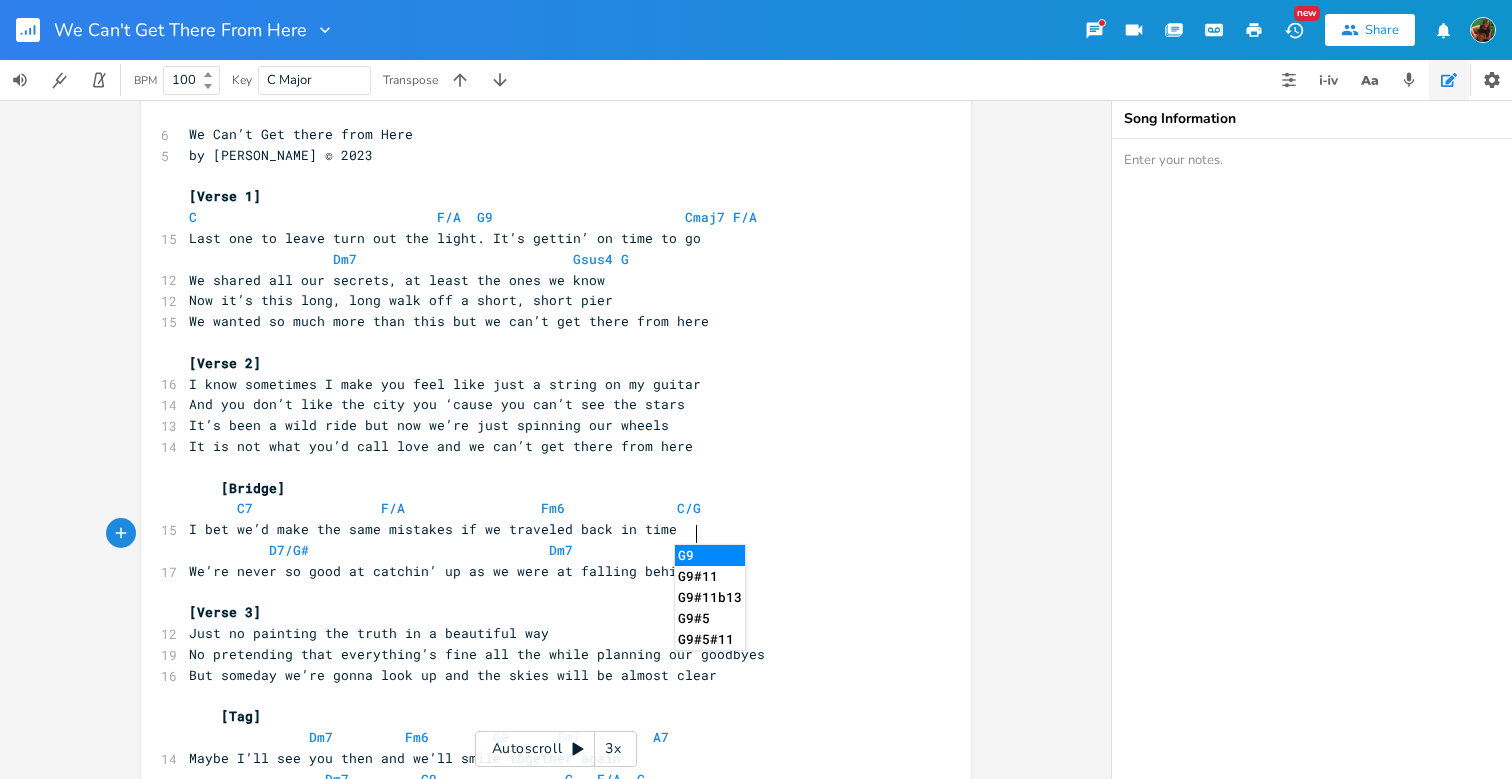 type on "G9" 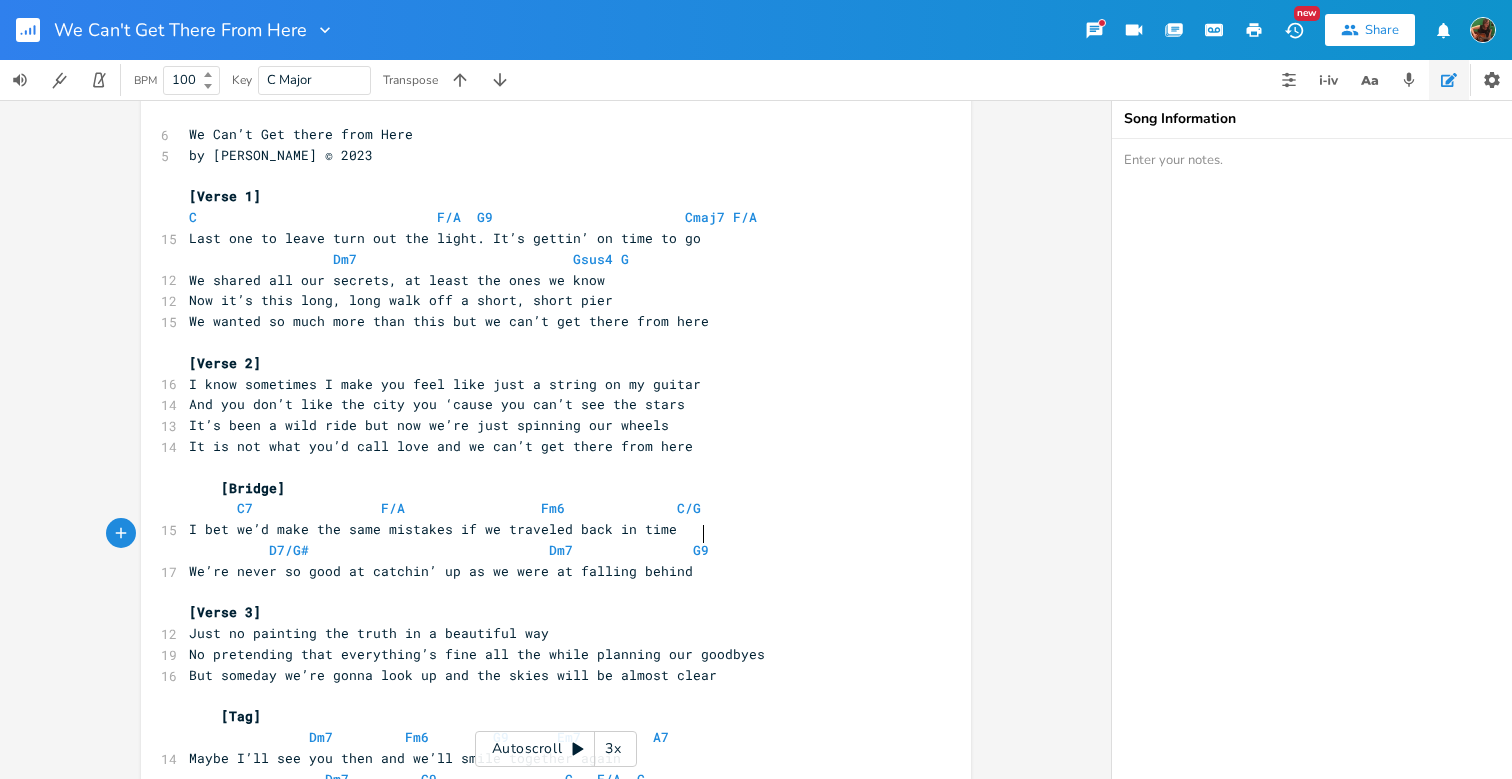scroll, scrollTop: 0, scrollLeft: 55, axis: horizontal 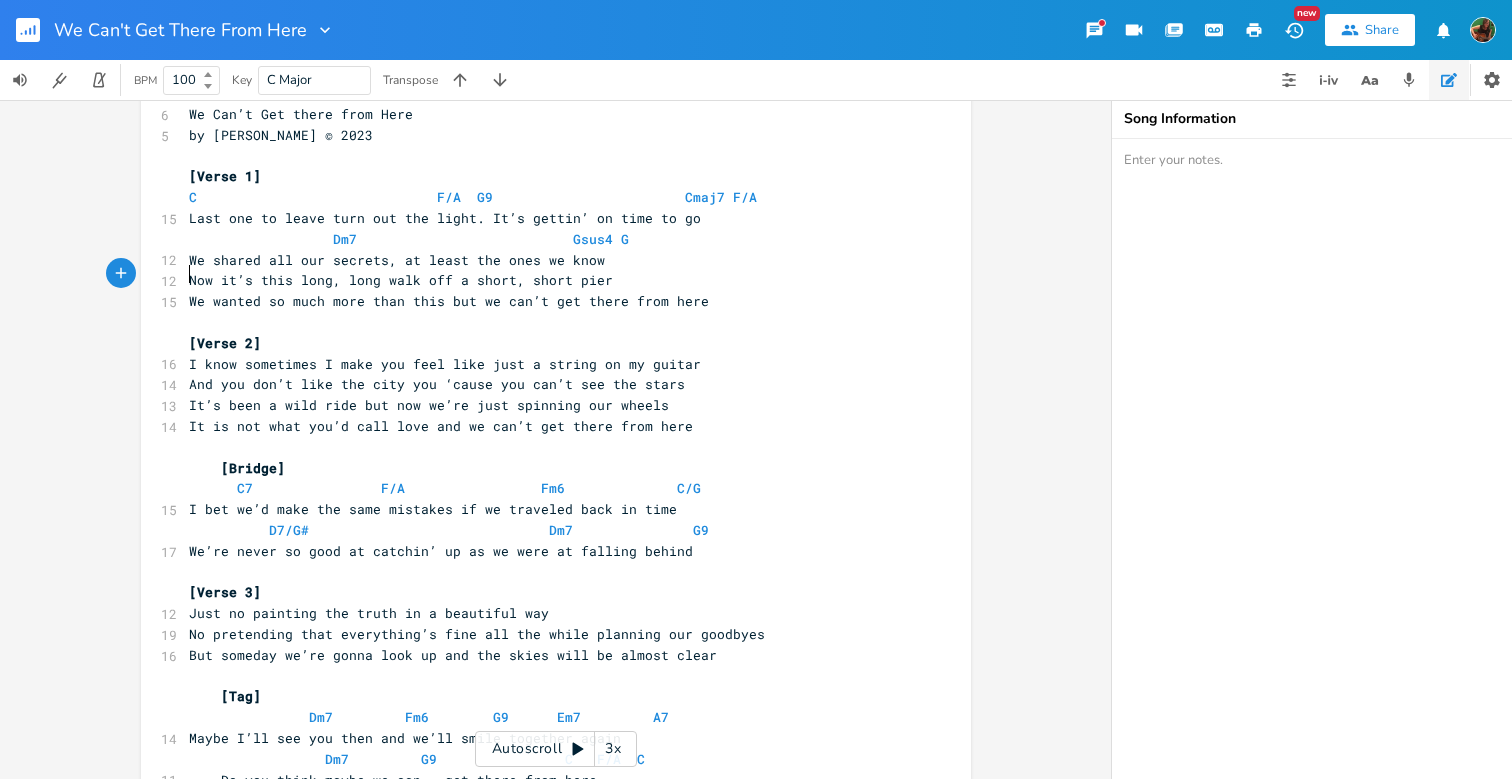 click on "Now it’s this long, long walk off a short, short pier" at bounding box center [401, 280] 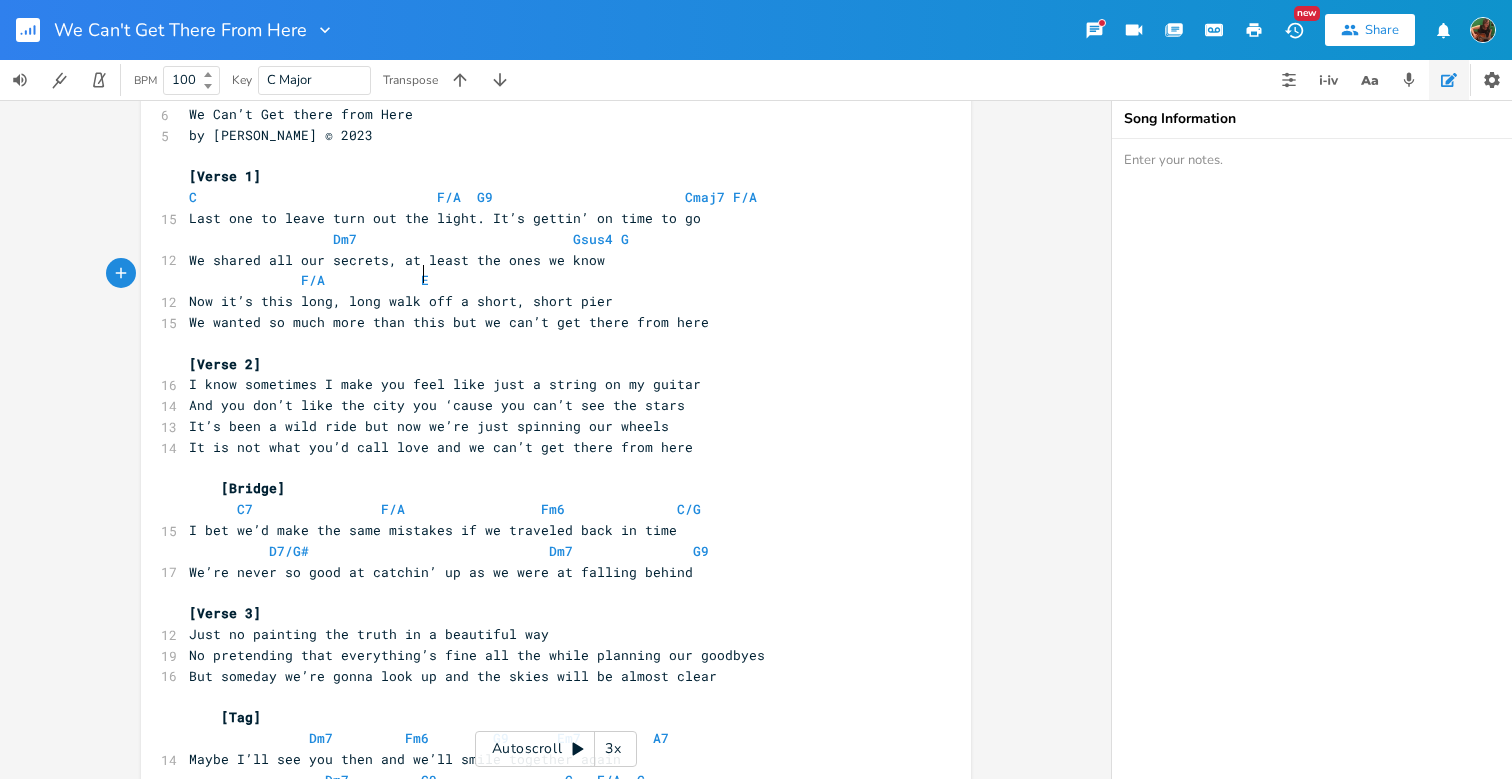 scroll, scrollTop: 0, scrollLeft: 96, axis: horizontal 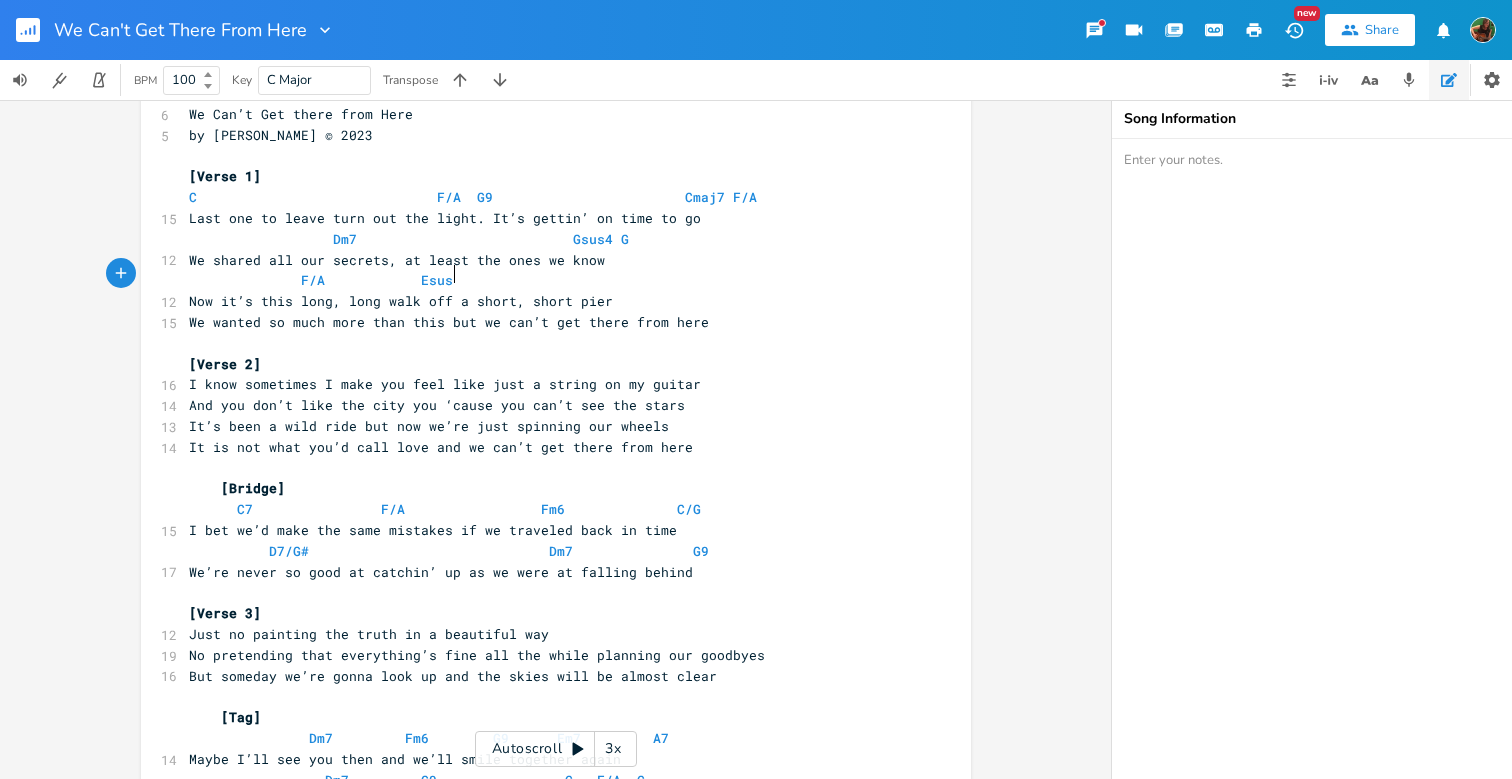 type on "F/A            Esus E" 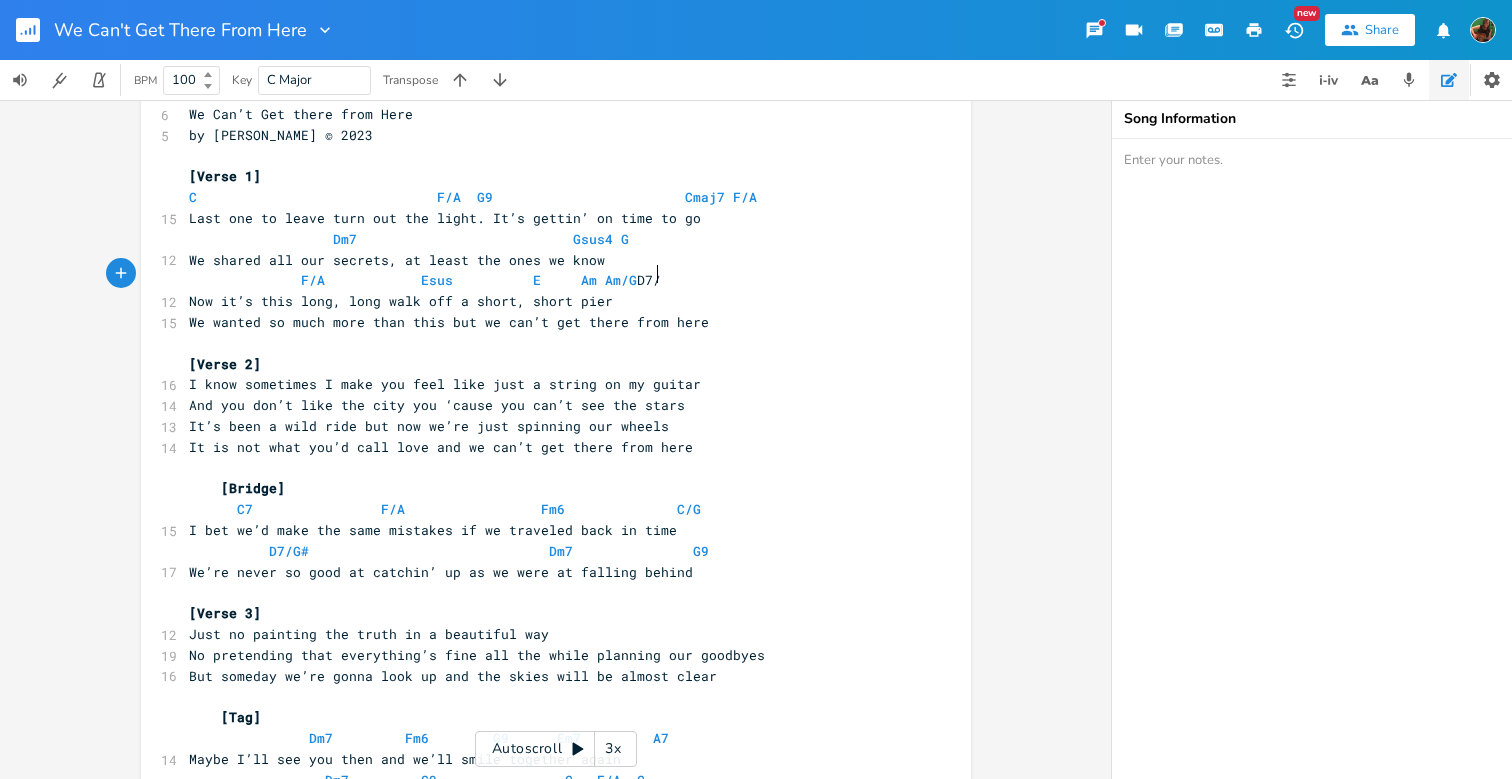 scroll, scrollTop: 0, scrollLeft: 98, axis: horizontal 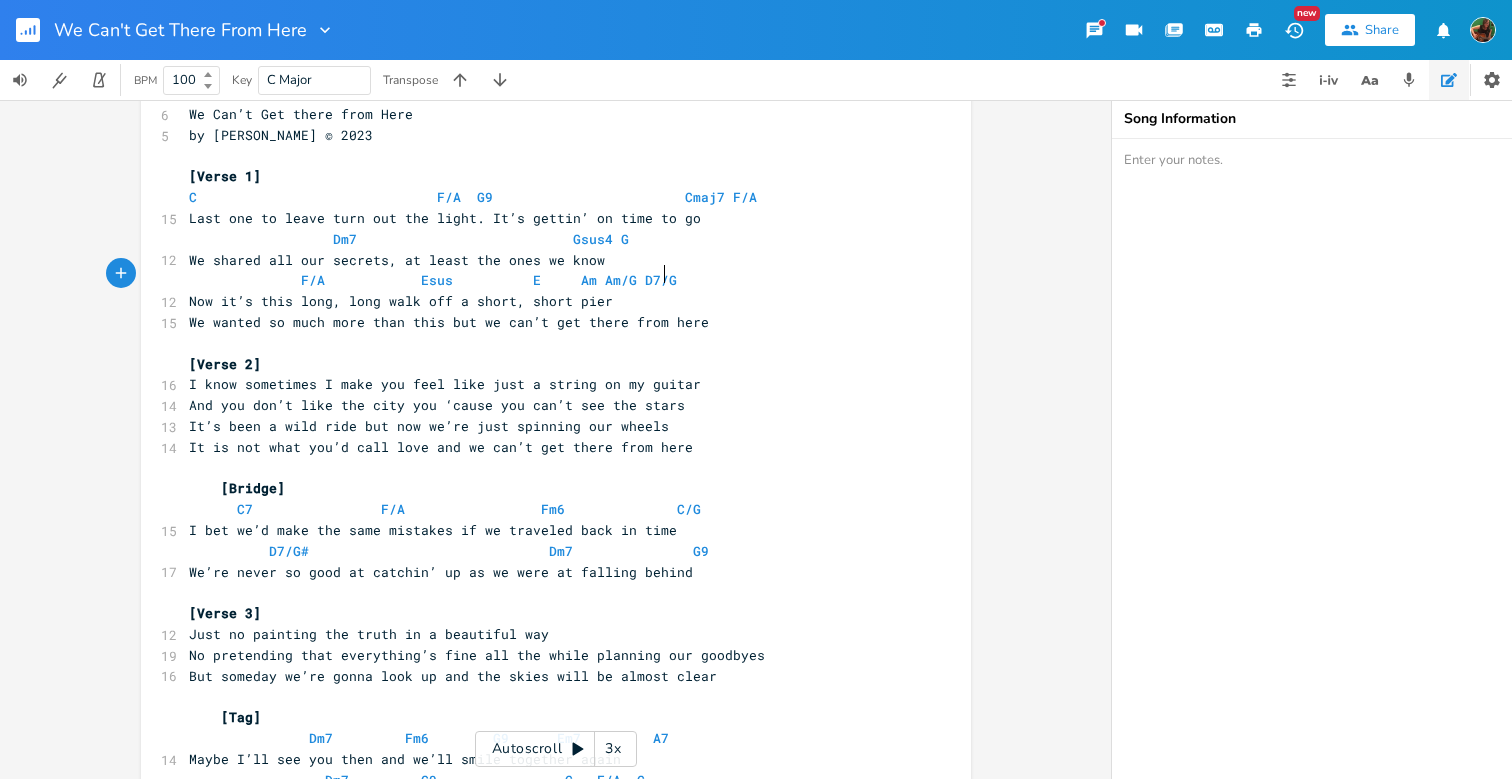 type on "E     Am Am/G D7/G#" 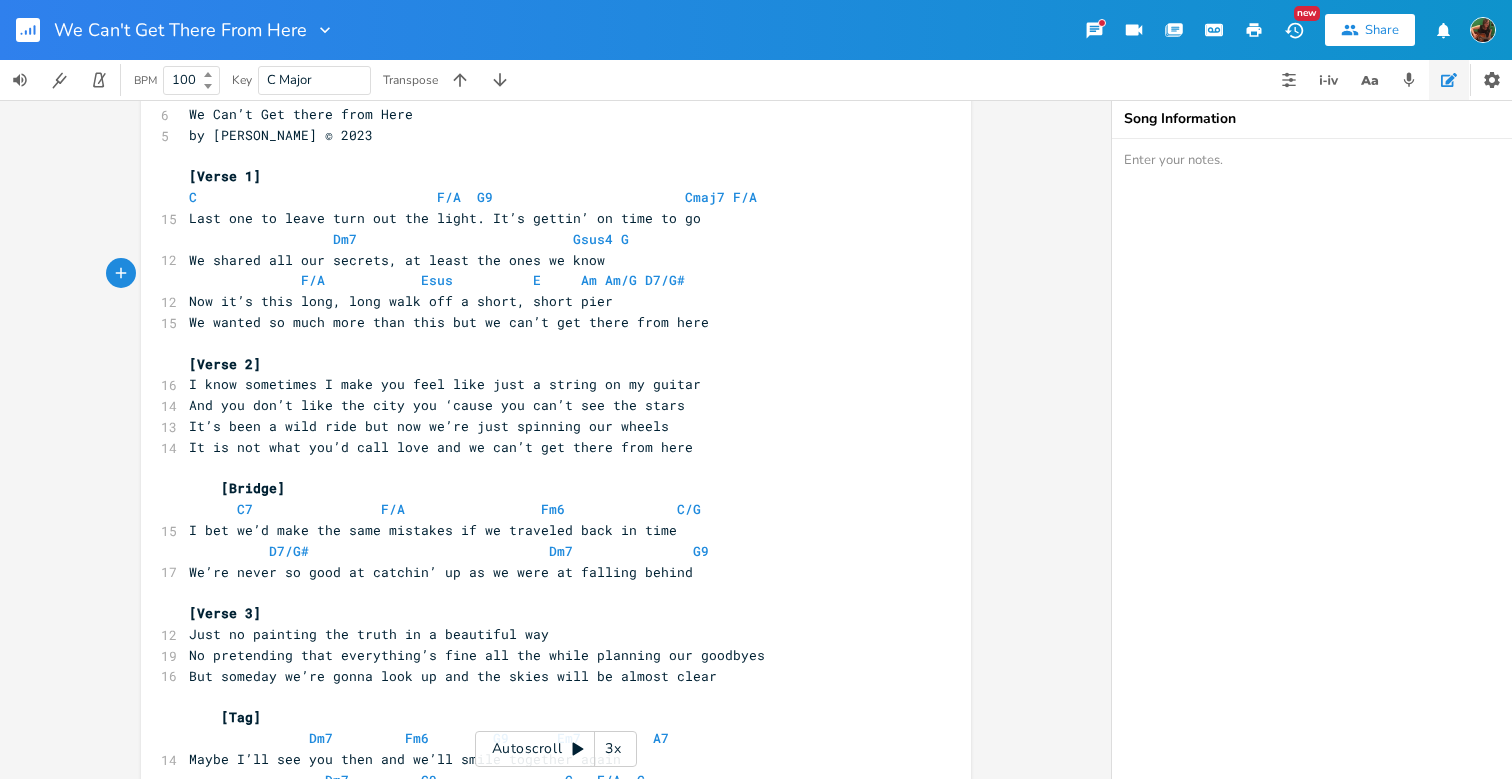 click on "We wanted so much more than this but we can’t get there from here" at bounding box center (449, 322) 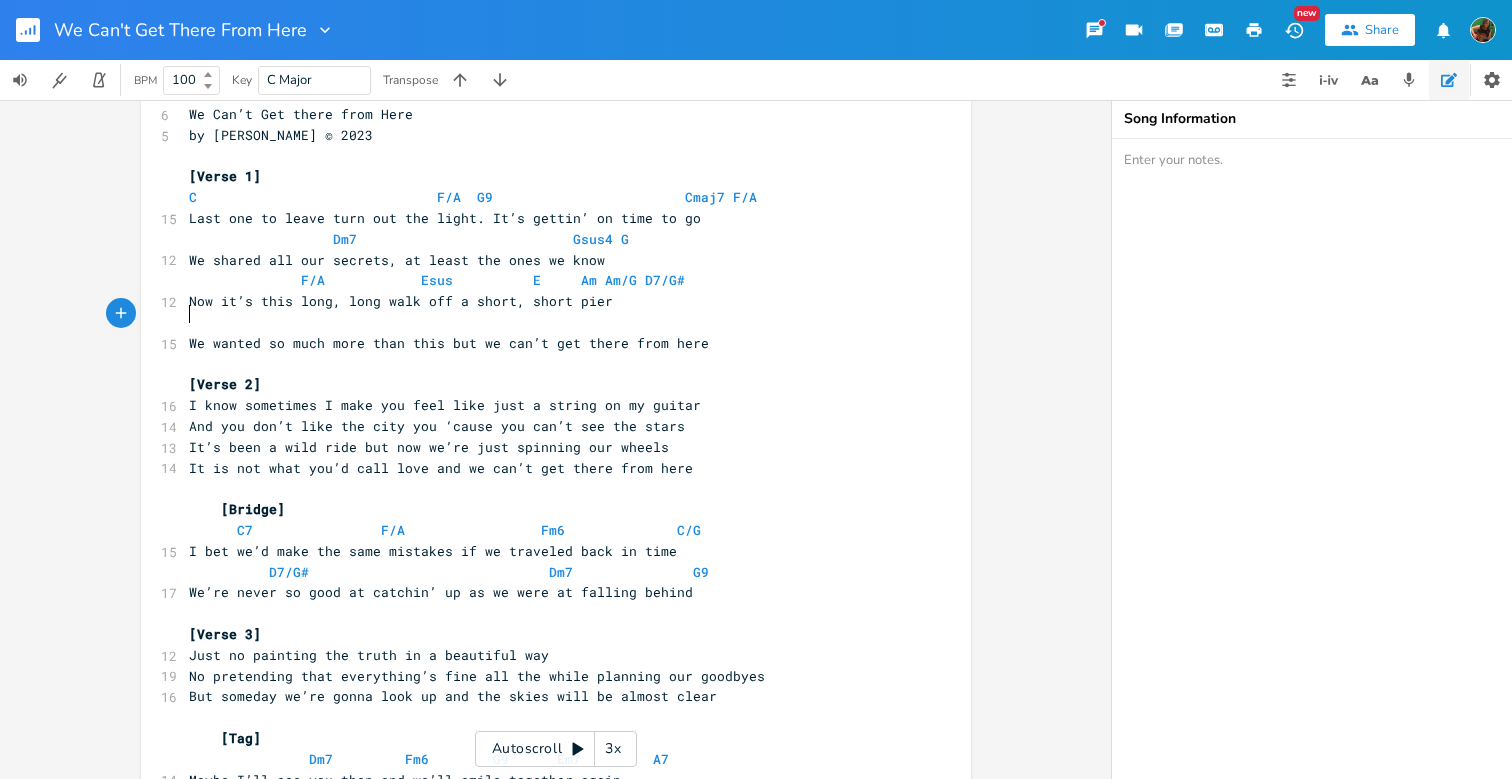 click on "​" at bounding box center [546, 322] 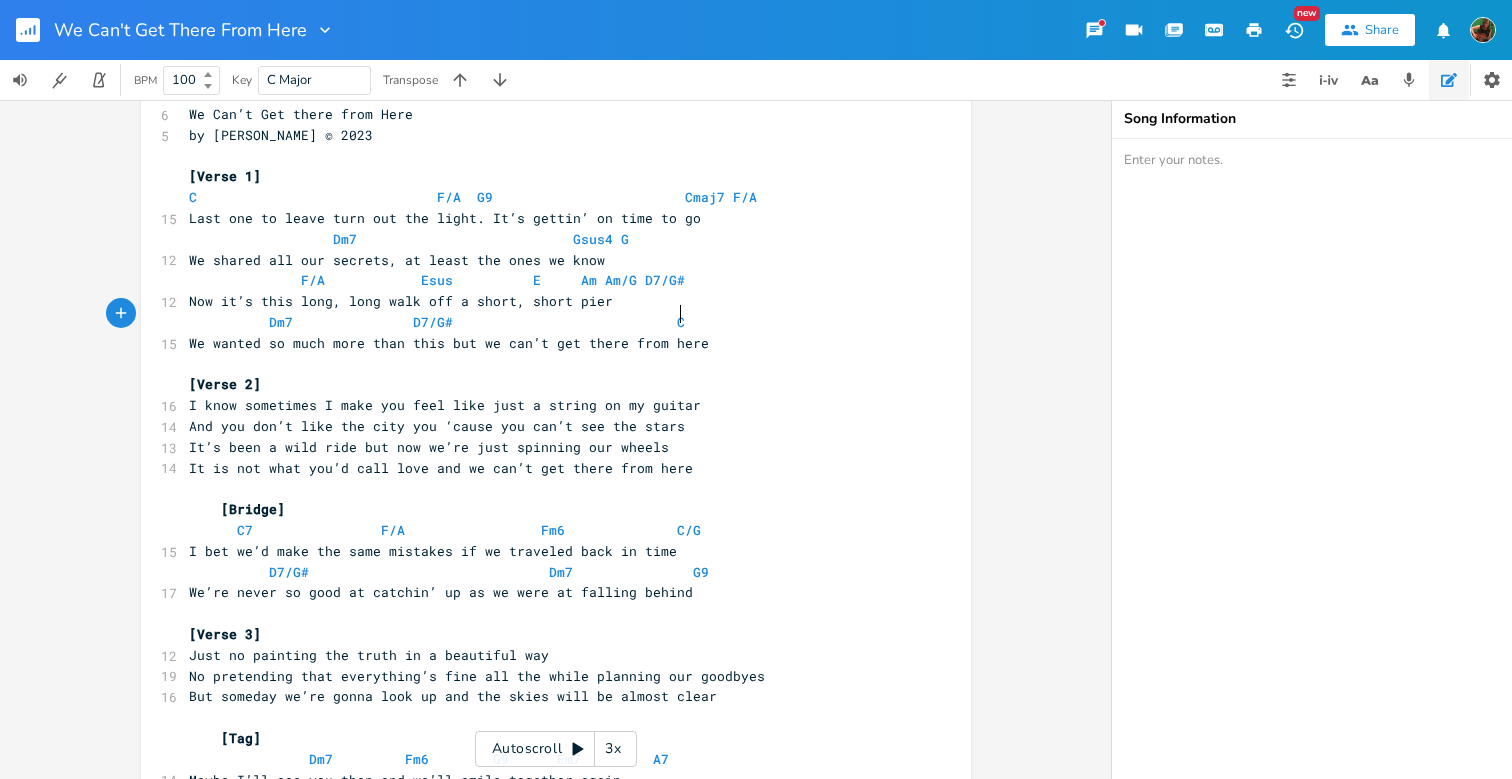 scroll, scrollTop: 0, scrollLeft: 219, axis: horizontal 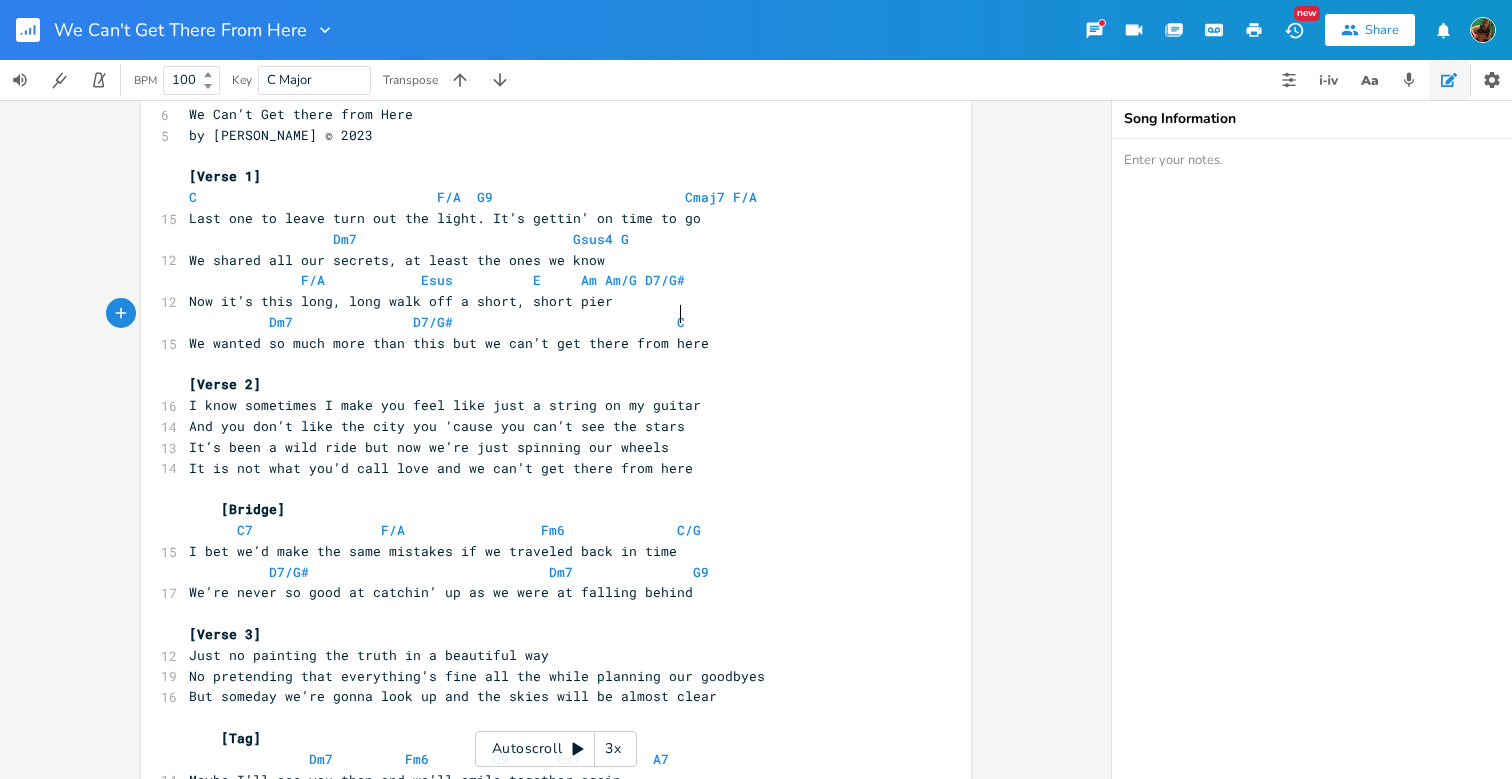 type on "C." 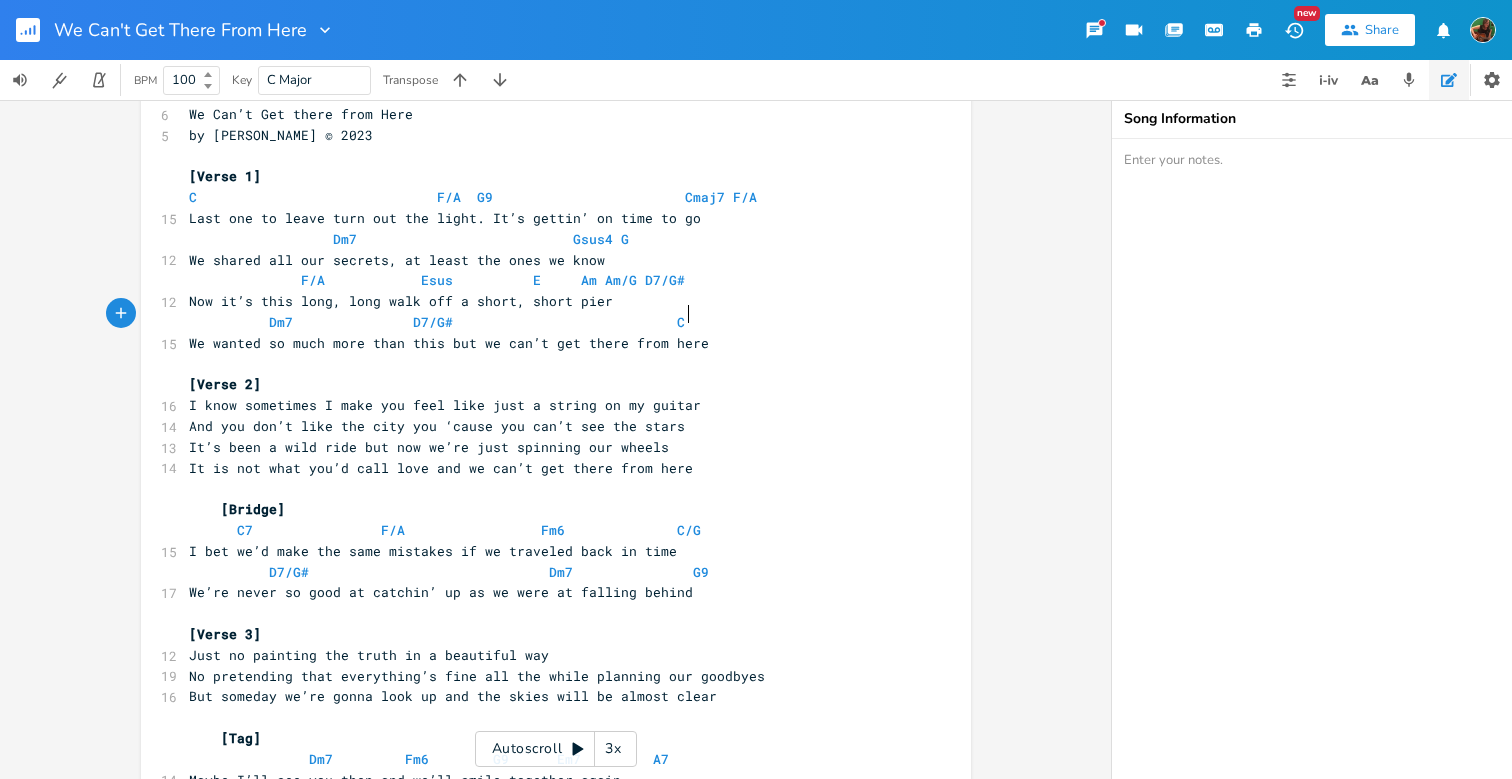 scroll, scrollTop: 0, scrollLeft: 11, axis: horizontal 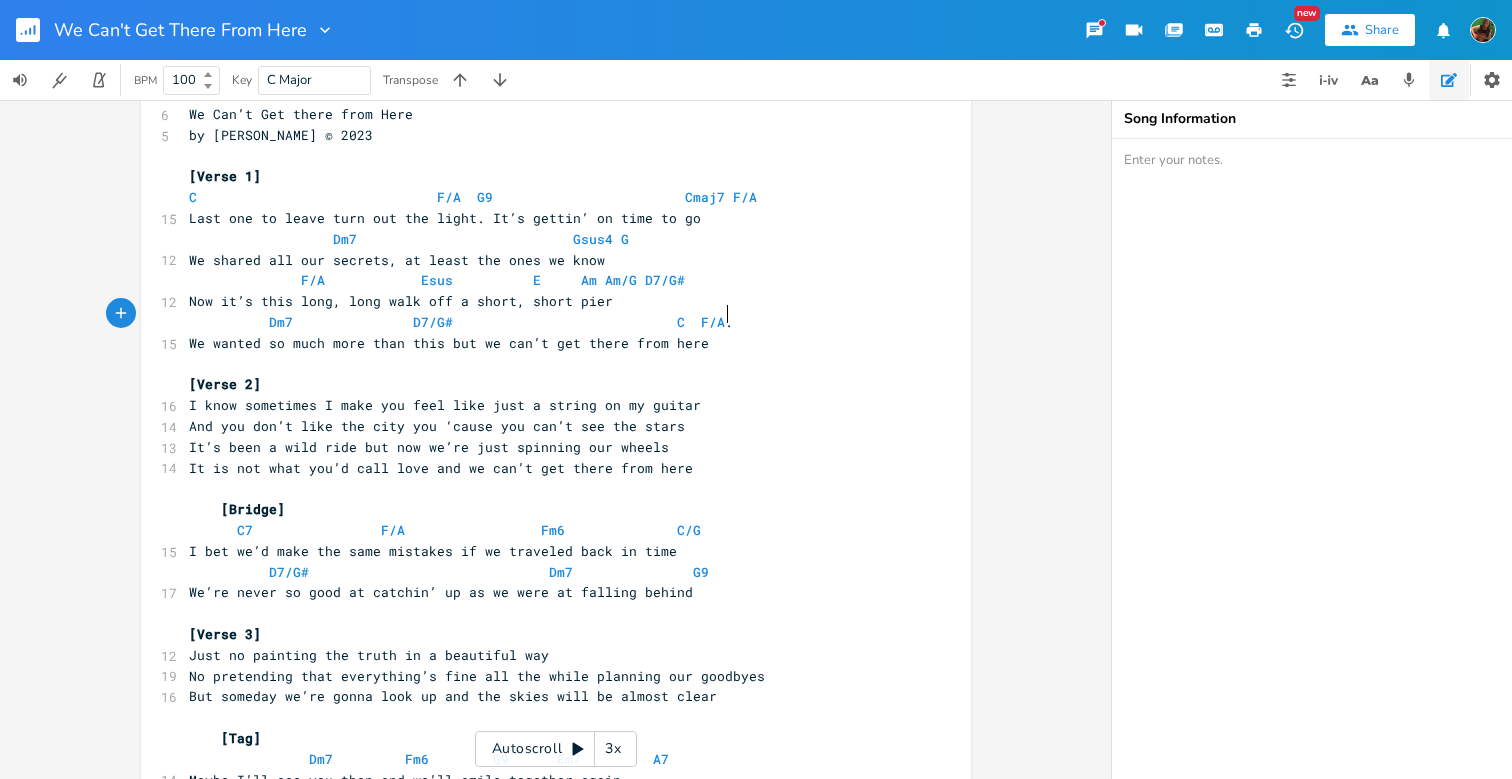 type on "F/A. C" 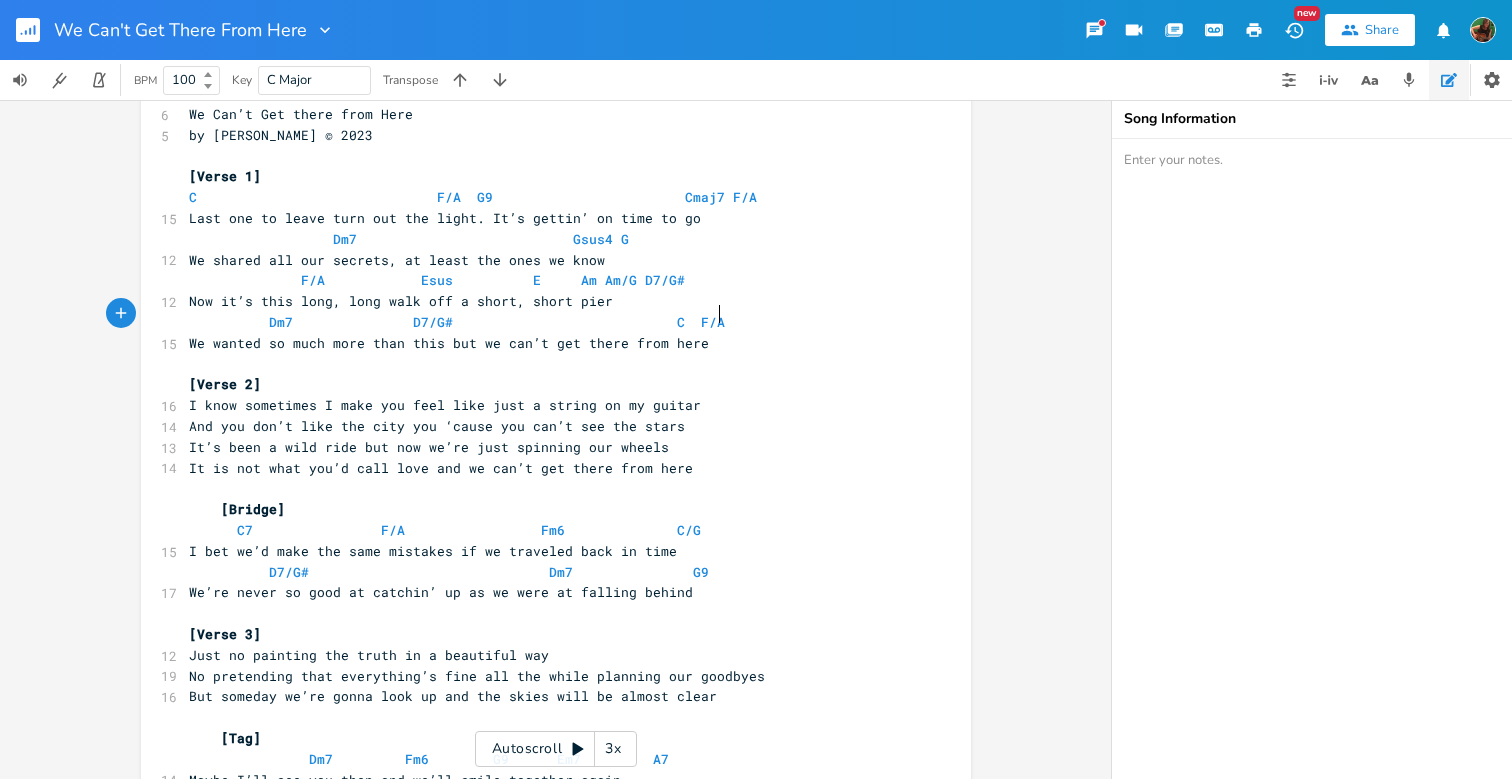 type on "C" 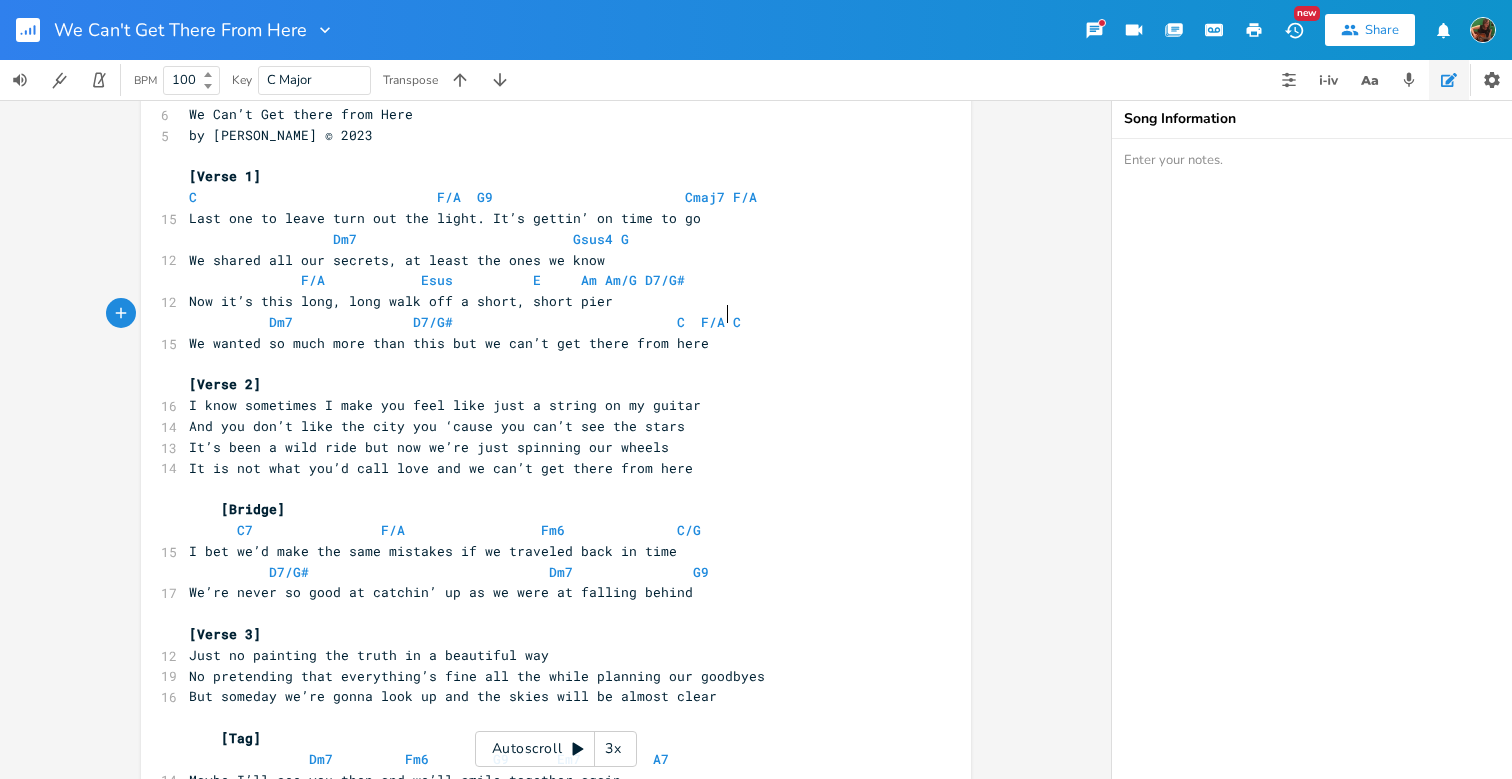 scroll, scrollTop: 0, scrollLeft: 10, axis: horizontal 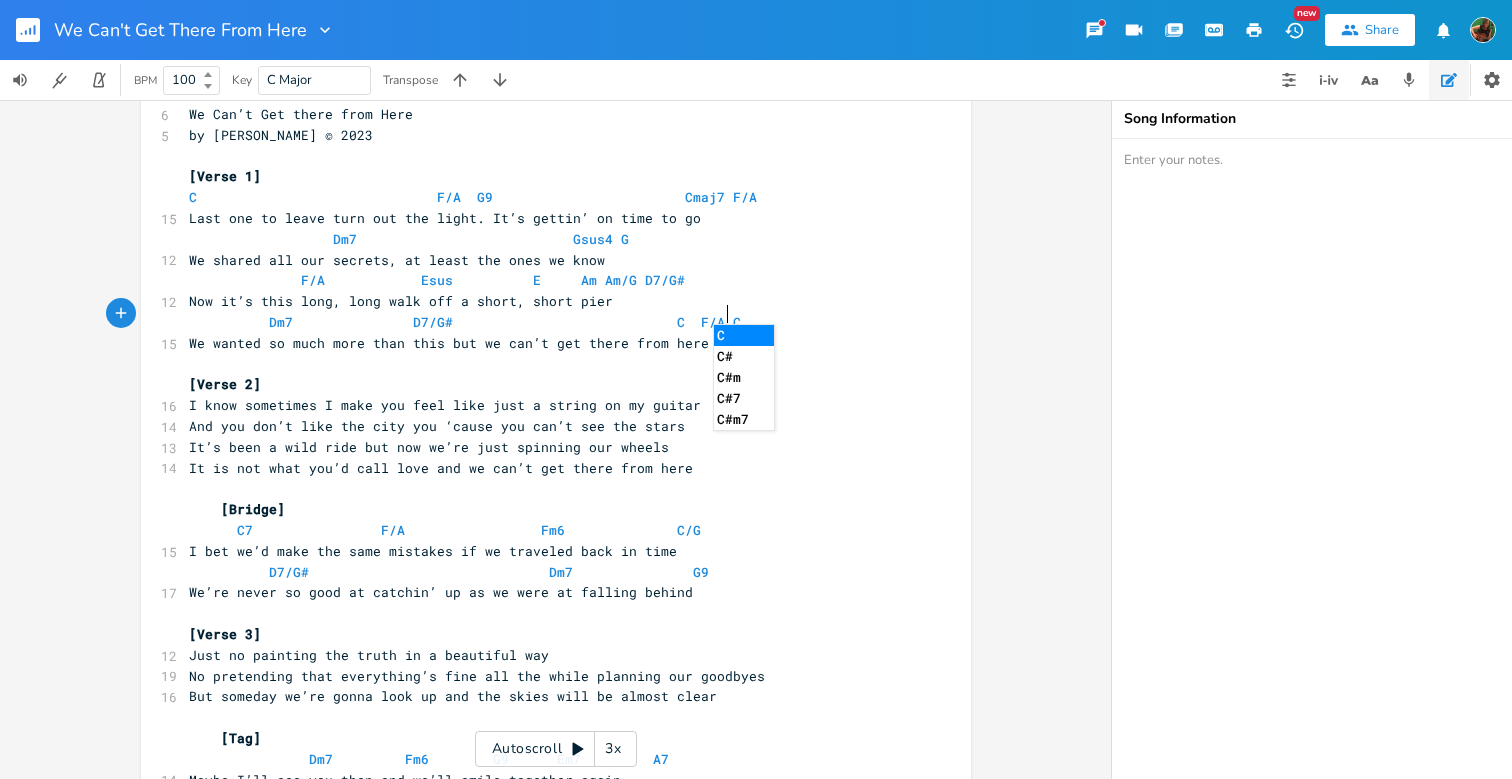 type 